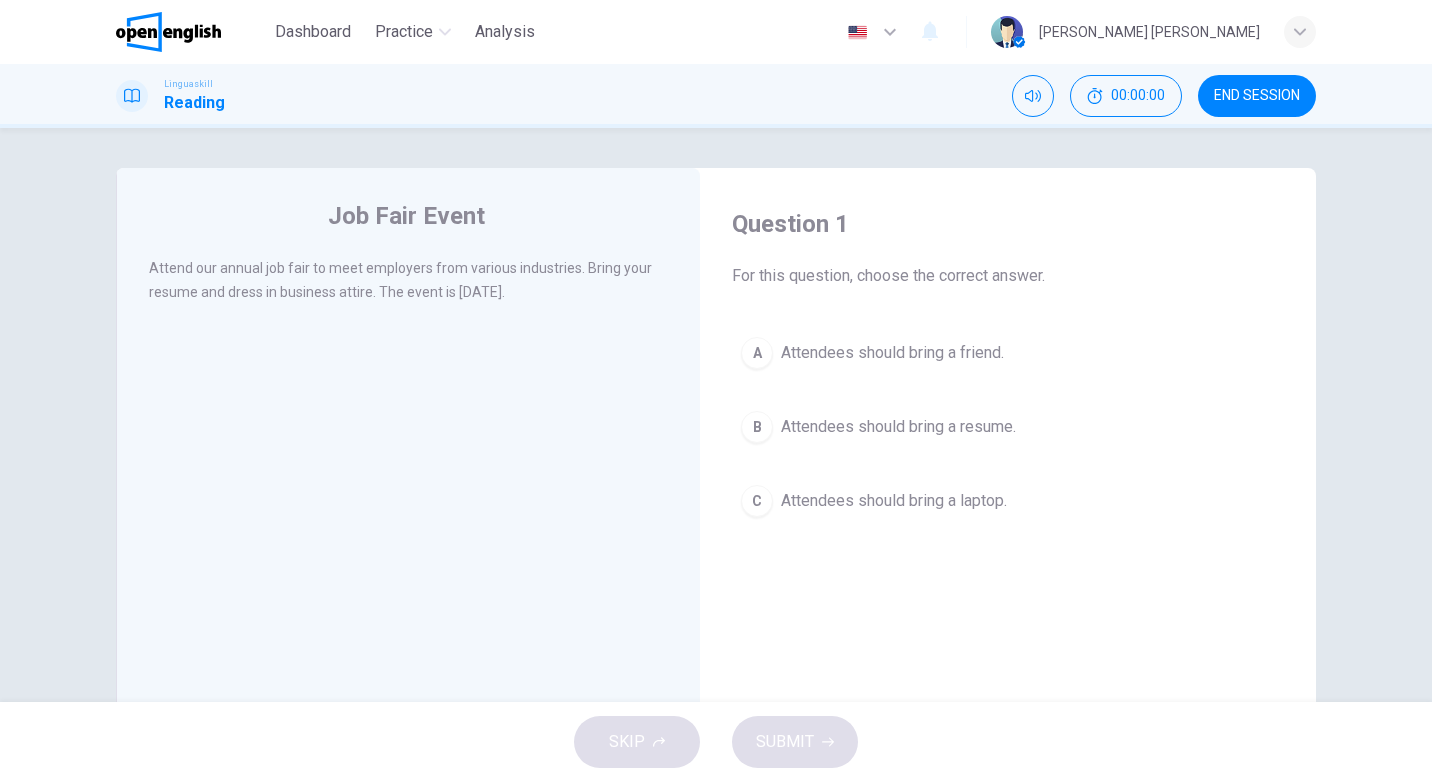scroll, scrollTop: 0, scrollLeft: 0, axis: both 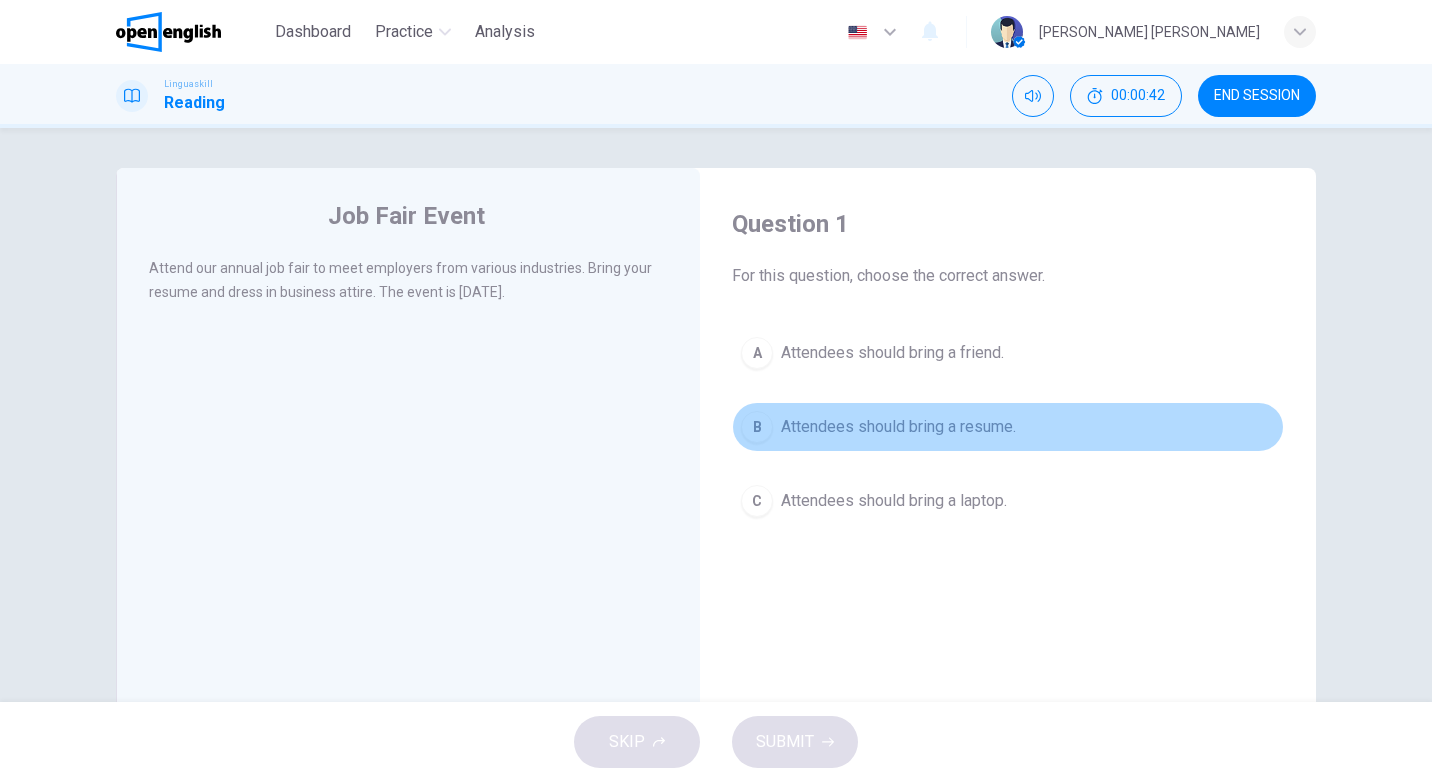 click on "Attendees should bring a resume." at bounding box center (898, 427) 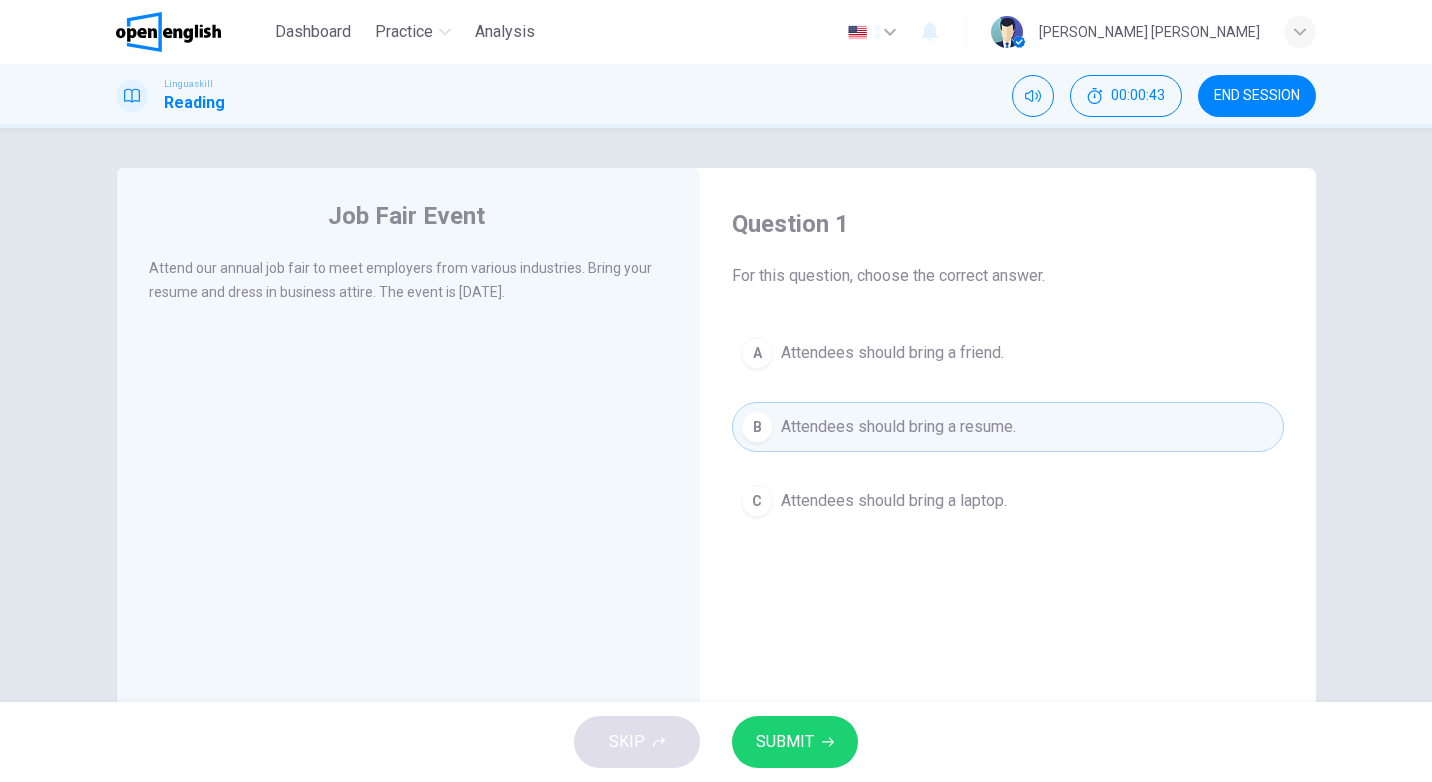 click on "SUBMIT" at bounding box center (795, 742) 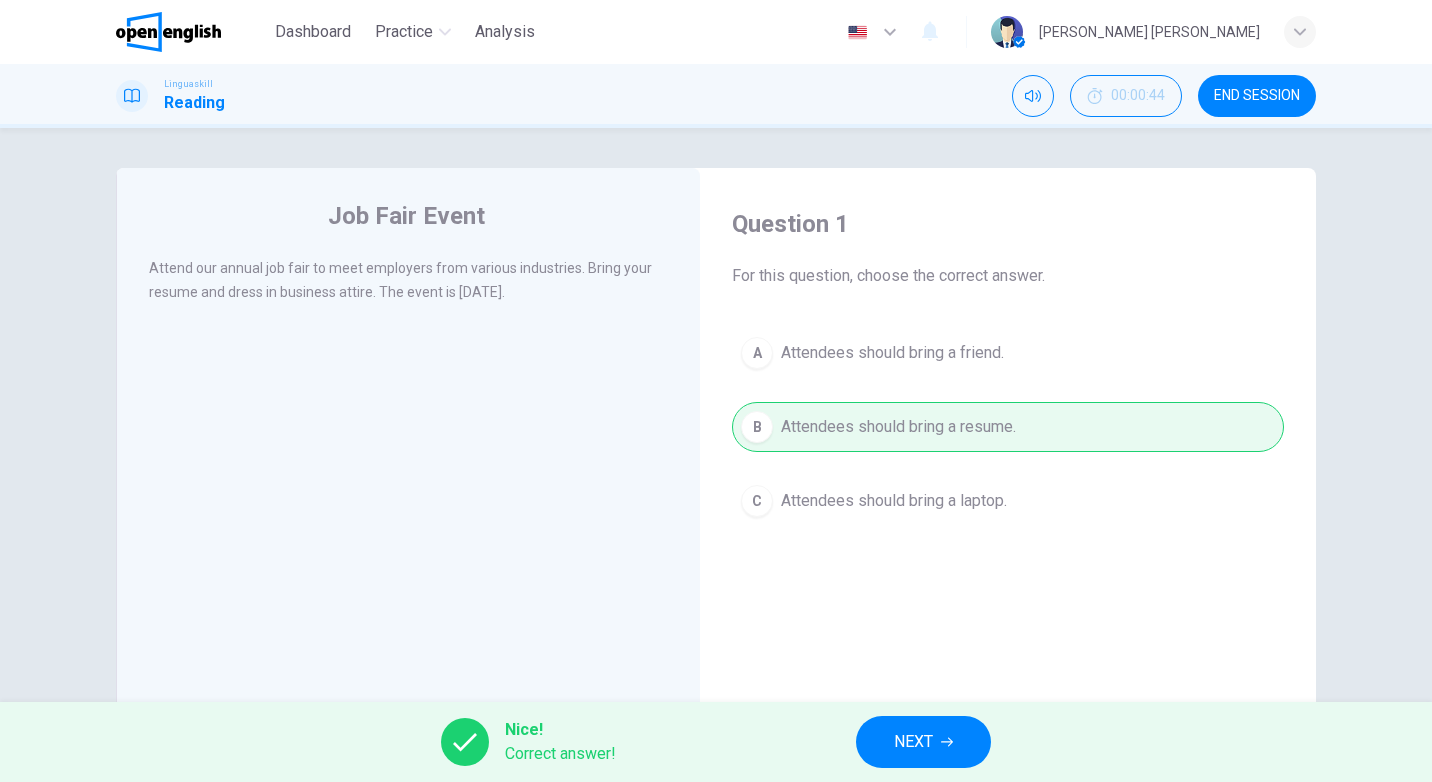 click on "NEXT" at bounding box center (913, 742) 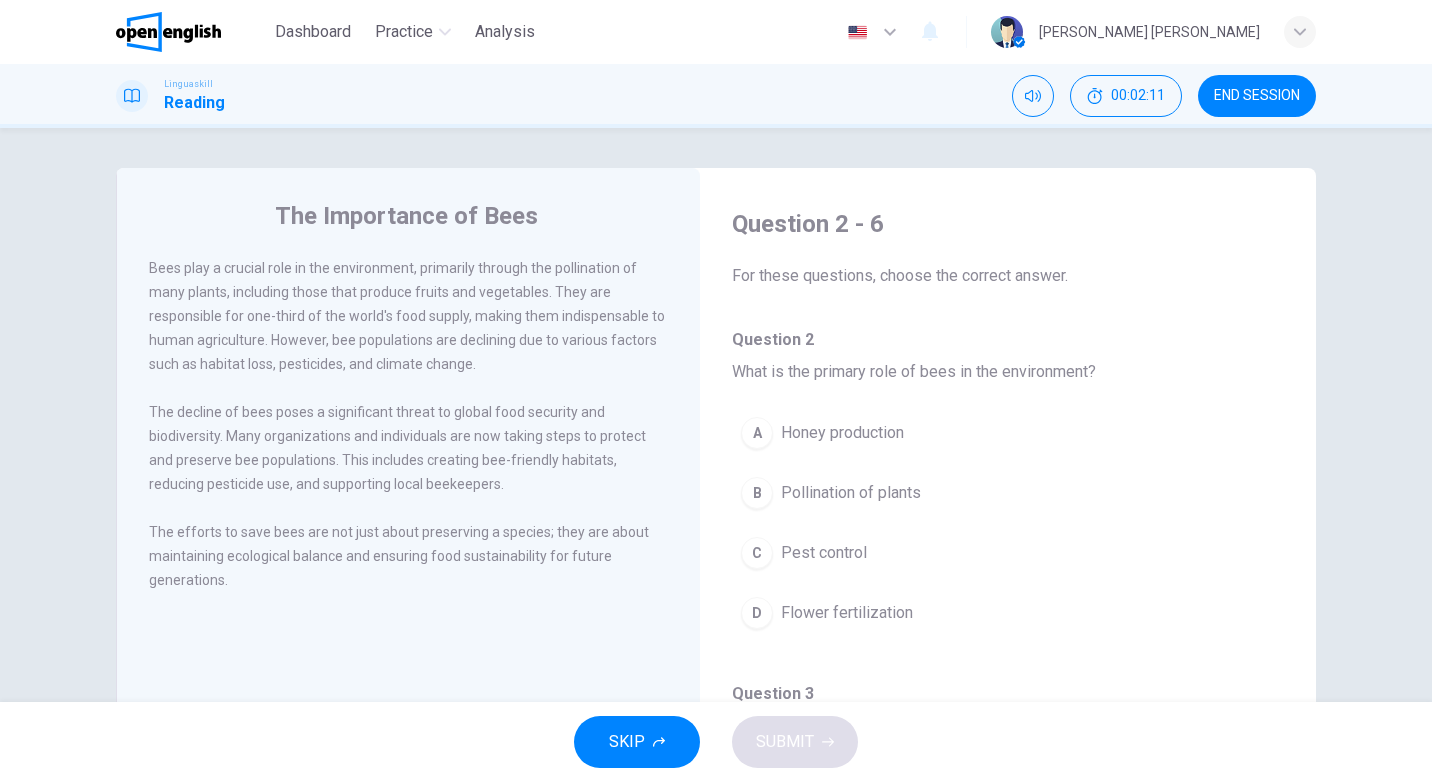 click on "D Flower fertilization" at bounding box center (1008, 613) 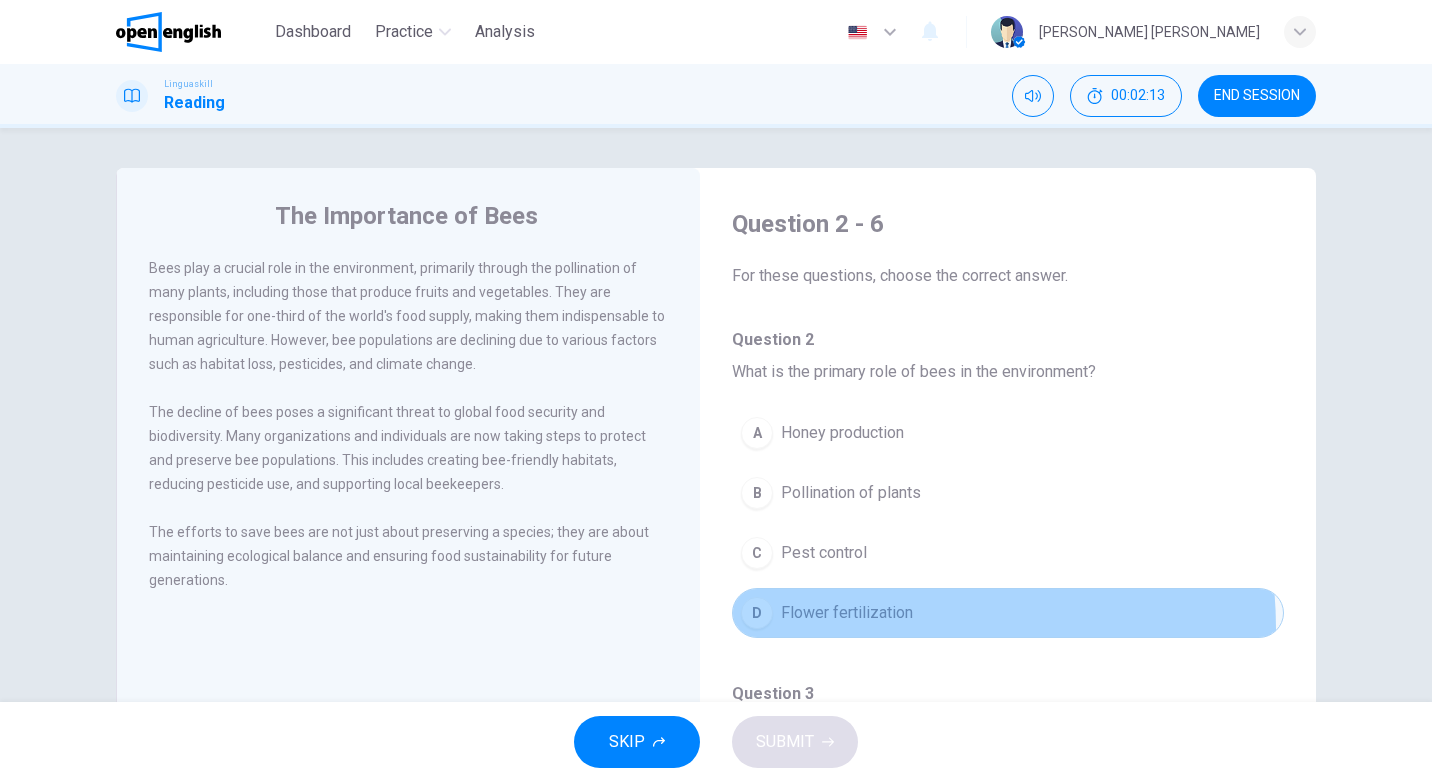 click on "D Flower fertilization" at bounding box center [1008, 613] 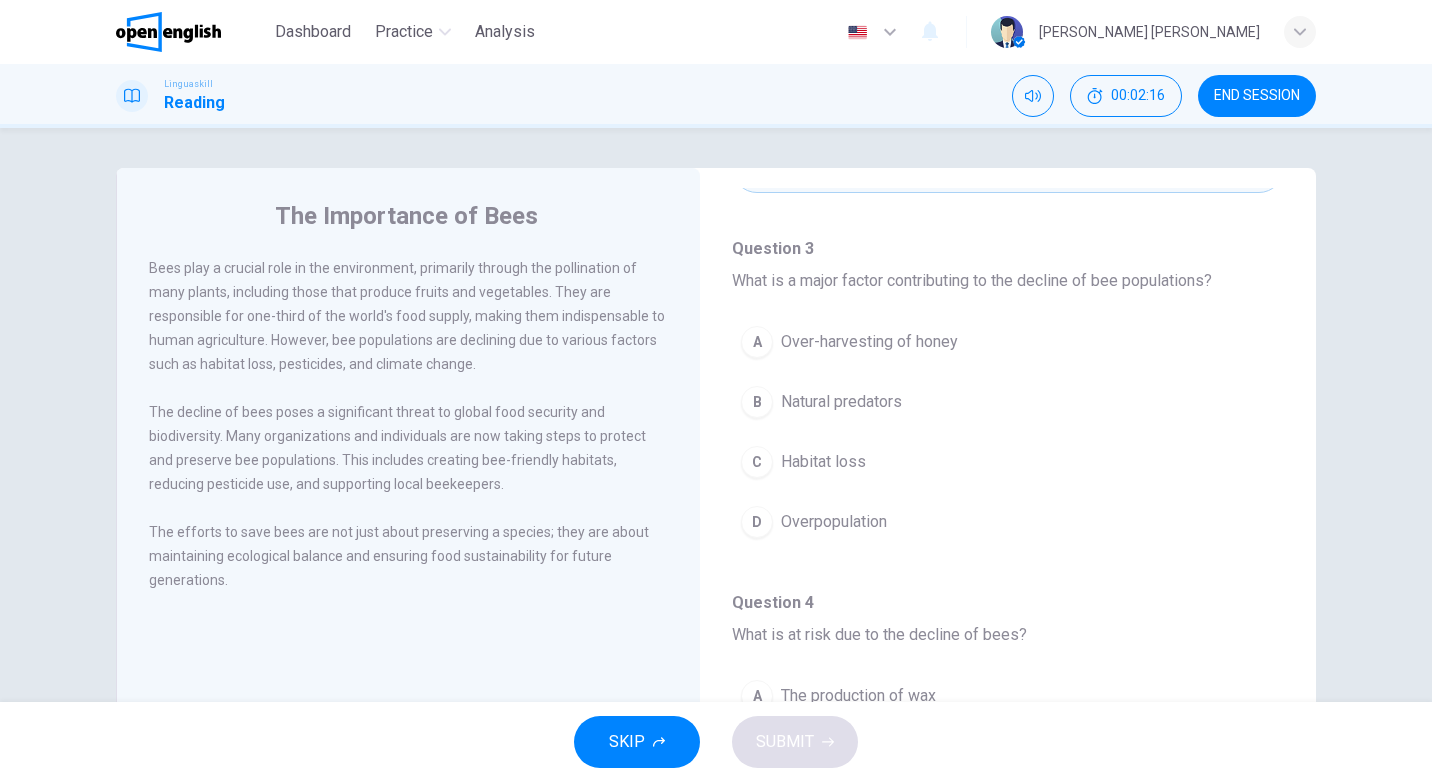scroll, scrollTop: 451, scrollLeft: 0, axis: vertical 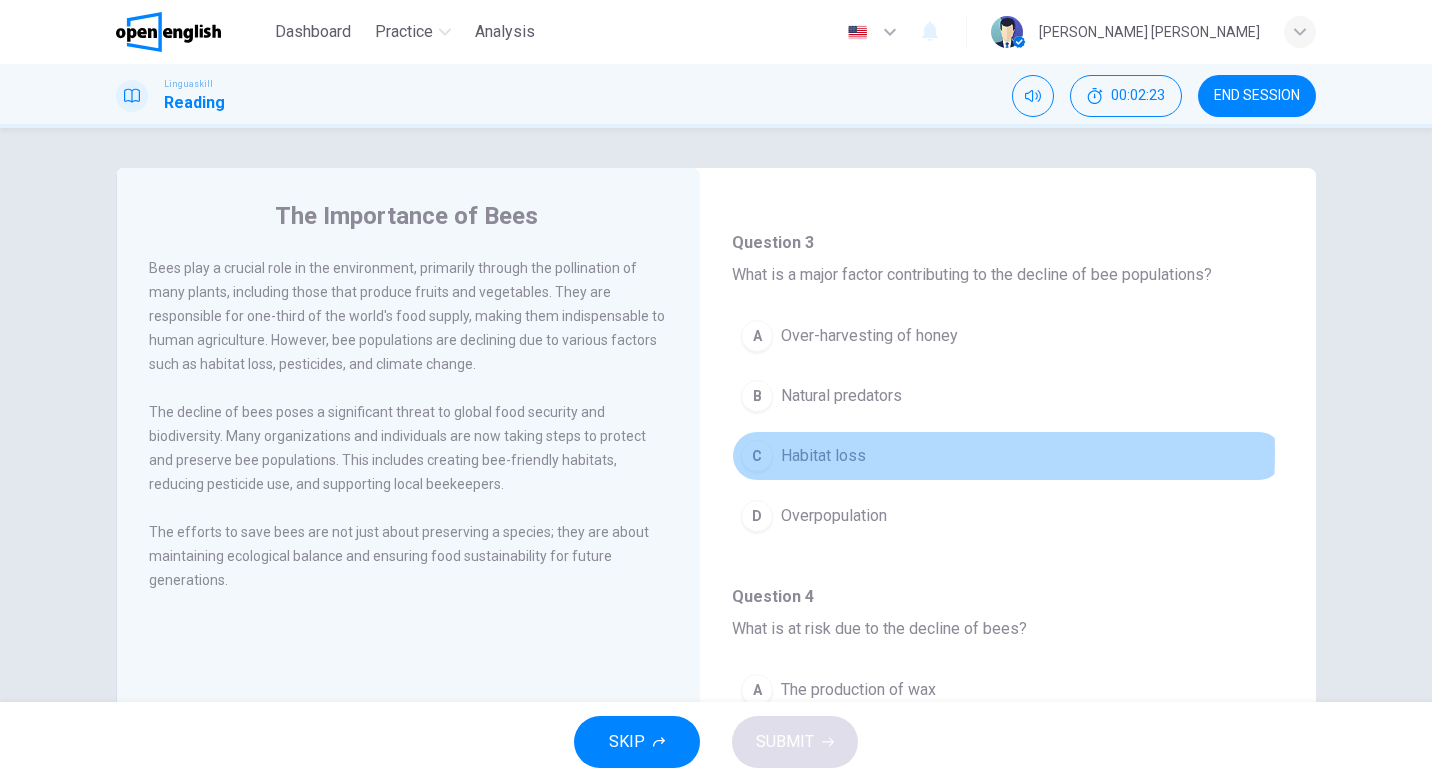 click on "Habitat loss" at bounding box center (823, 456) 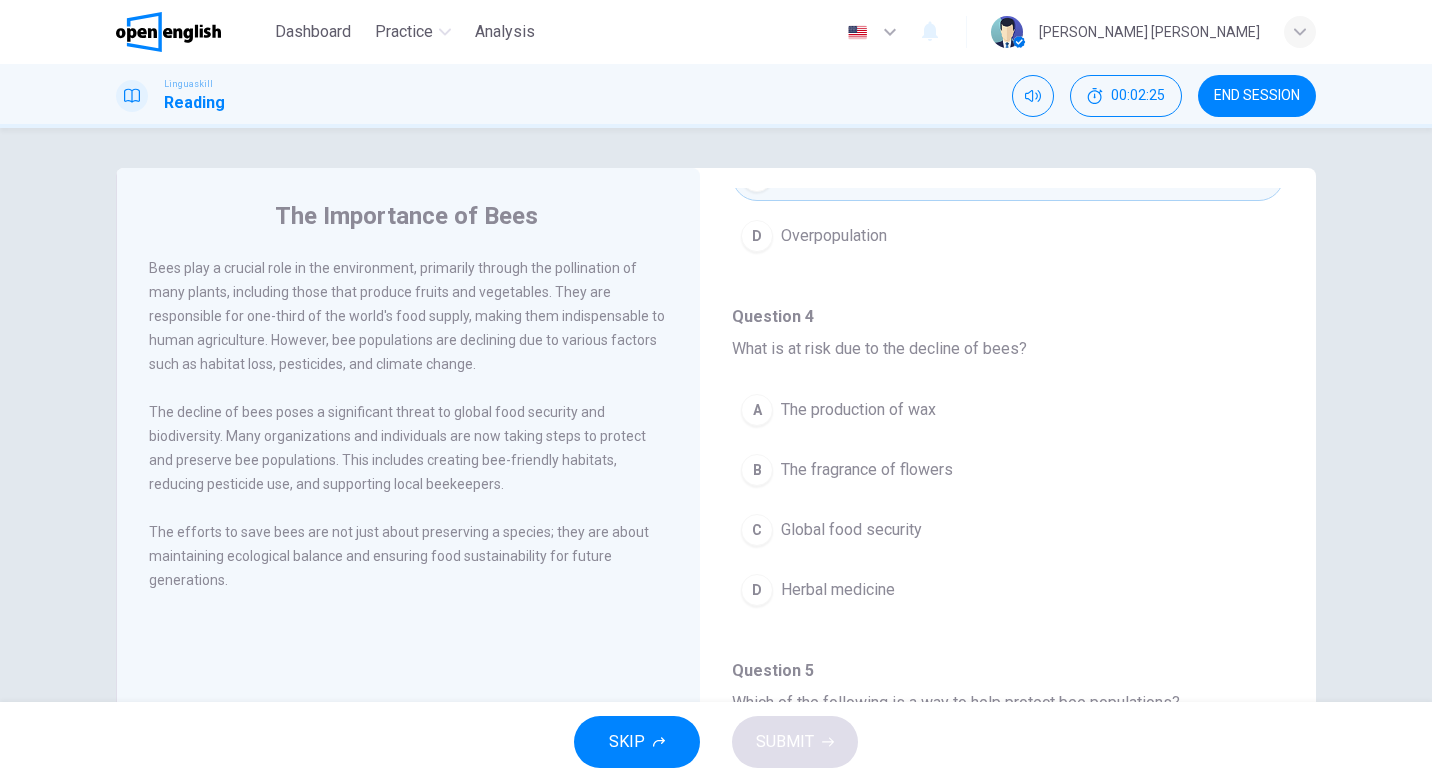 scroll, scrollTop: 751, scrollLeft: 0, axis: vertical 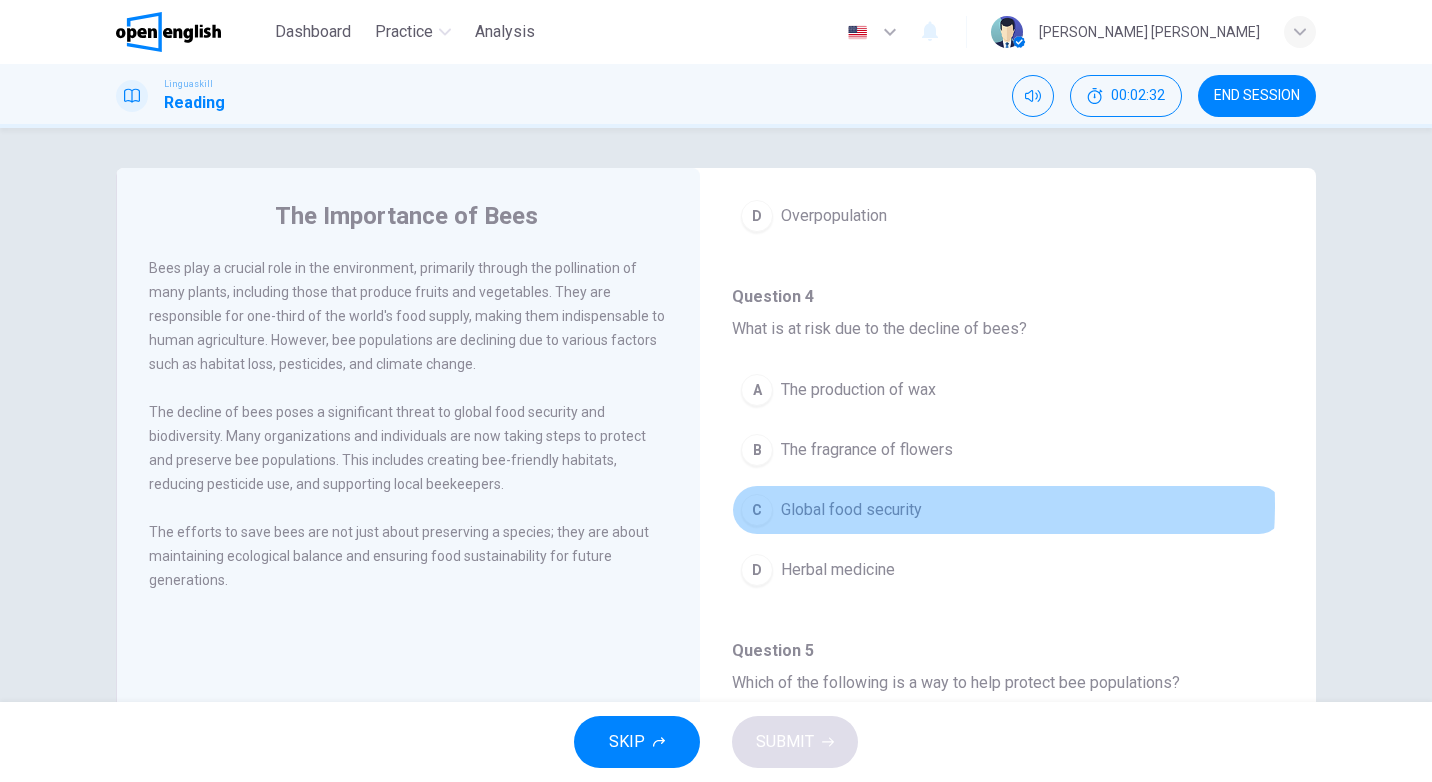click on "Global food security" at bounding box center [851, 510] 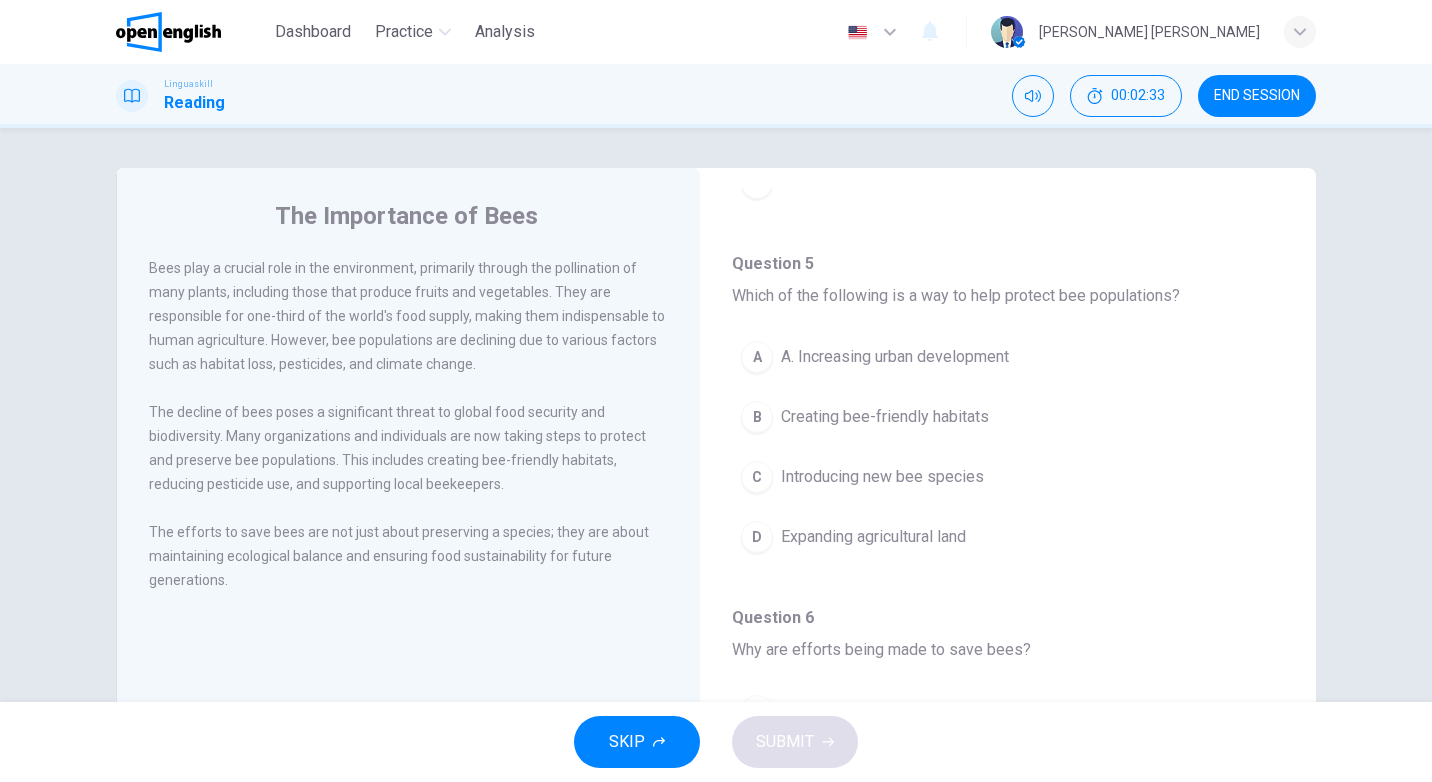 scroll, scrollTop: 1151, scrollLeft: 0, axis: vertical 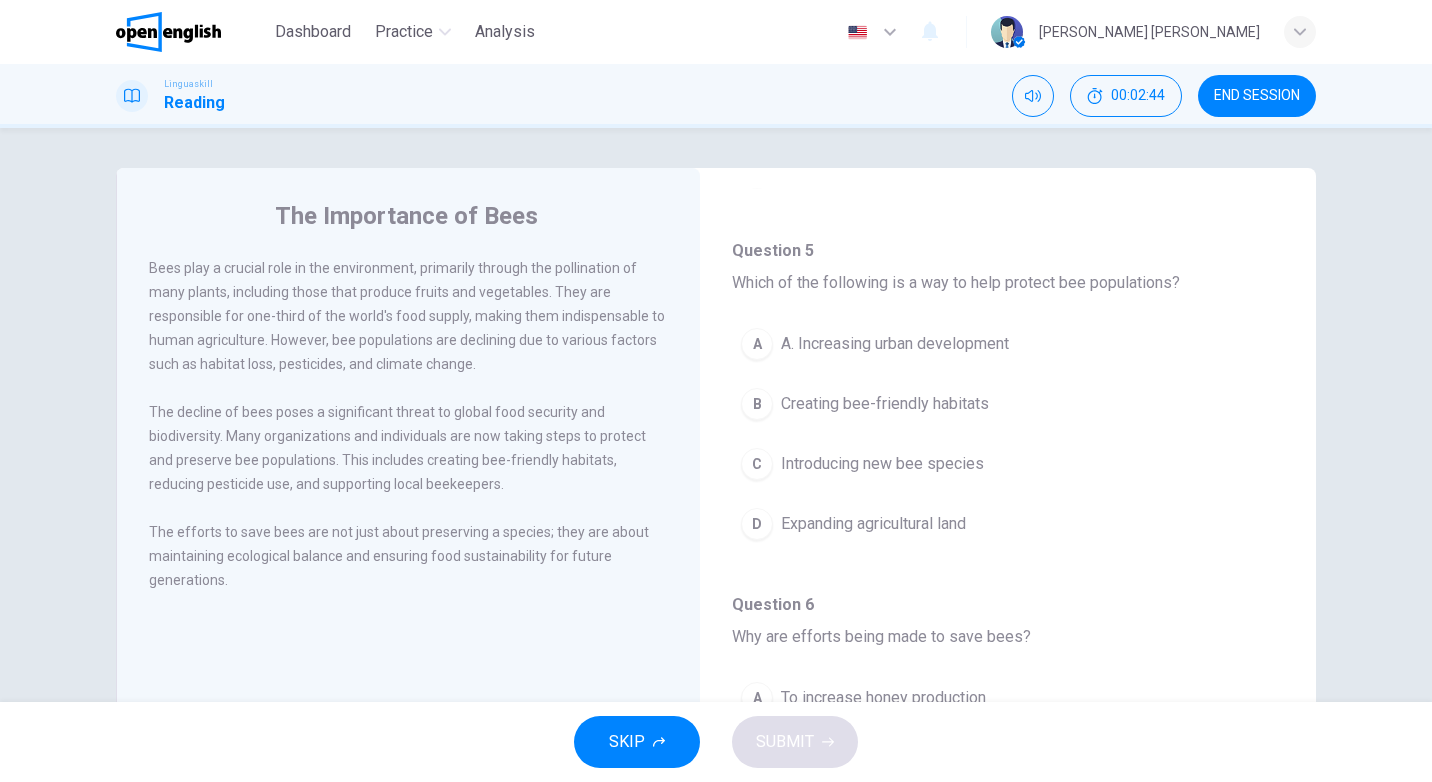 click on "Creating bee-friendly habitats" at bounding box center (885, 404) 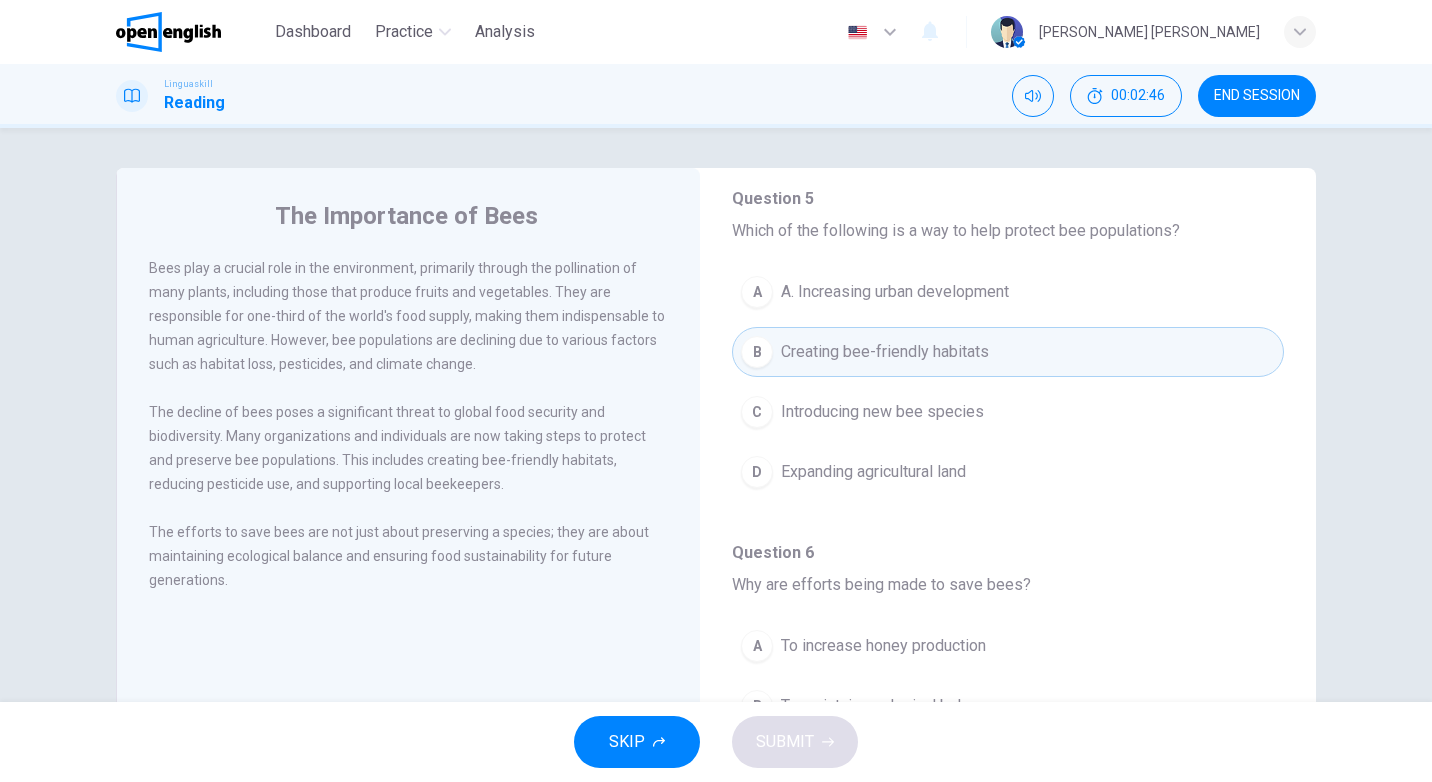 scroll, scrollTop: 1251, scrollLeft: 0, axis: vertical 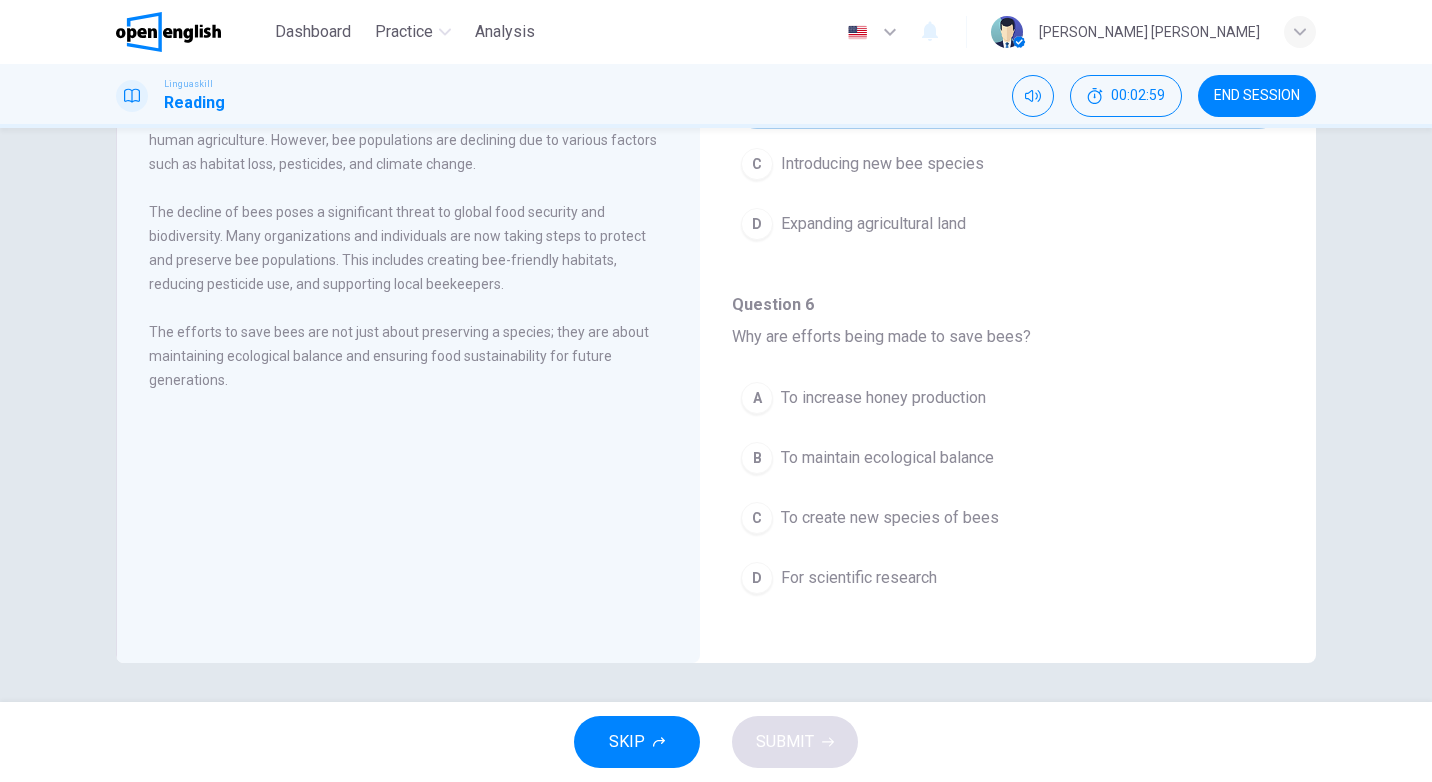 click on "For scientific research" at bounding box center (859, 578) 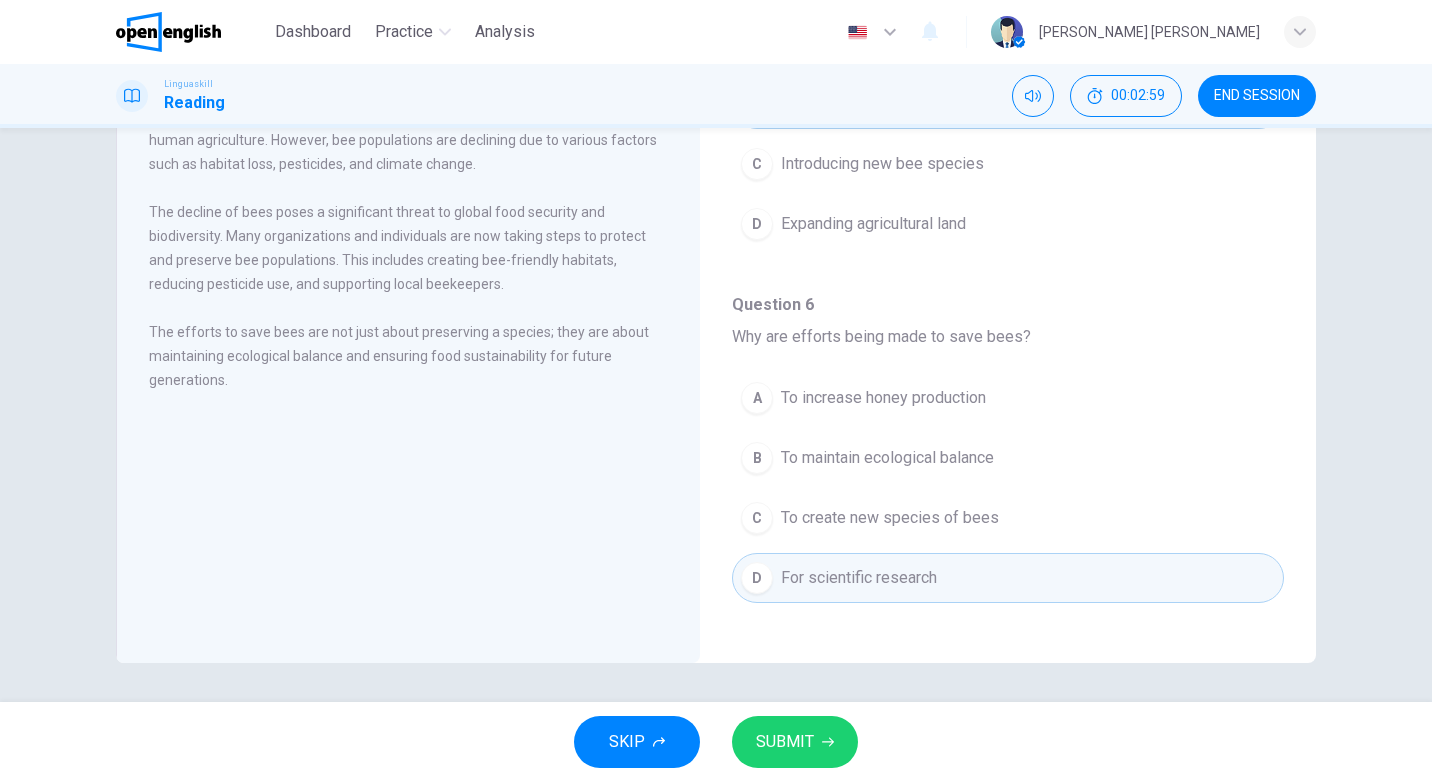 scroll, scrollTop: 201, scrollLeft: 0, axis: vertical 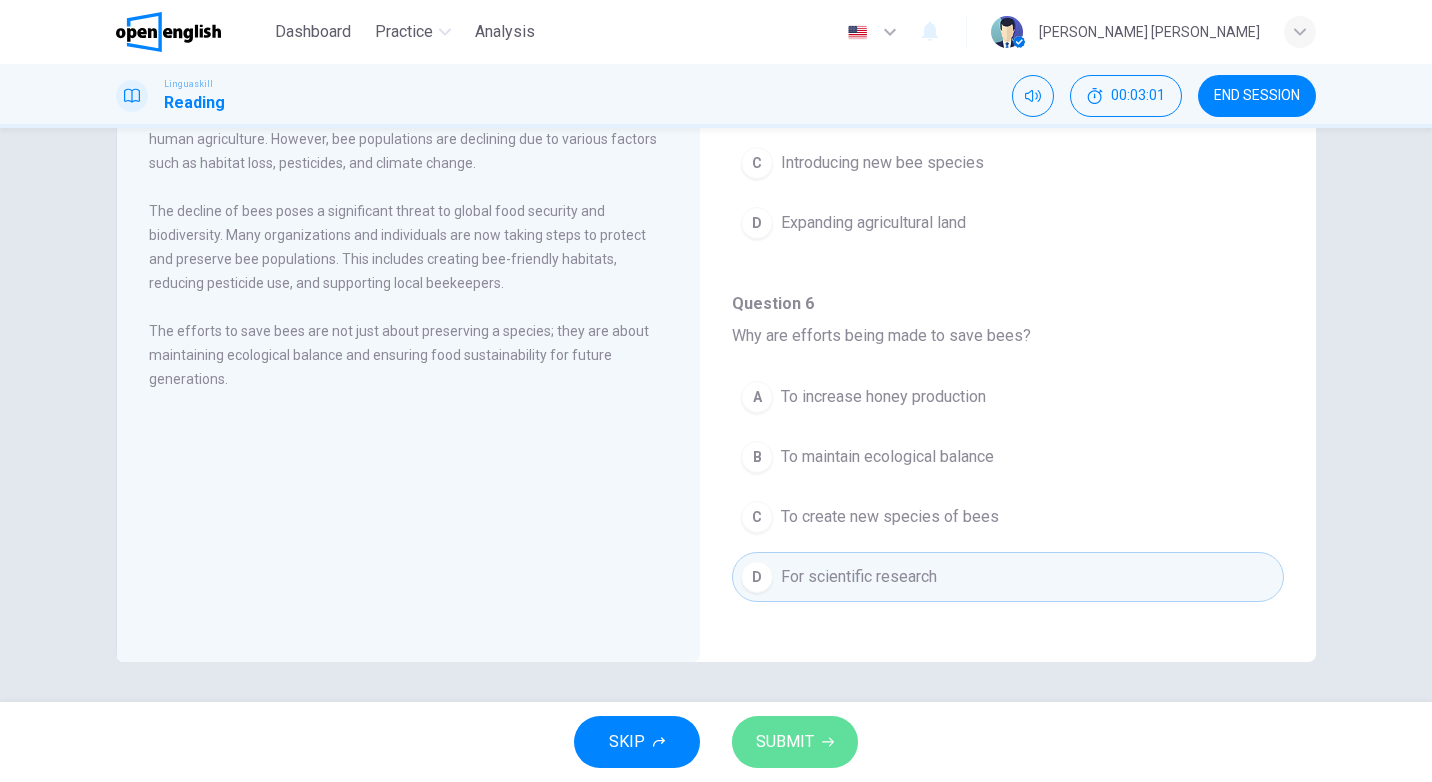 click 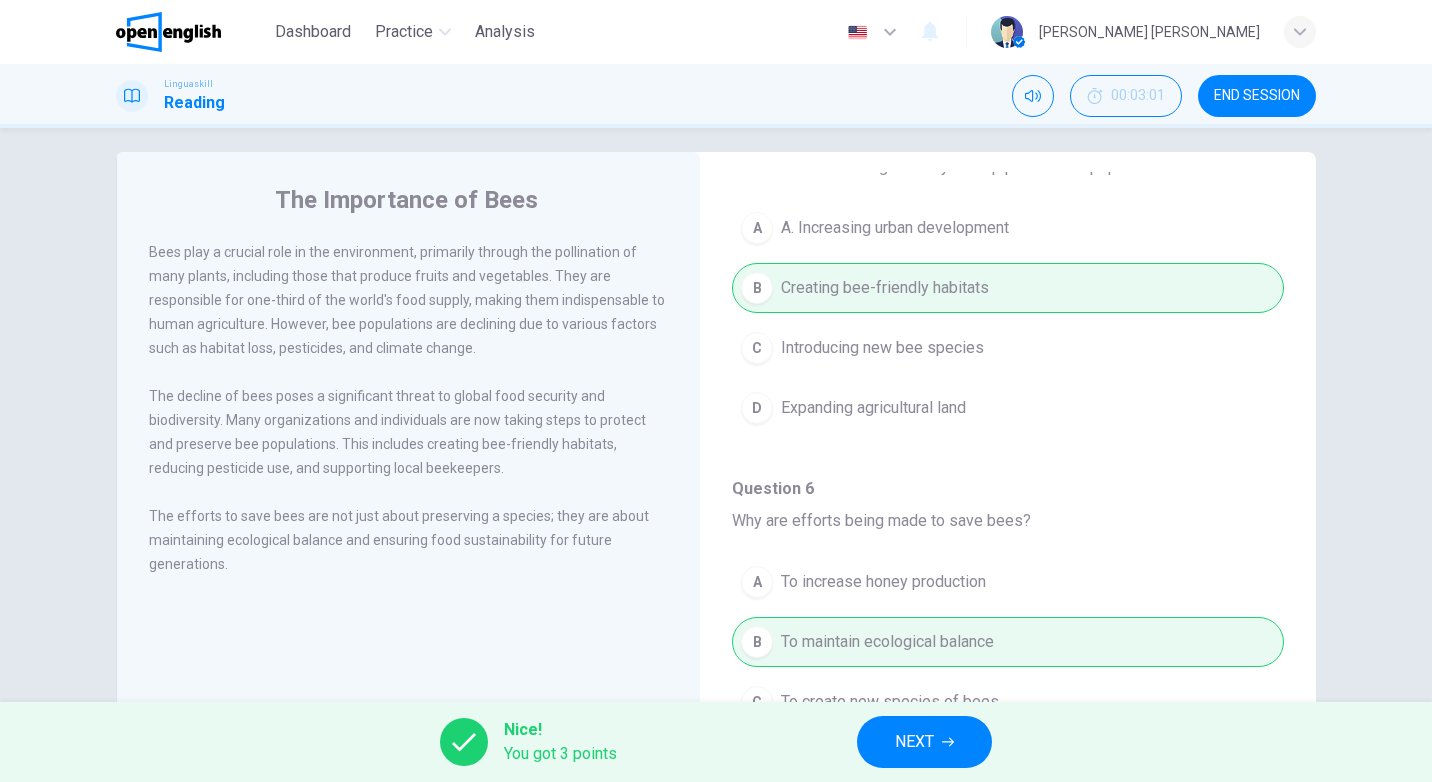 scroll, scrollTop: 1, scrollLeft: 0, axis: vertical 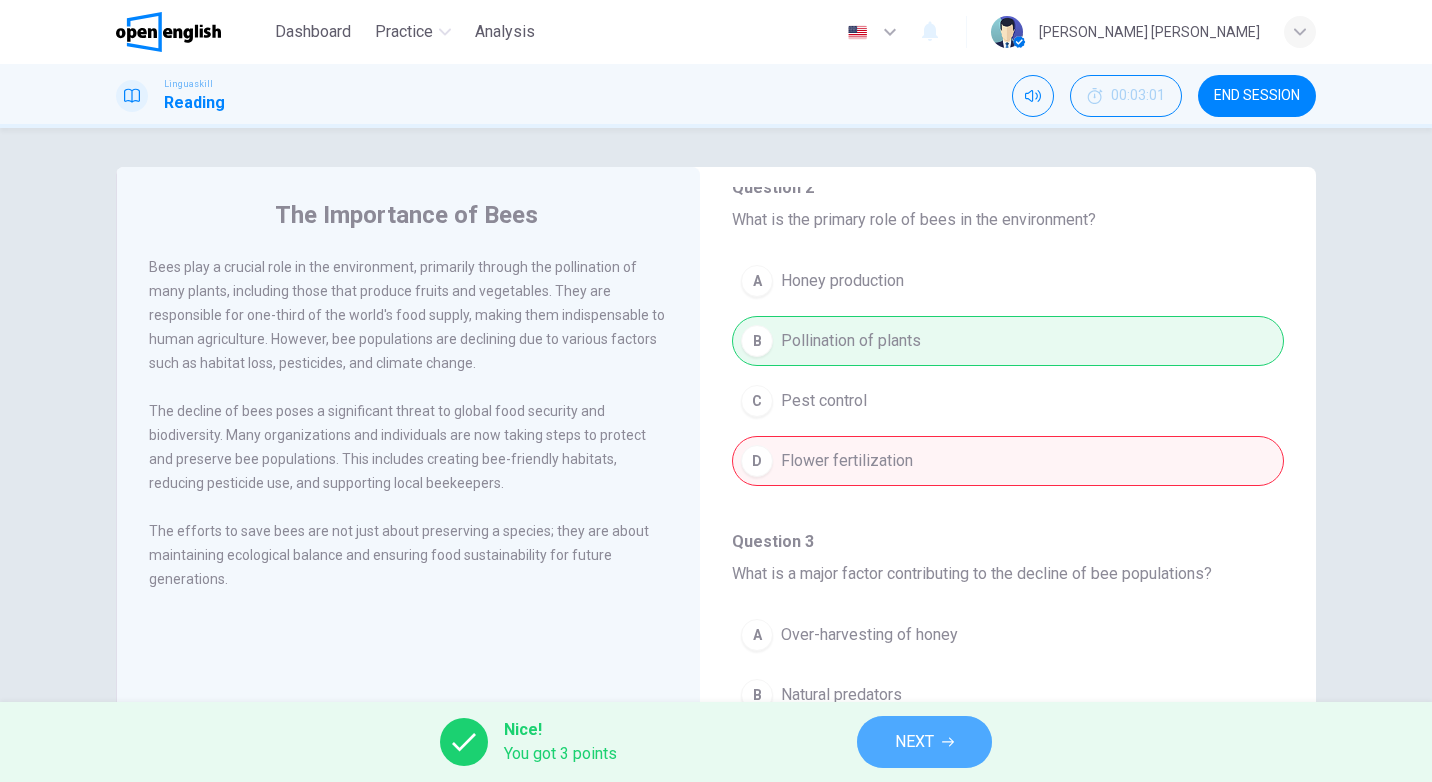 click on "NEXT" at bounding box center (924, 742) 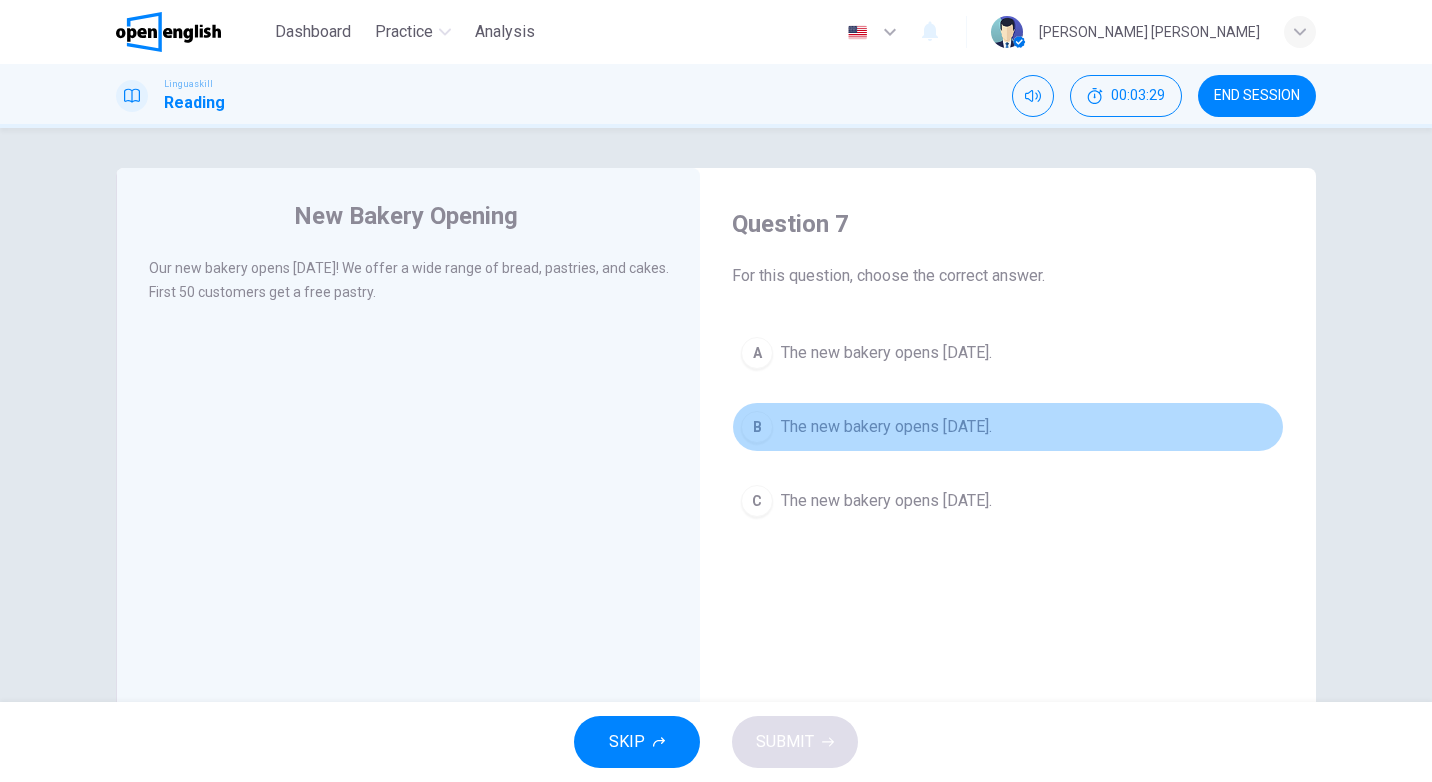 click on "The new bakery opens [DATE]." at bounding box center (886, 427) 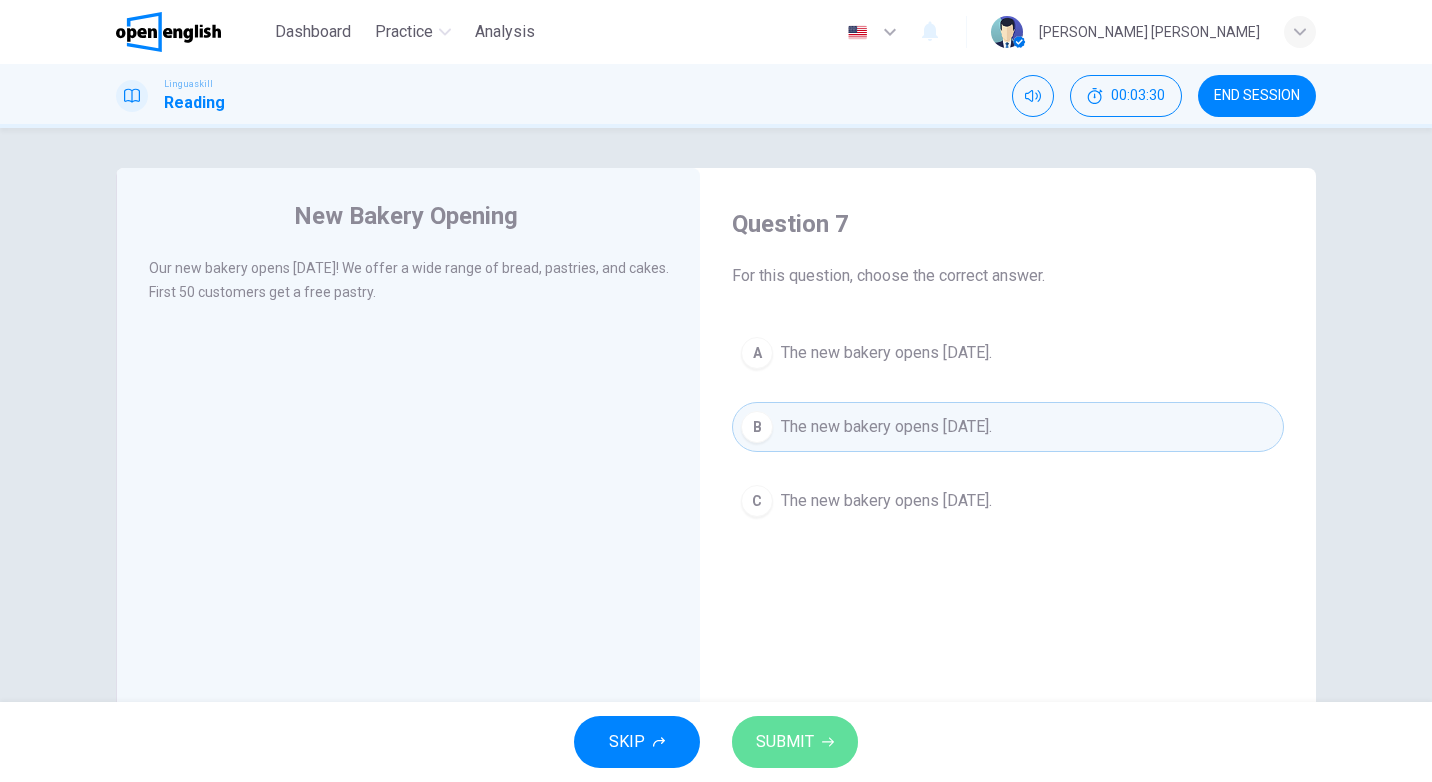 click on "SUBMIT" at bounding box center (795, 742) 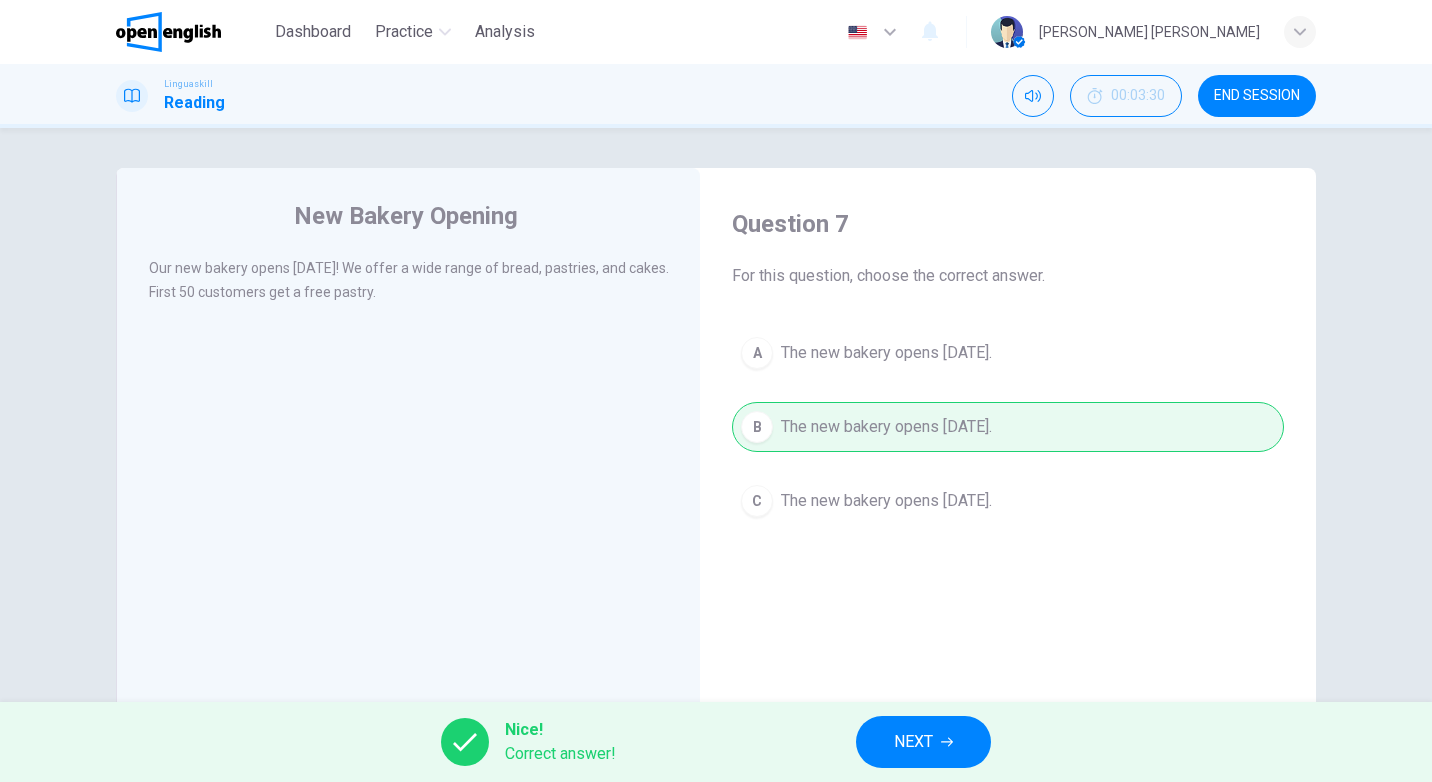 click on "NEXT" at bounding box center (923, 742) 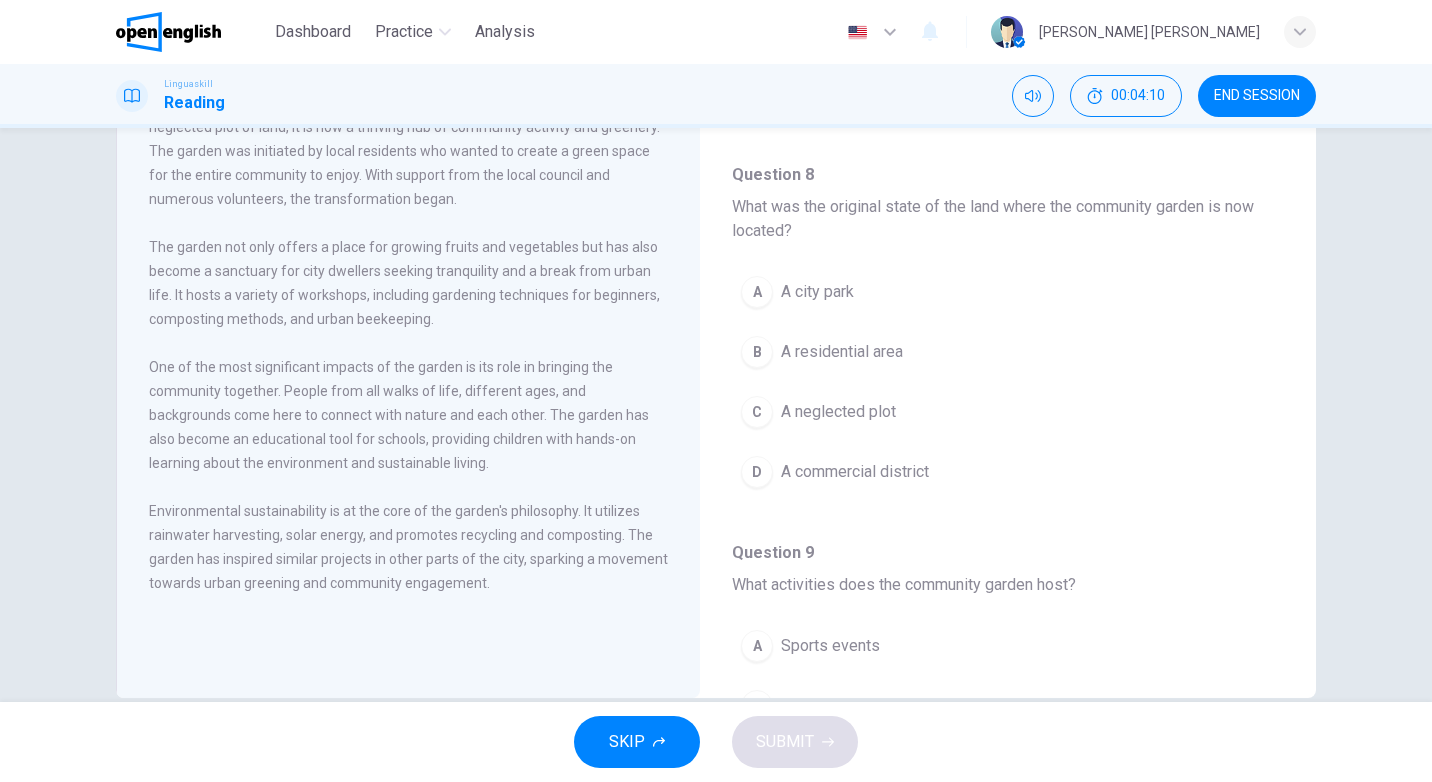 scroll, scrollTop: 200, scrollLeft: 0, axis: vertical 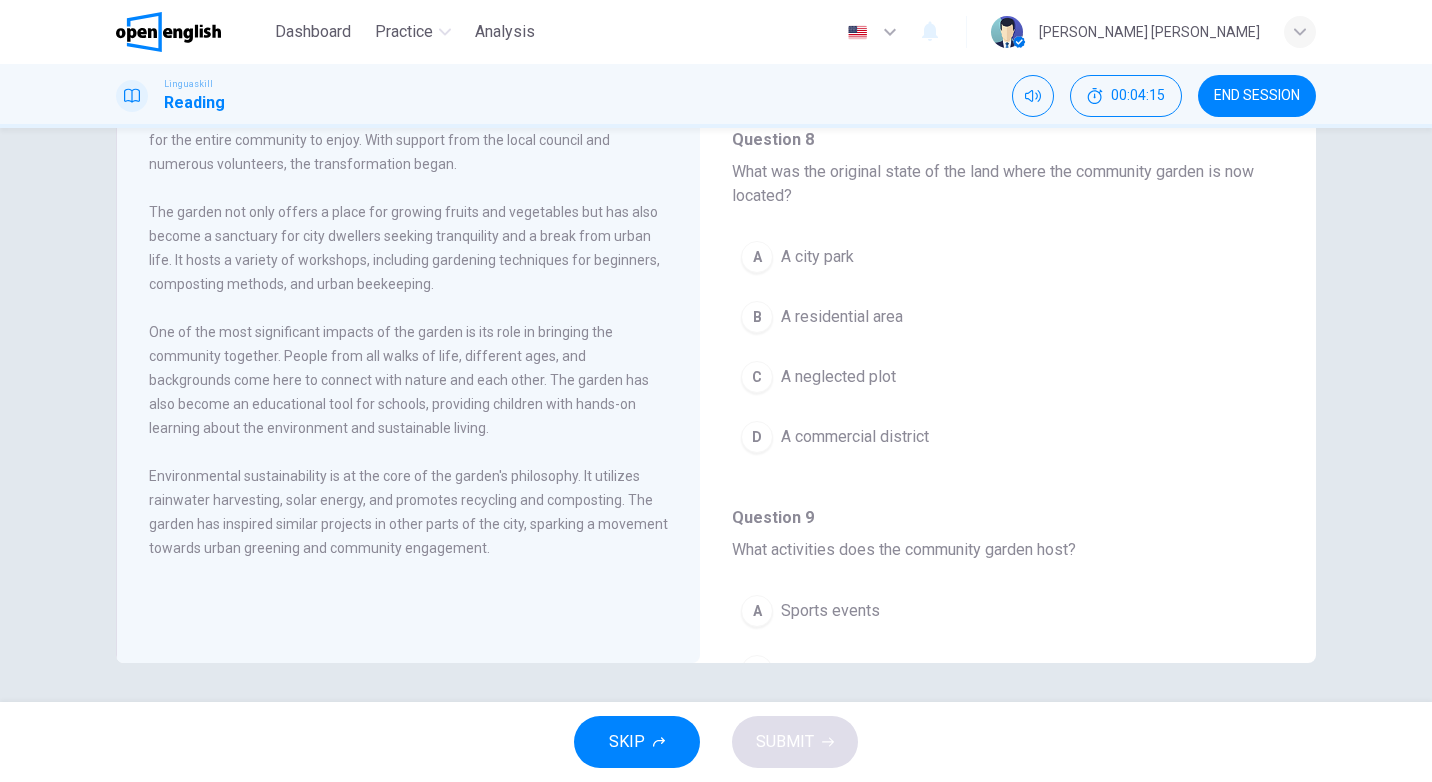 drag, startPoint x: 372, startPoint y: 242, endPoint x: 323, endPoint y: 236, distance: 49.365982 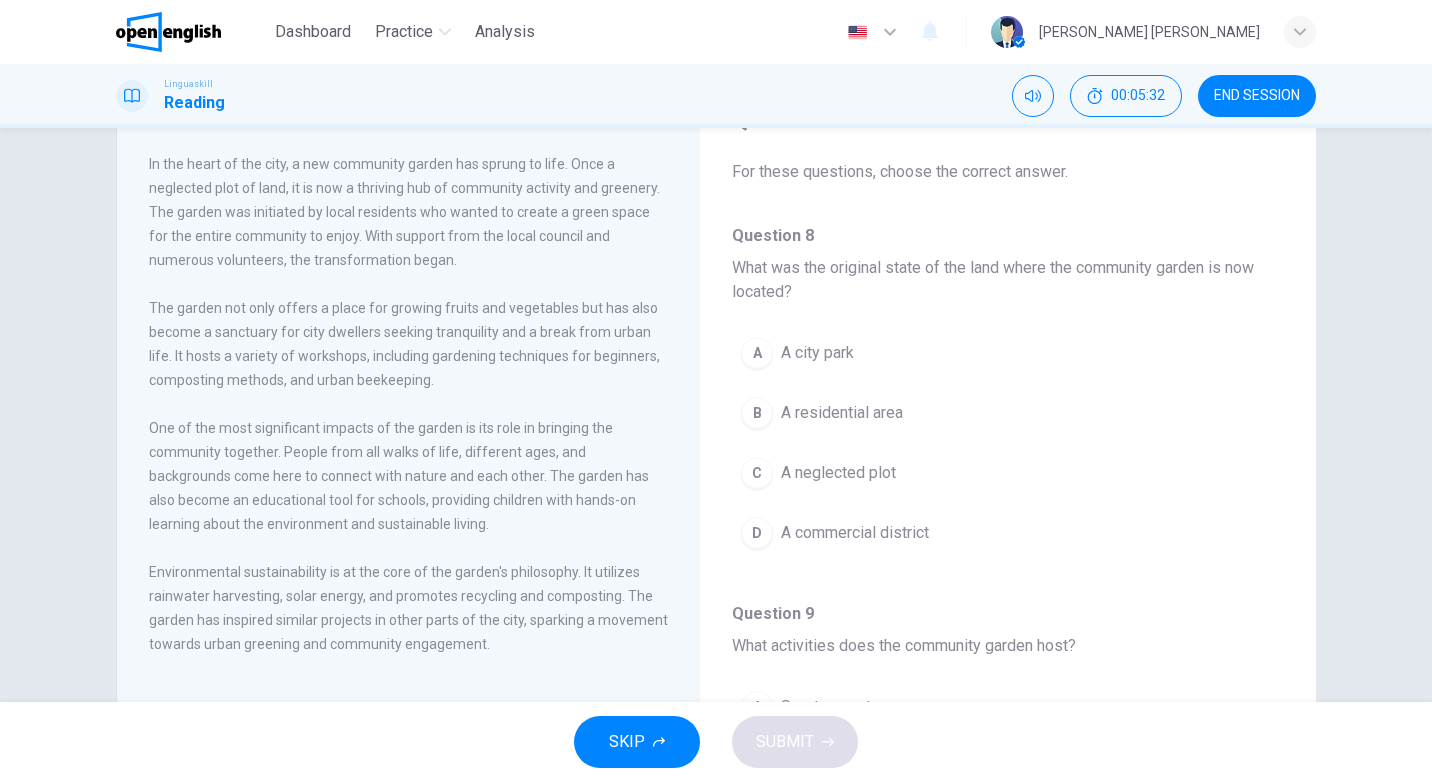 scroll, scrollTop: 101, scrollLeft: 0, axis: vertical 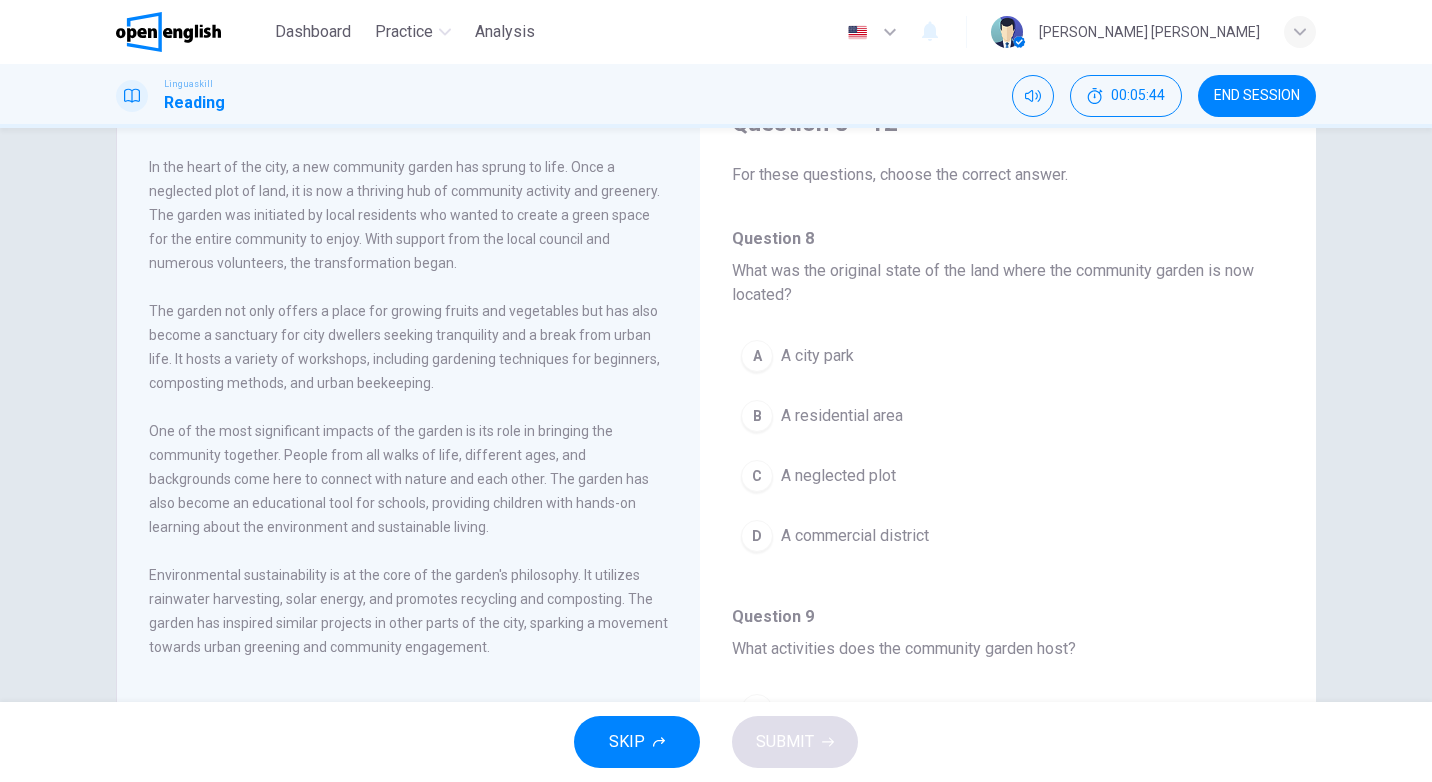 click on "A neglected plot" at bounding box center (838, 476) 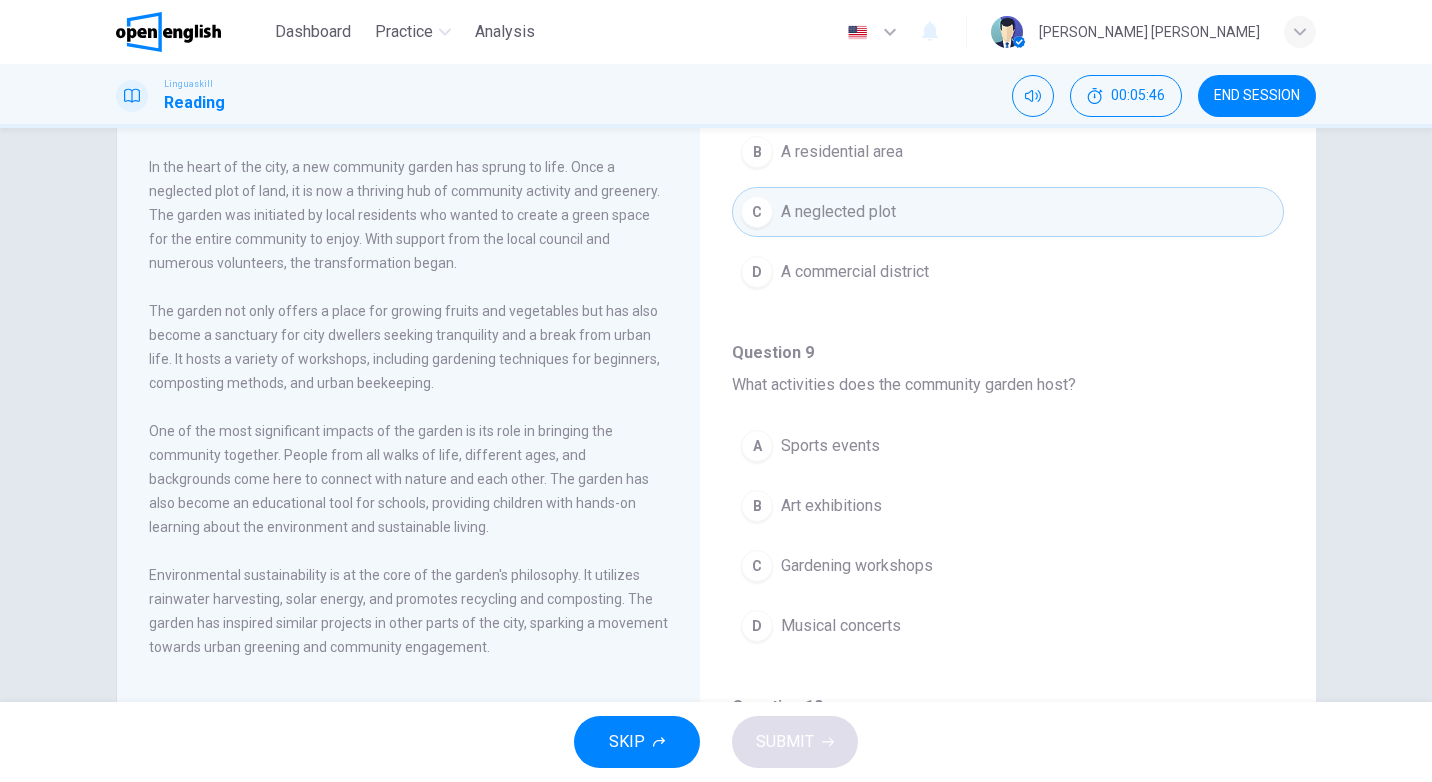 scroll, scrollTop: 300, scrollLeft: 0, axis: vertical 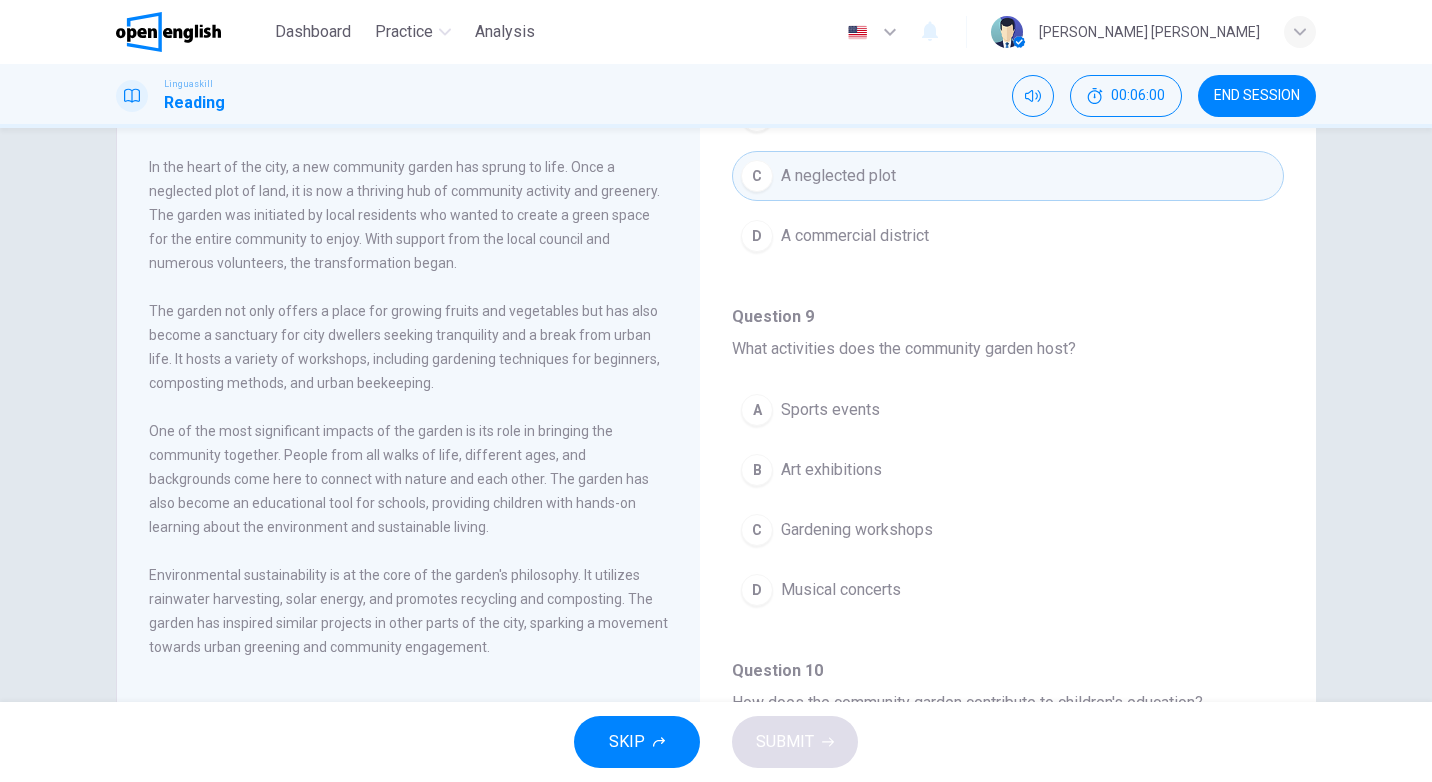 click on "Gardening workshops" at bounding box center (857, 530) 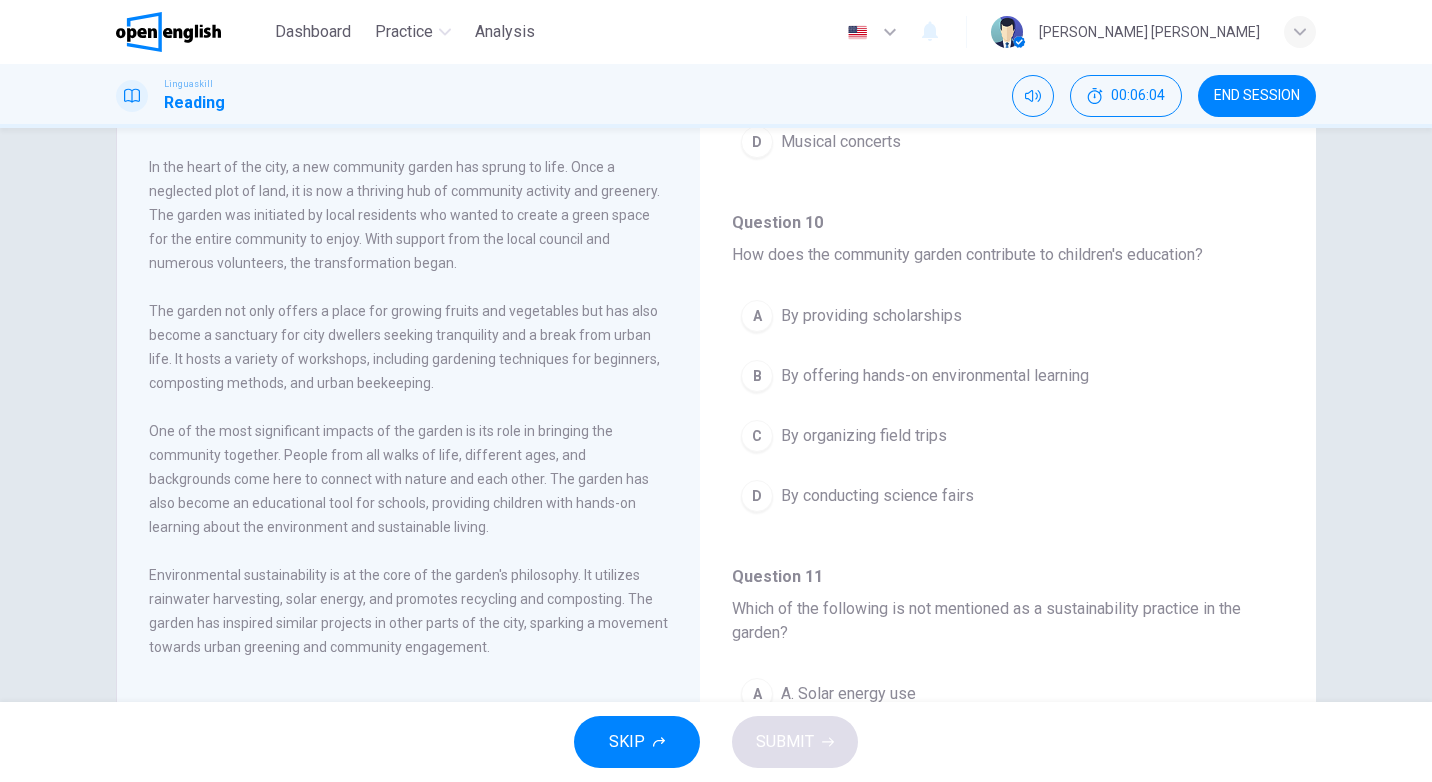 scroll, scrollTop: 800, scrollLeft: 0, axis: vertical 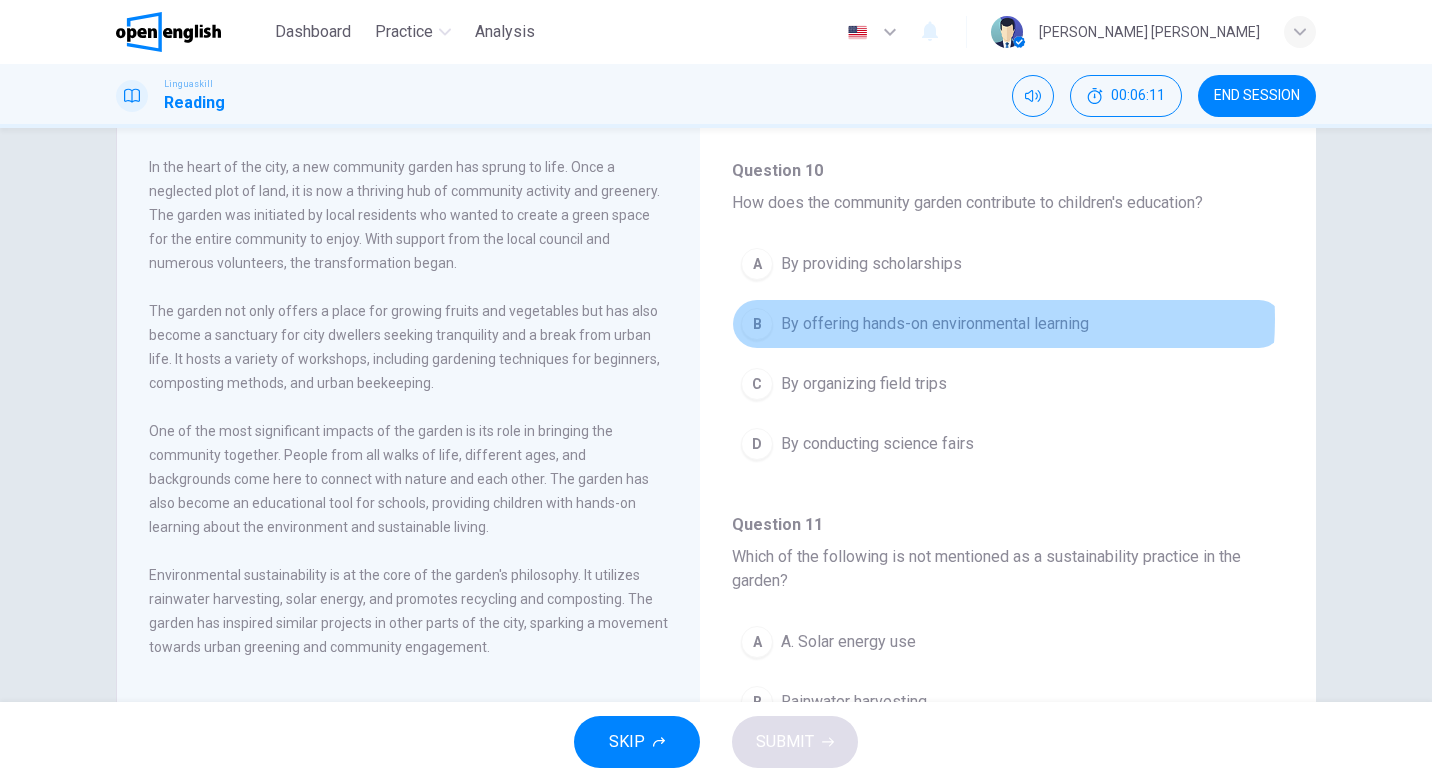 click on "By offering hands-on environmental learning" at bounding box center [935, 324] 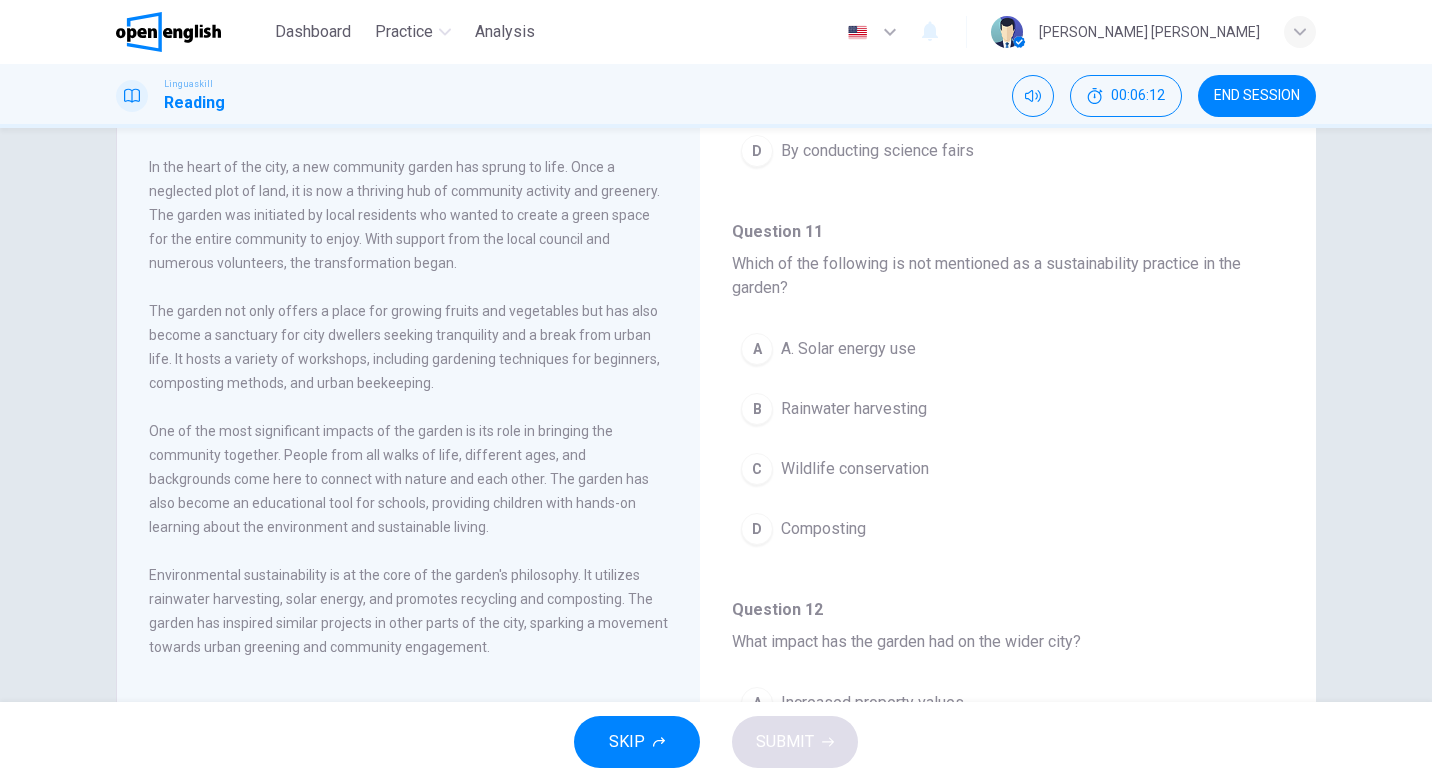 scroll, scrollTop: 1100, scrollLeft: 0, axis: vertical 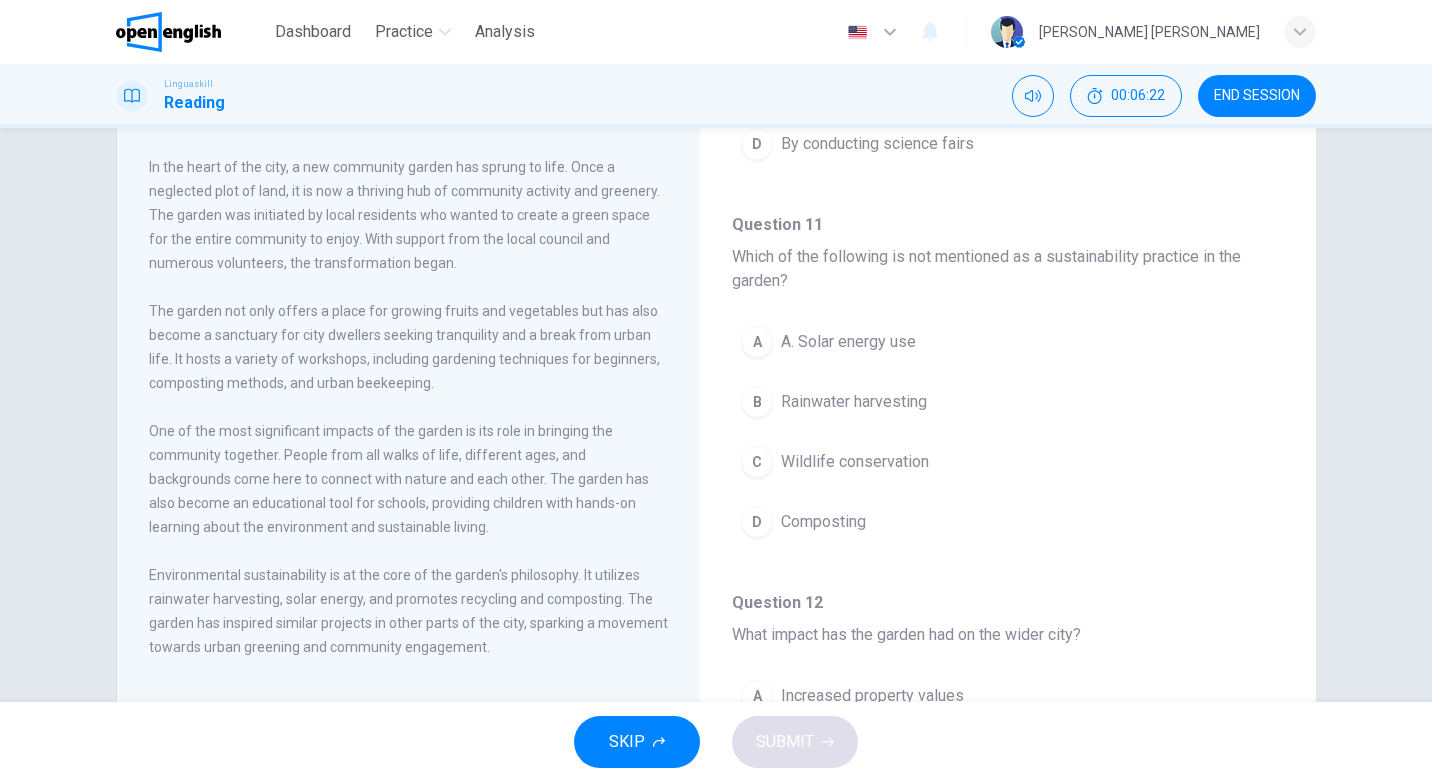 click on "Wildlife conservation" at bounding box center [855, 462] 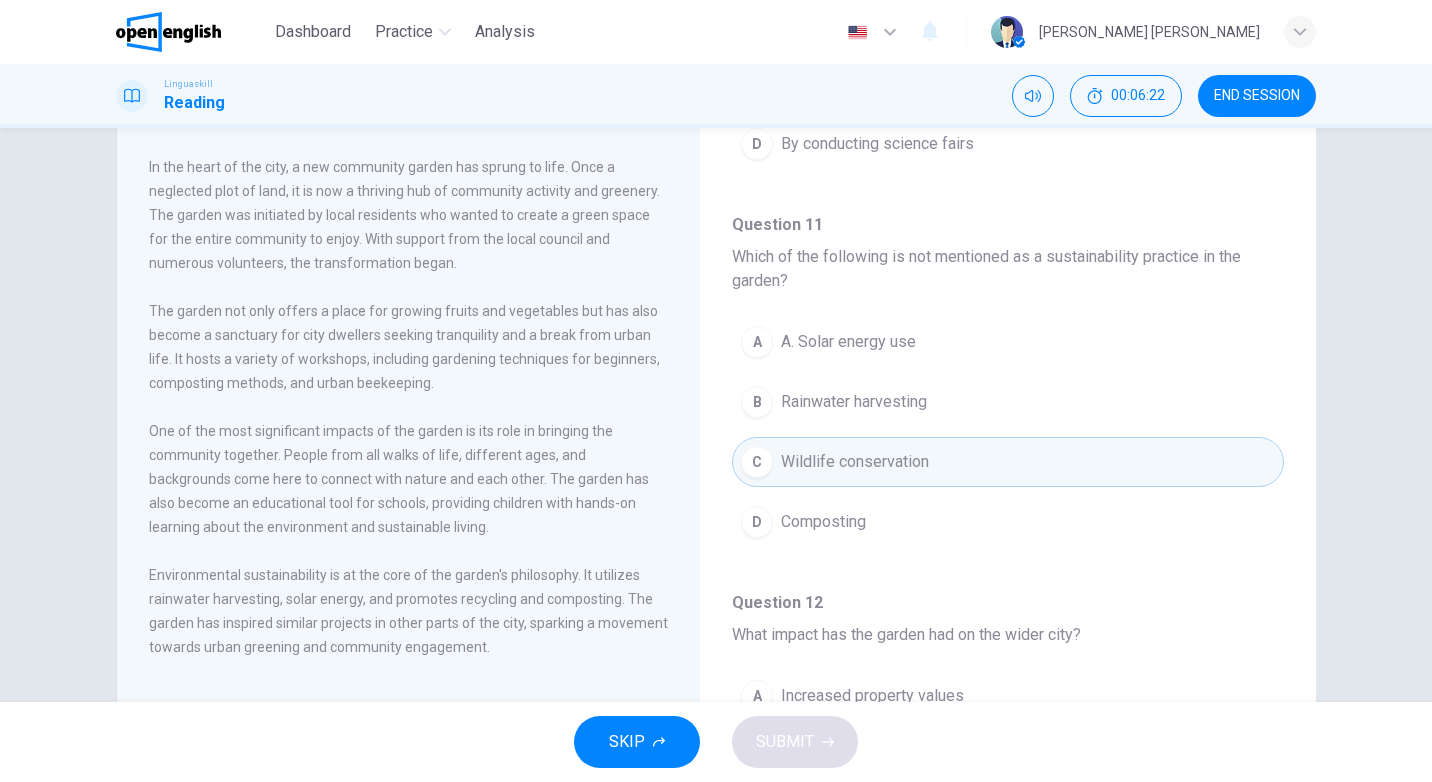 scroll, scrollTop: 1299, scrollLeft: 0, axis: vertical 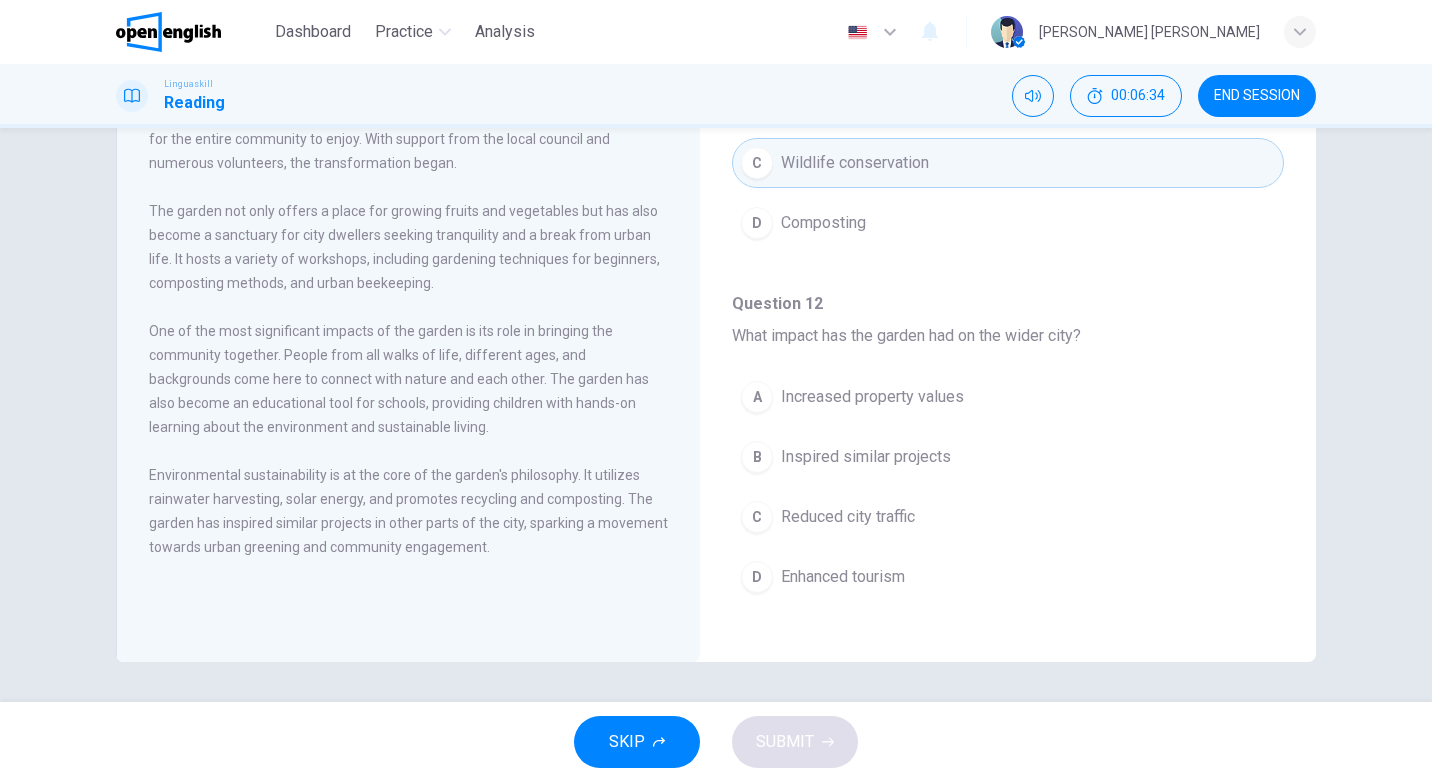 click on "Inspired similar projects" at bounding box center [866, 457] 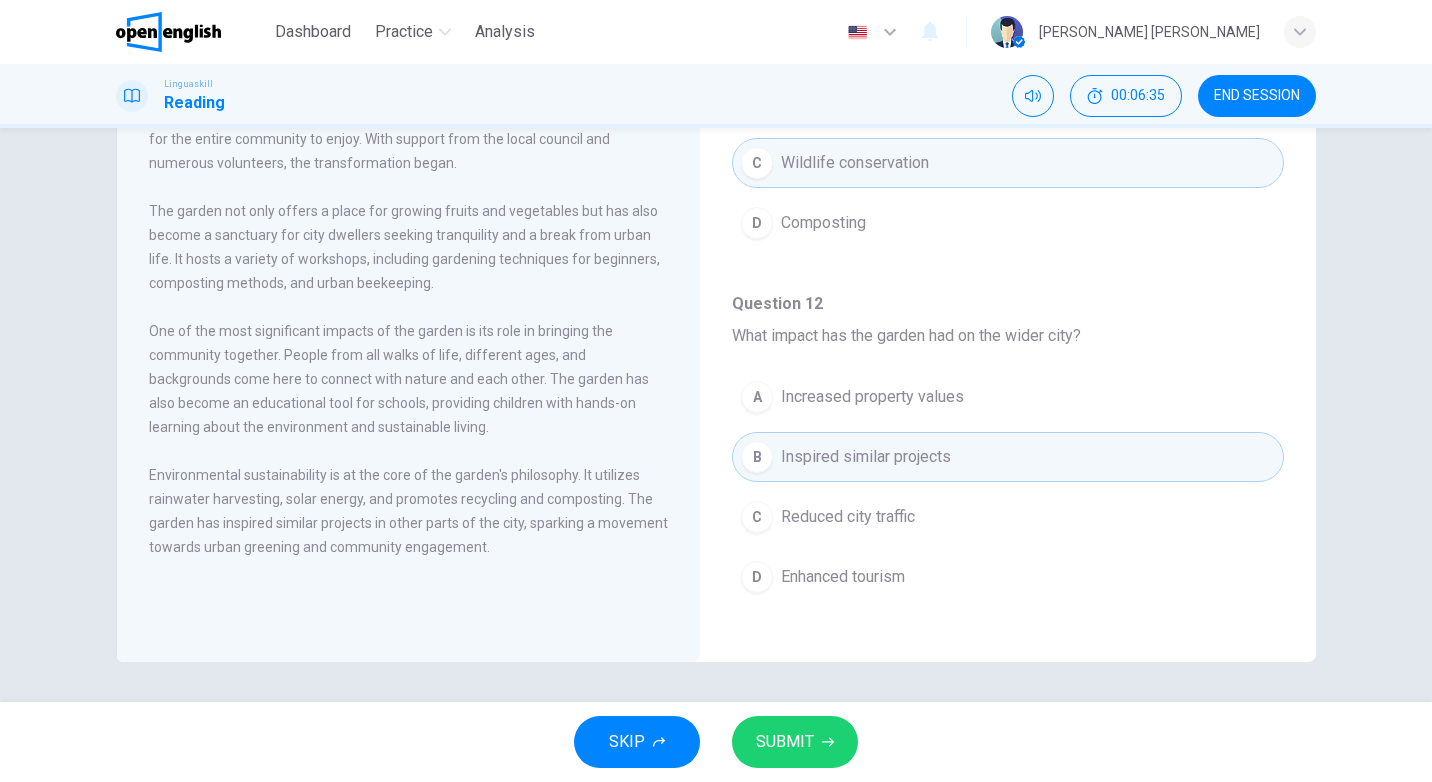 click on "SUBMIT" at bounding box center (795, 742) 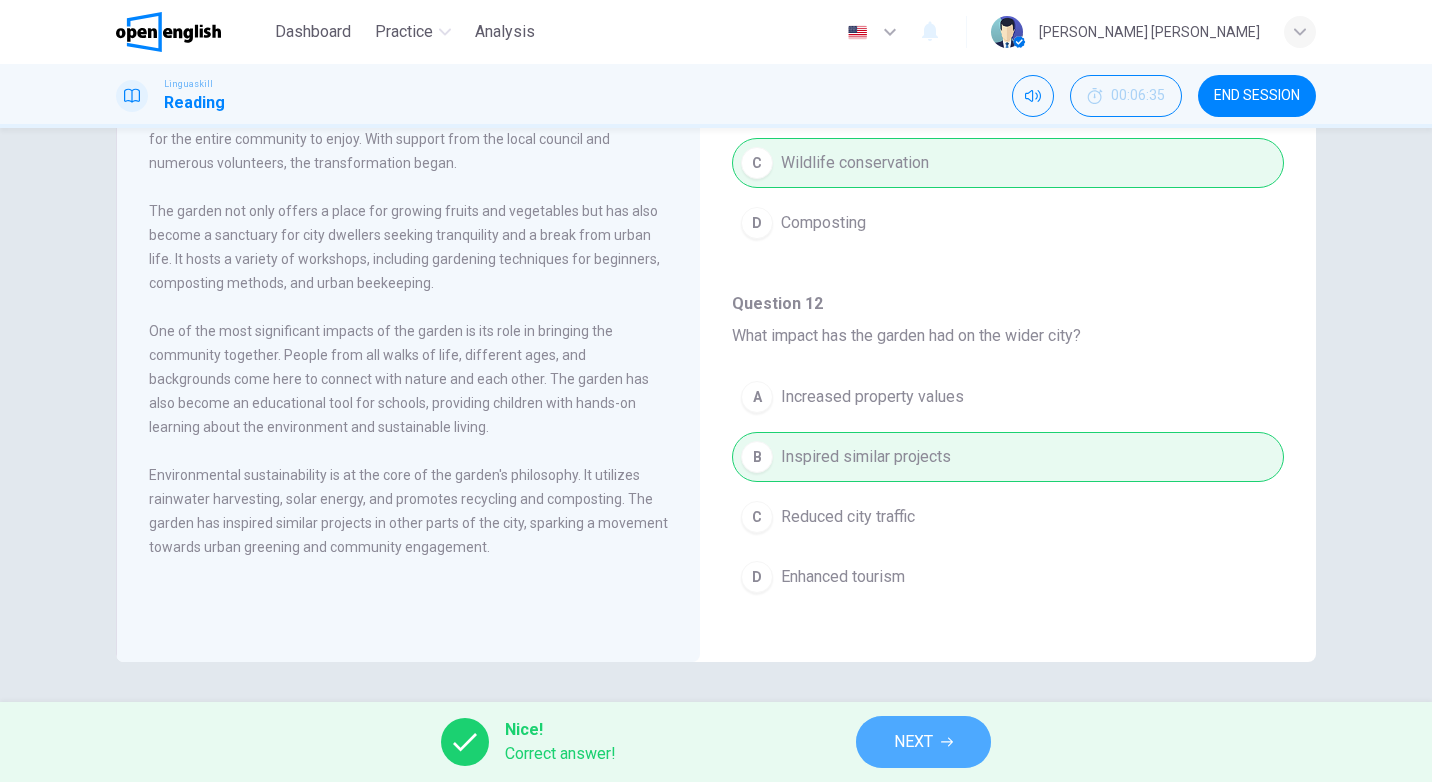 click on "NEXT" at bounding box center [913, 742] 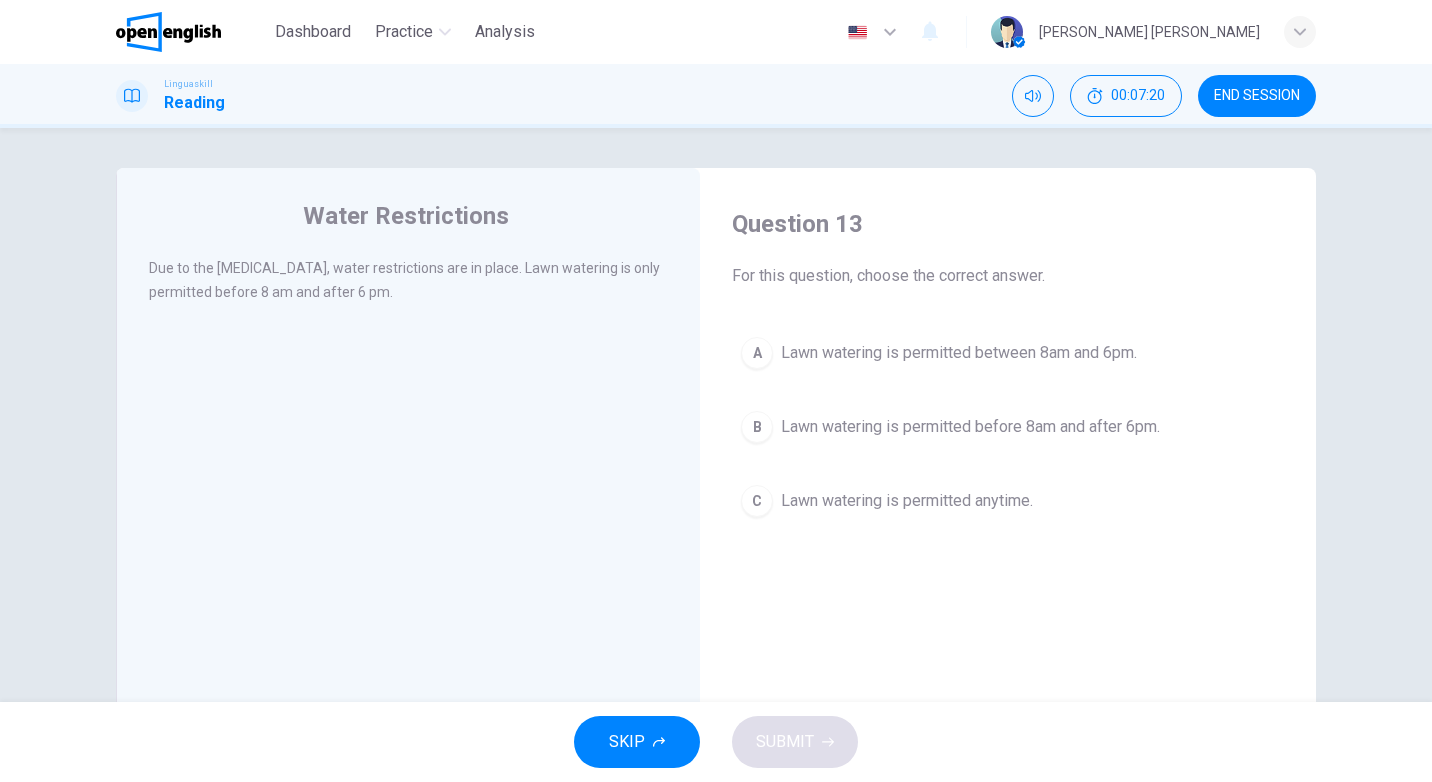 click on "Lawn watering is permitted before 8am and after 6pm." at bounding box center [970, 427] 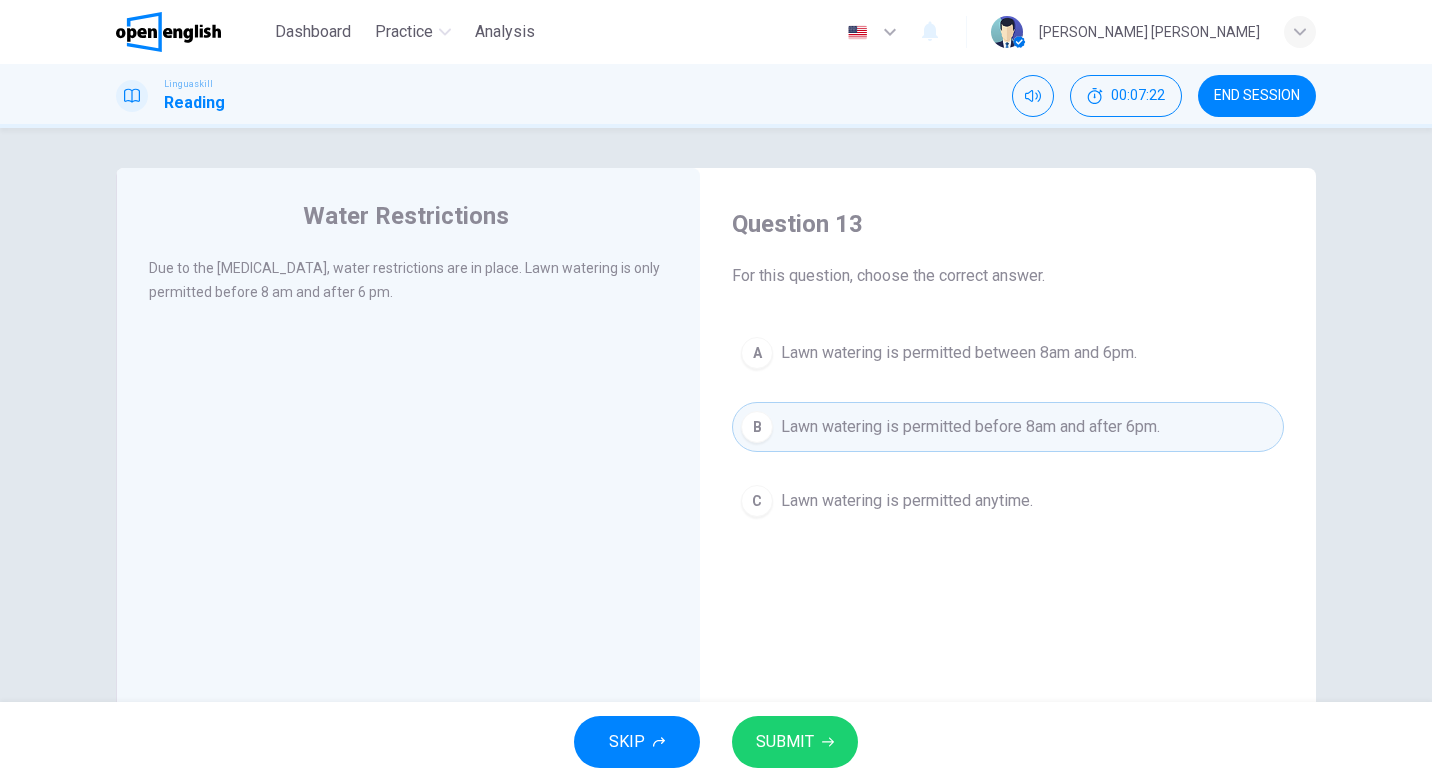 click on "SUBMIT" at bounding box center (795, 742) 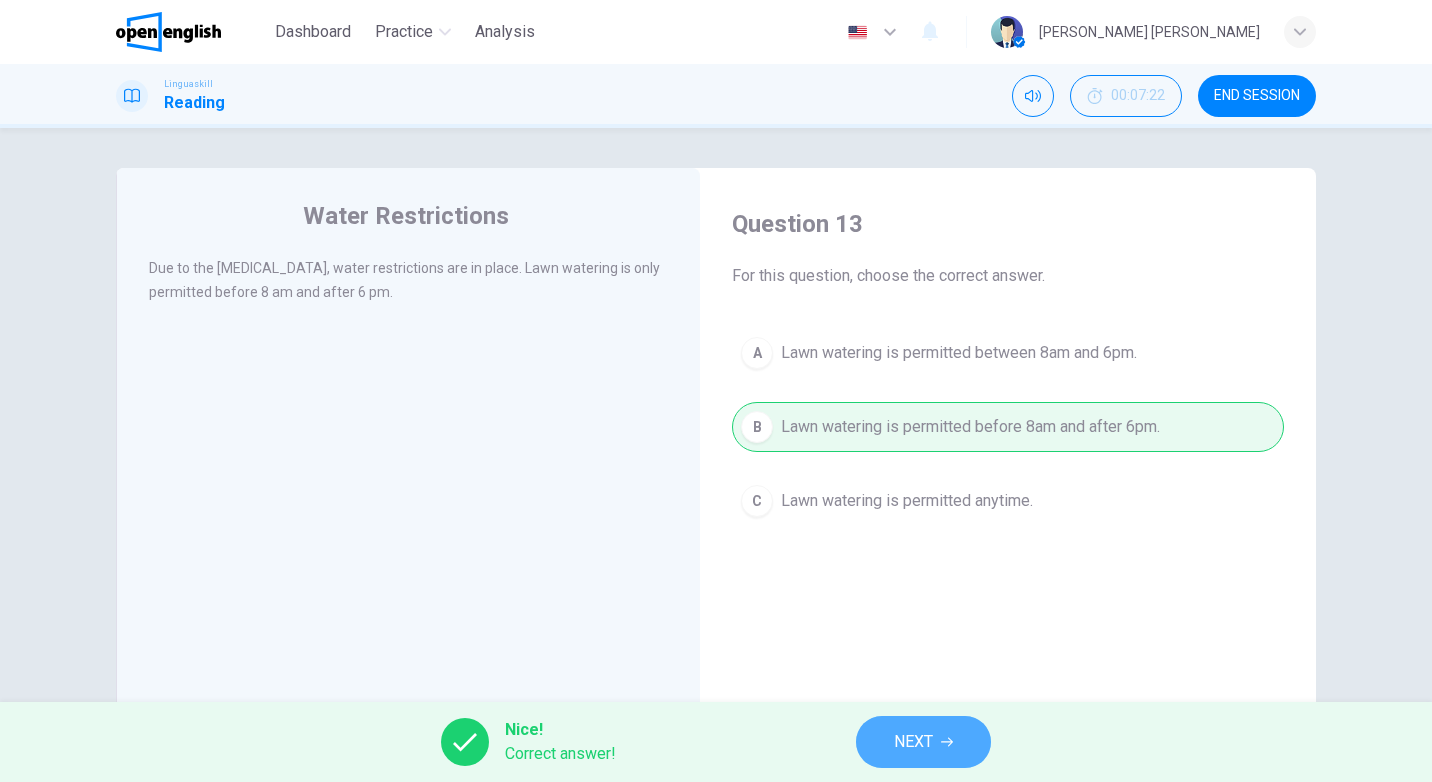 click on "NEXT" at bounding box center [913, 742] 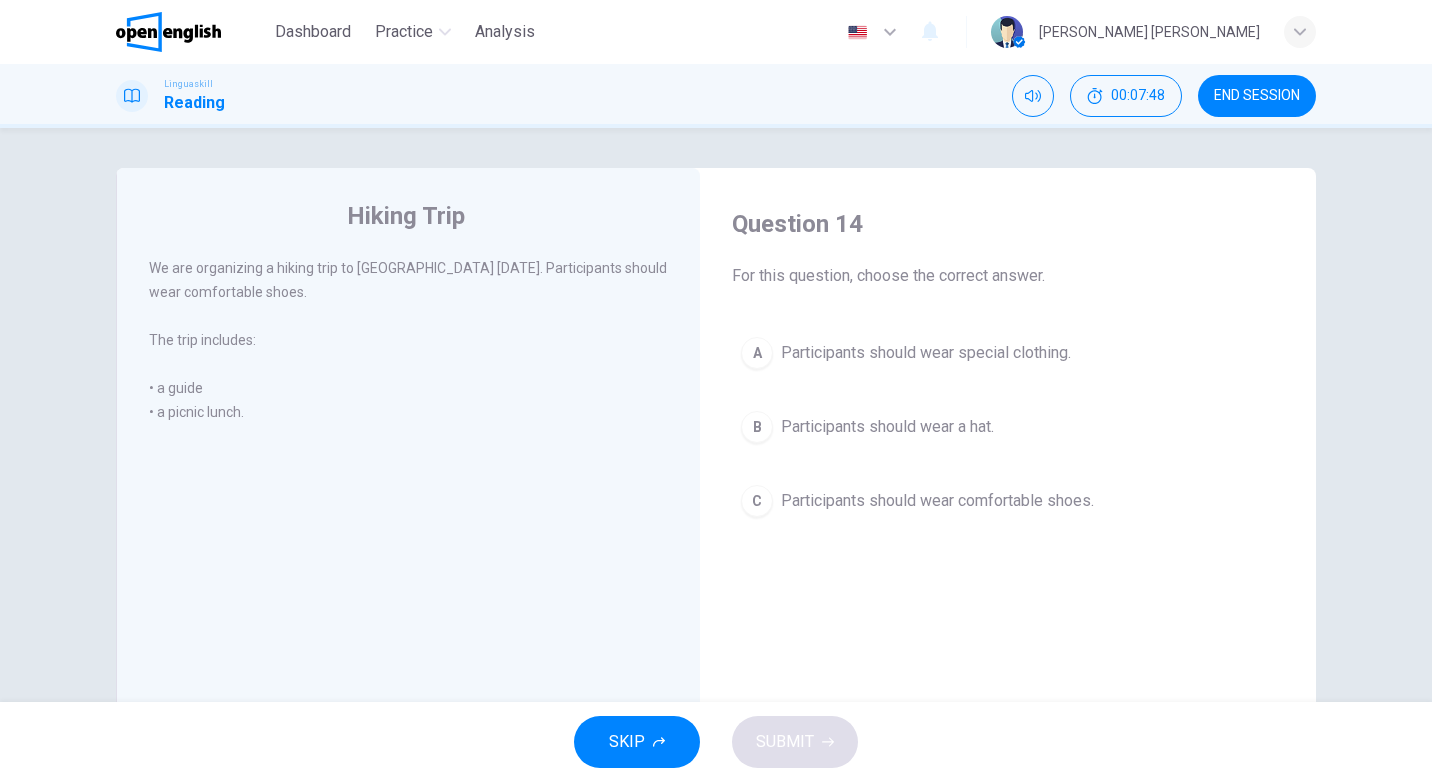 click on "Participants should wear comfortable shoes." at bounding box center (937, 501) 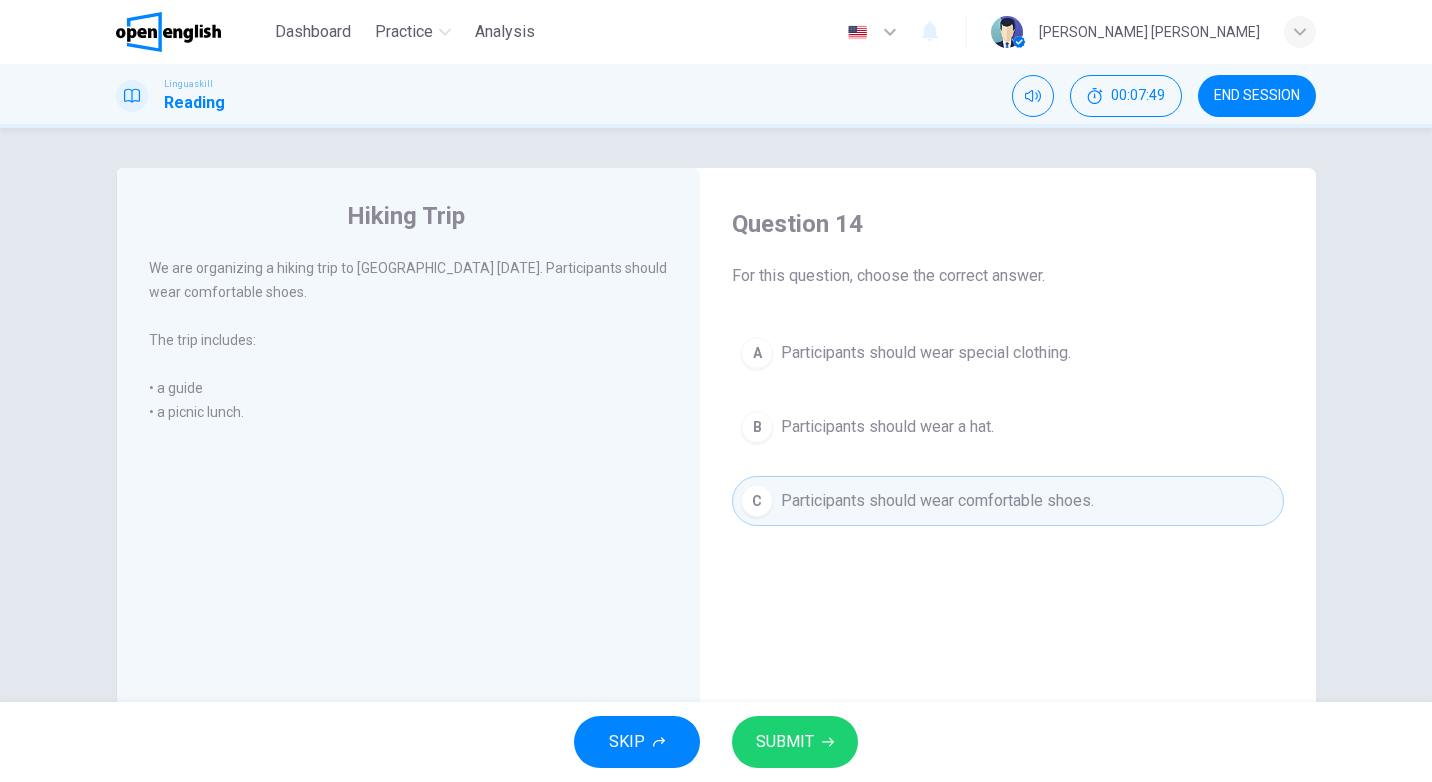 click on "SUBMIT" at bounding box center [795, 742] 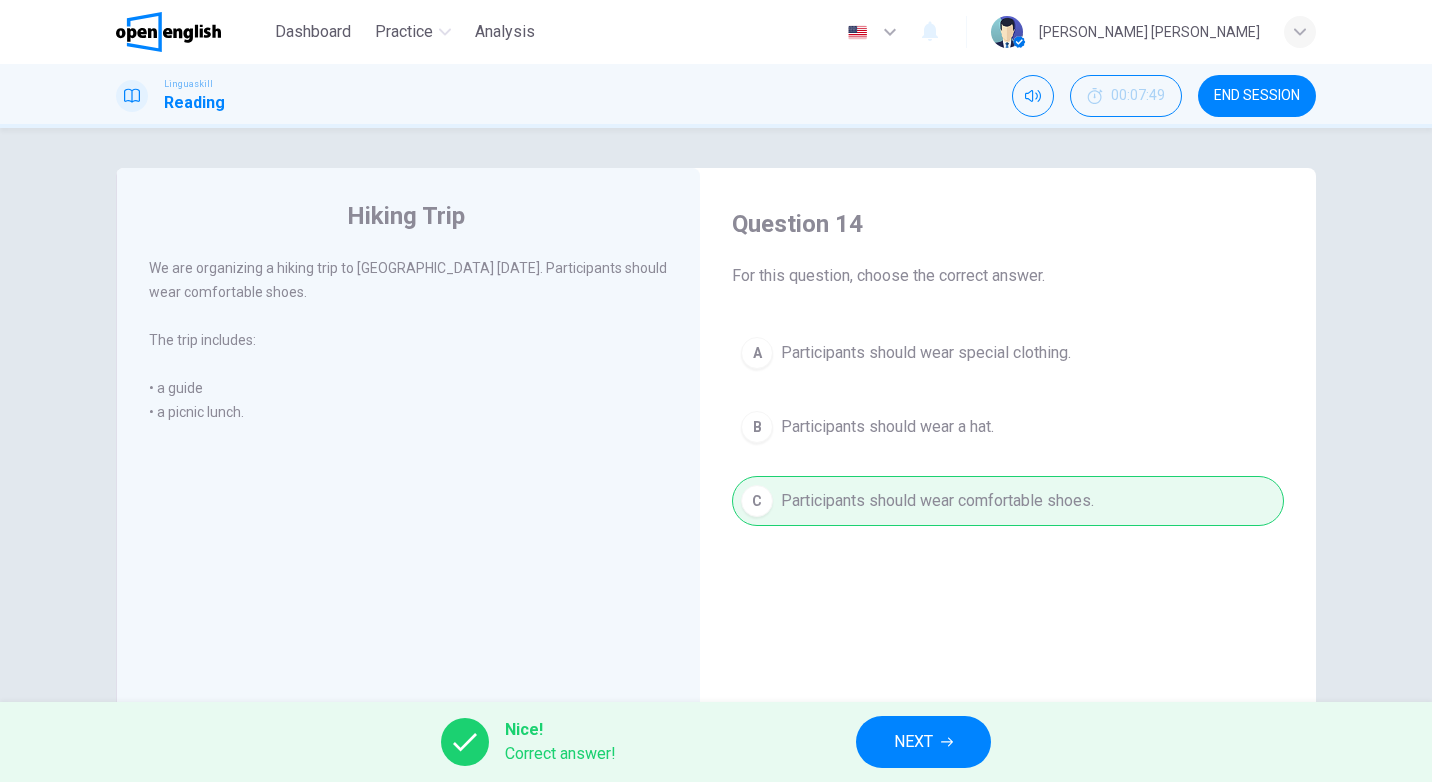 click on "NEXT" at bounding box center [913, 742] 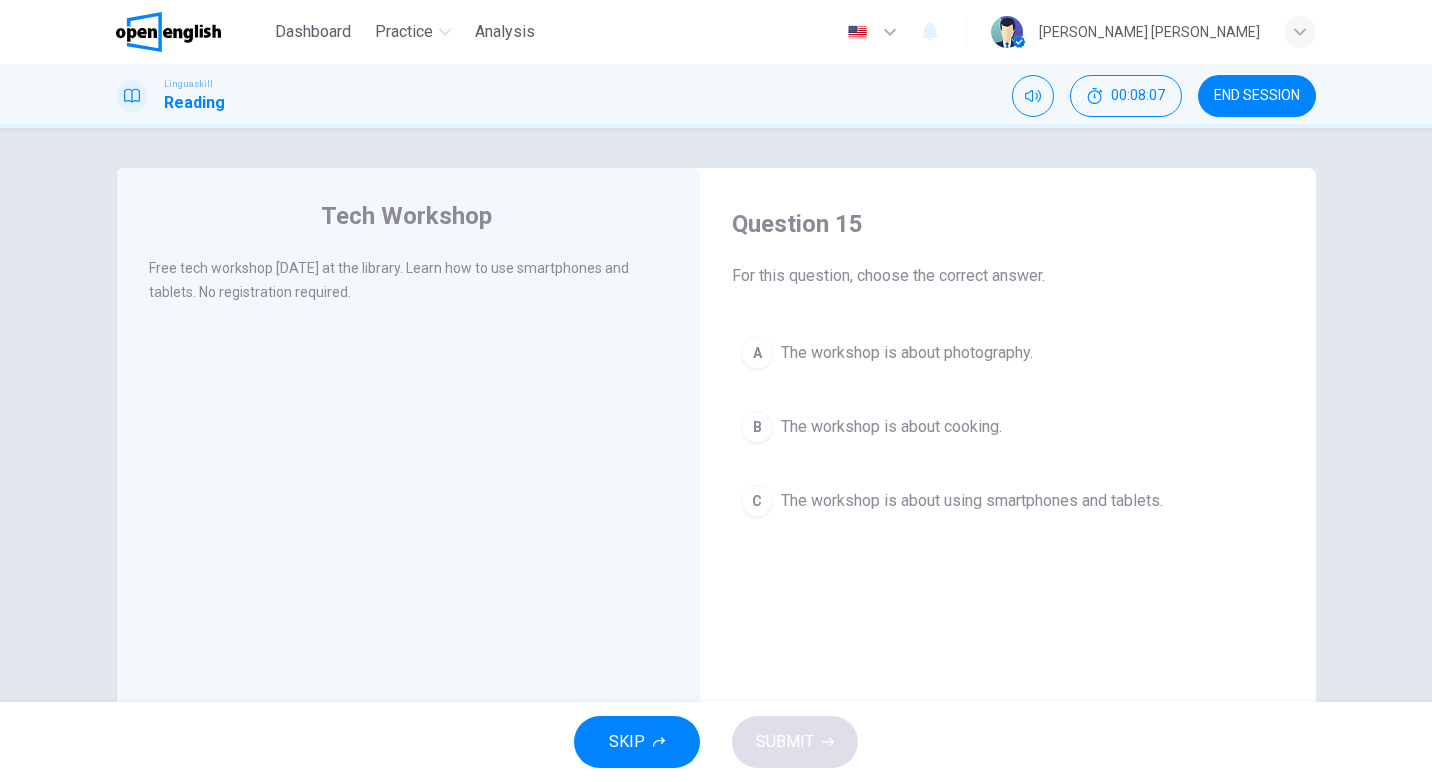 click on "The workshop is about using smartphones and tablets." at bounding box center (972, 501) 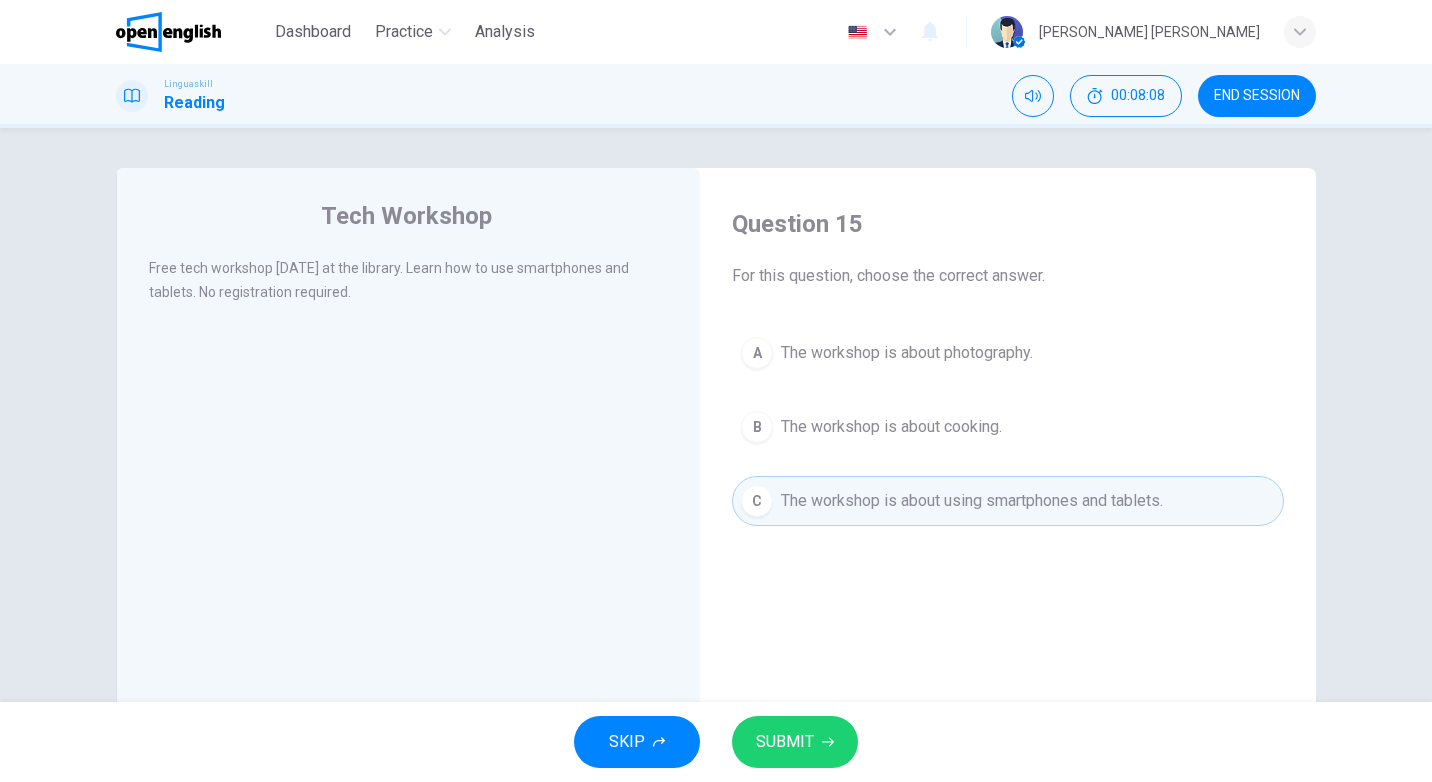 click on "SUBMIT" at bounding box center (795, 742) 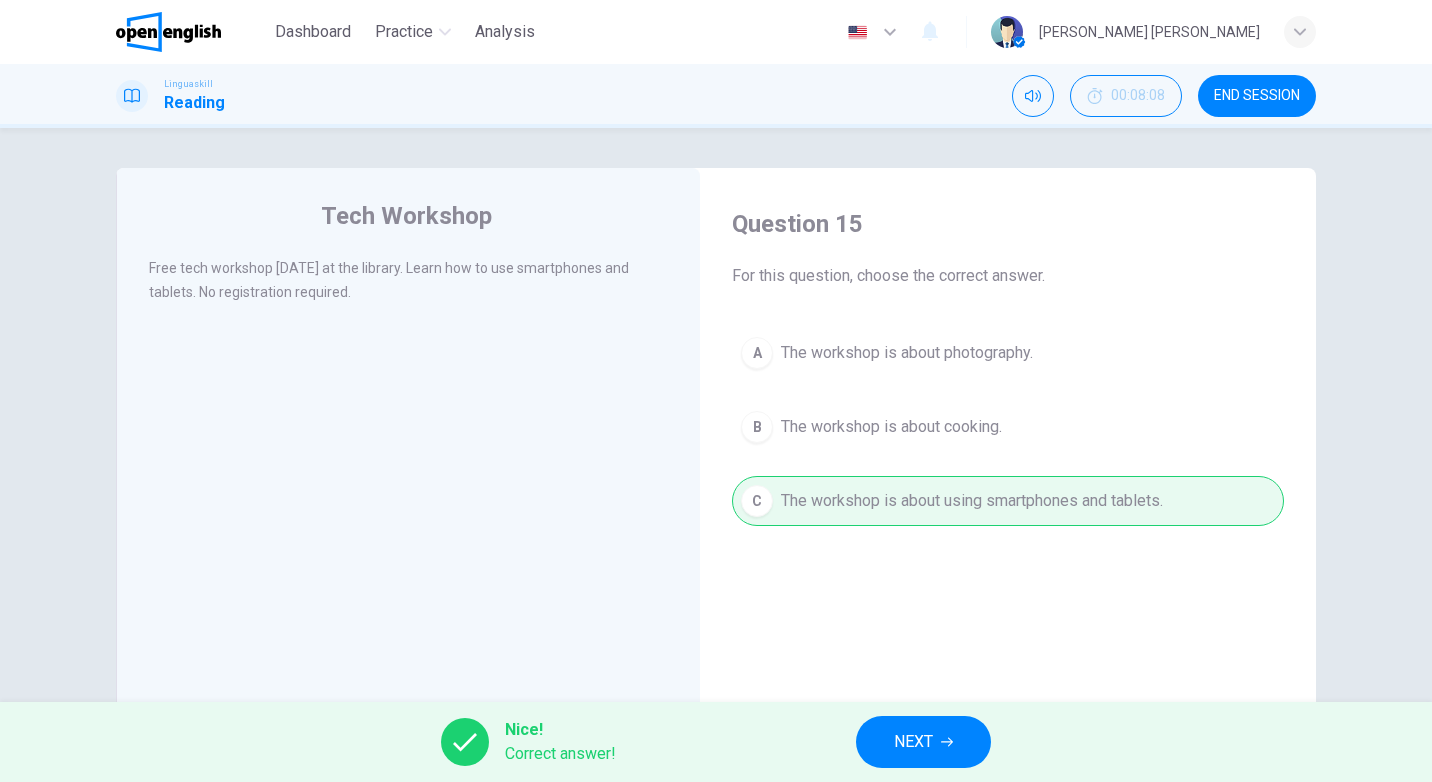 click on "NEXT" at bounding box center (913, 742) 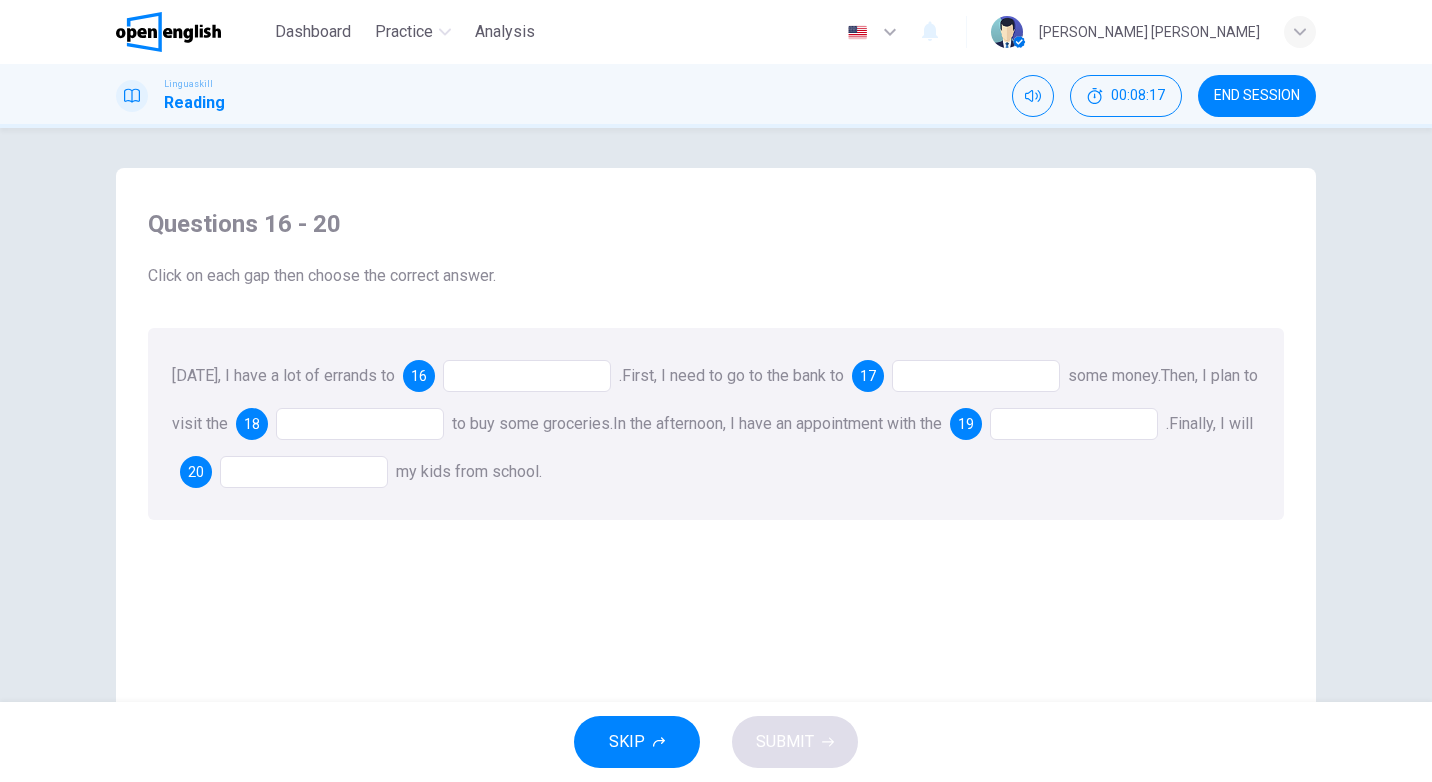 click at bounding box center (527, 376) 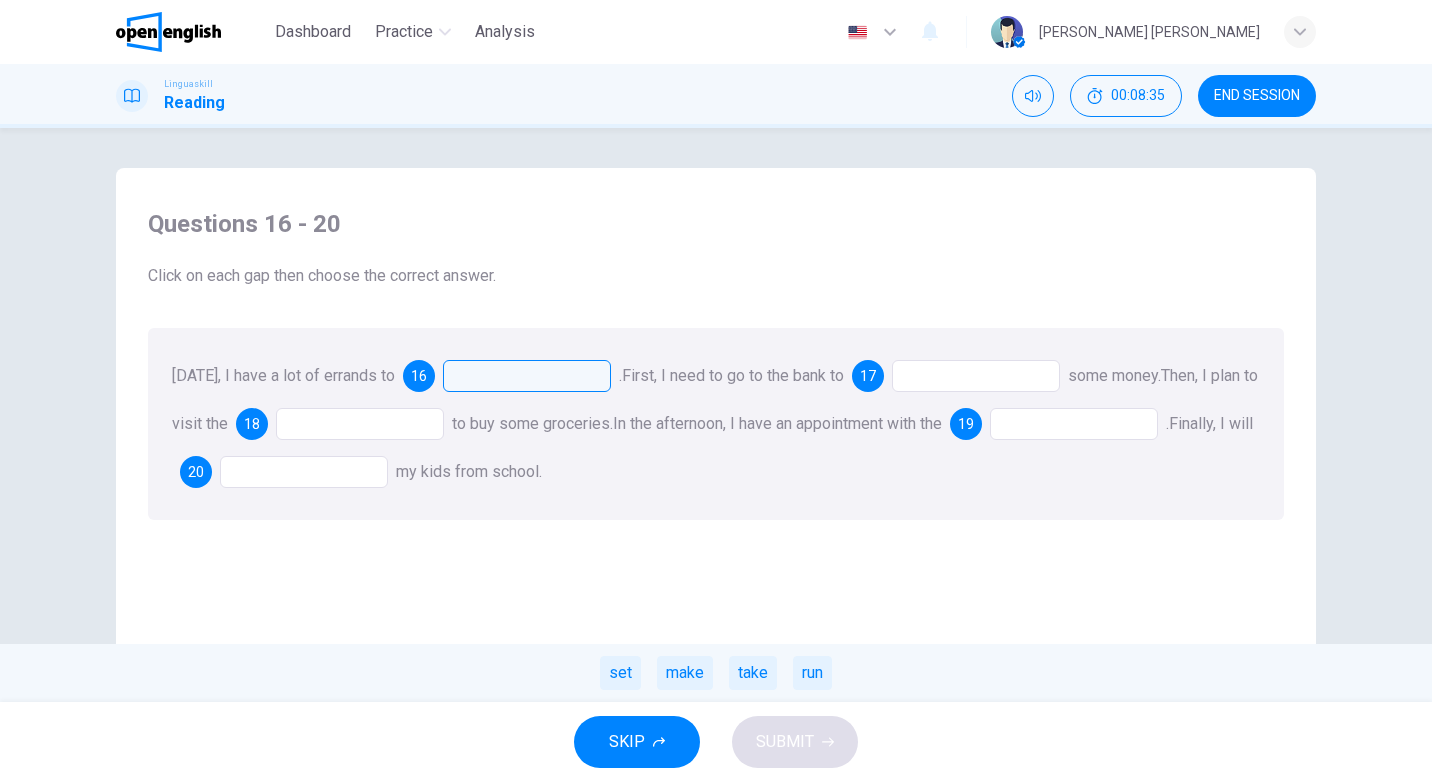 click at bounding box center [976, 376] 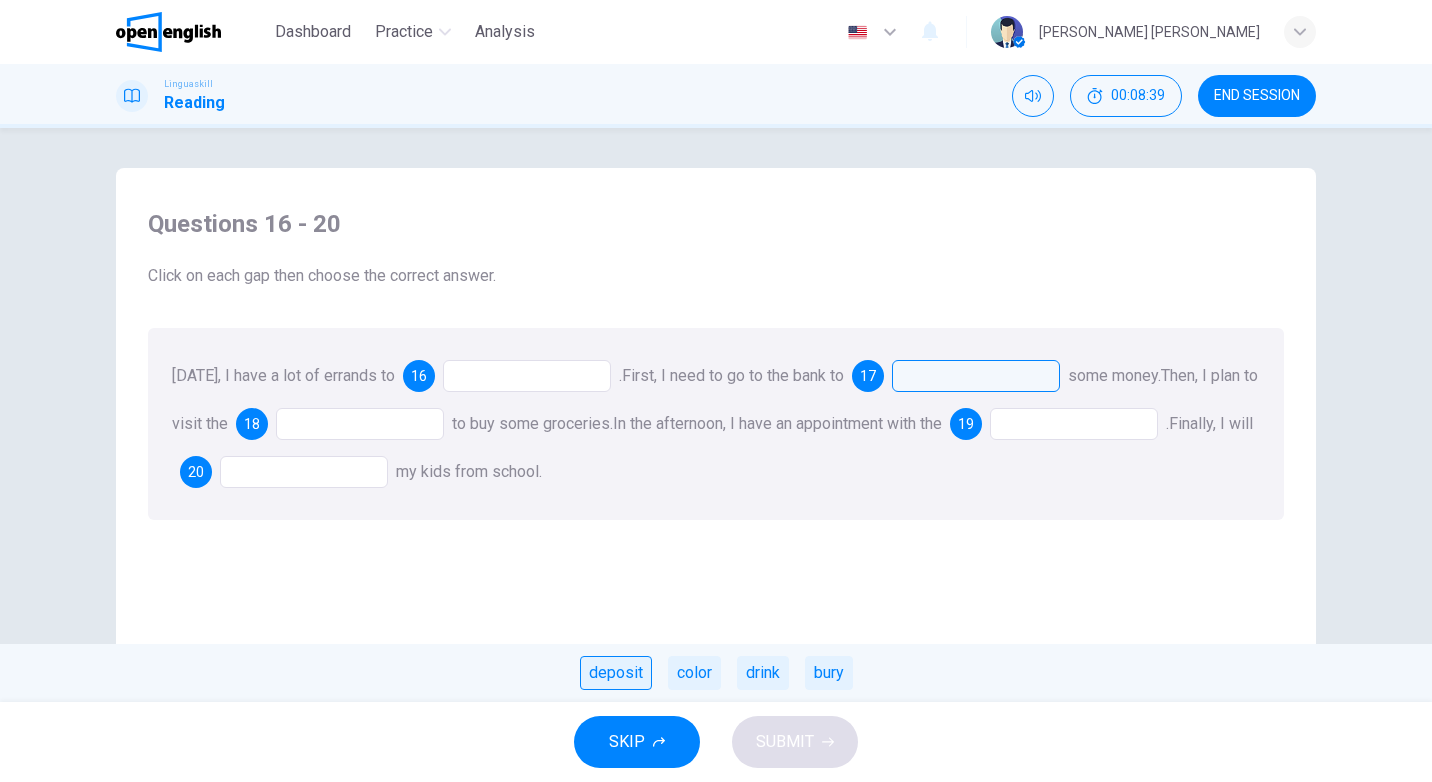 click on "deposit" at bounding box center [616, 673] 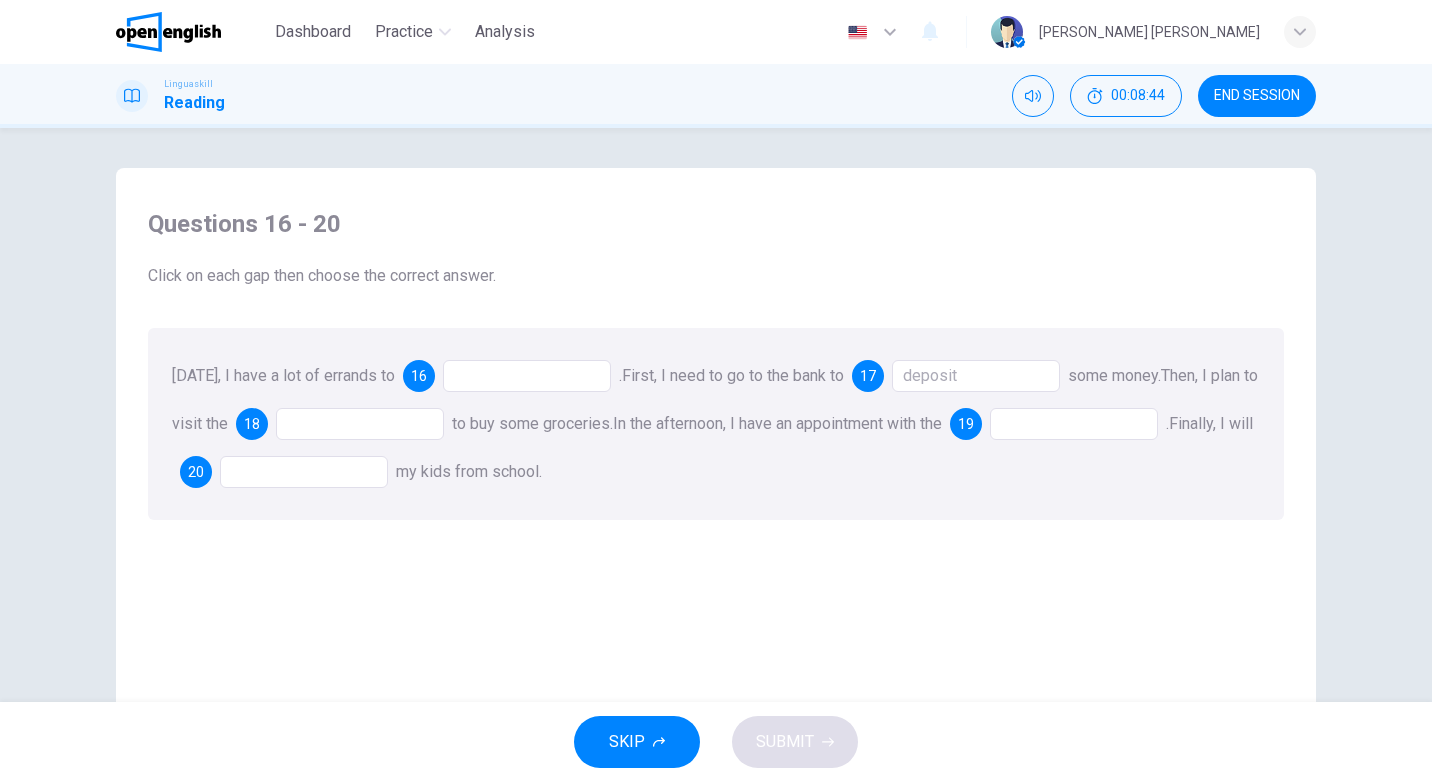 click at bounding box center (360, 424) 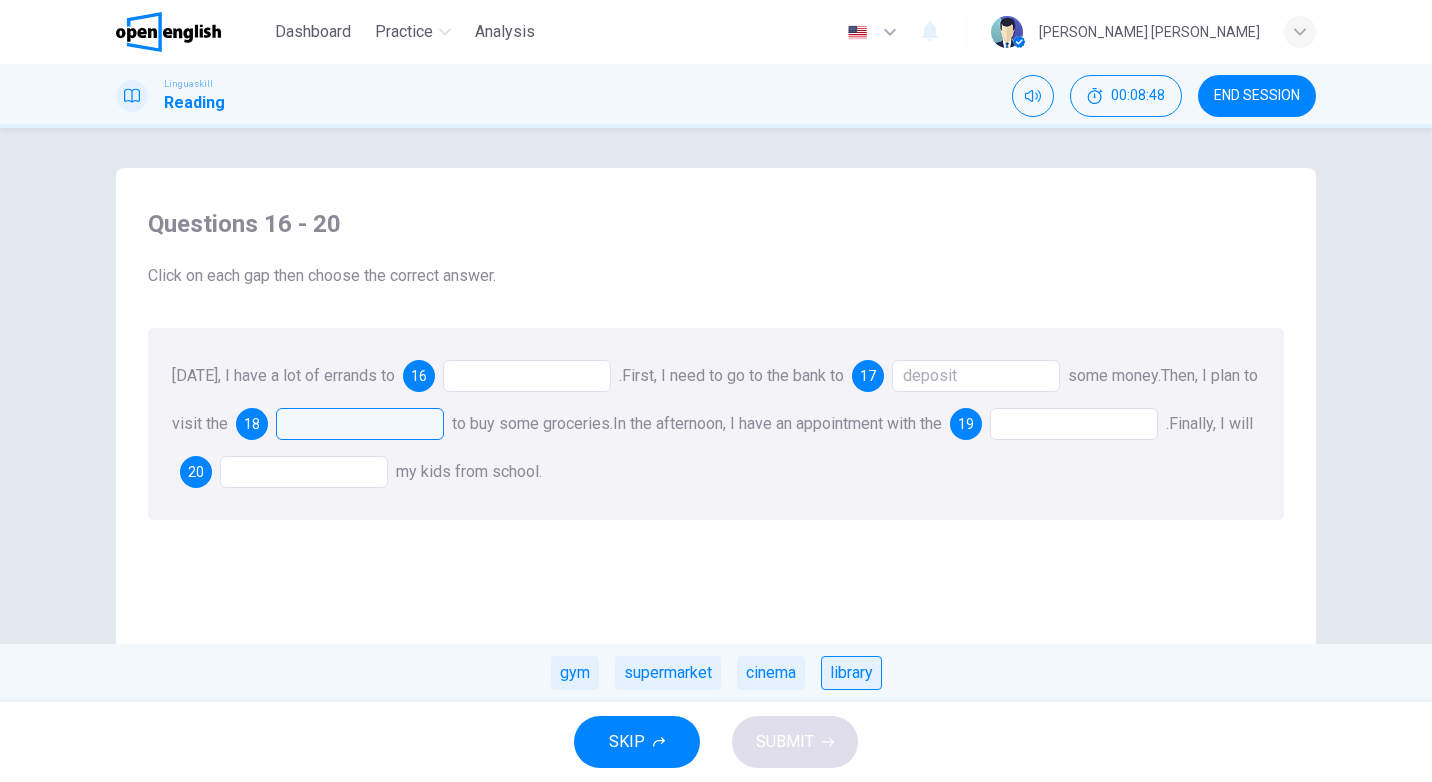 click on "library" at bounding box center (851, 673) 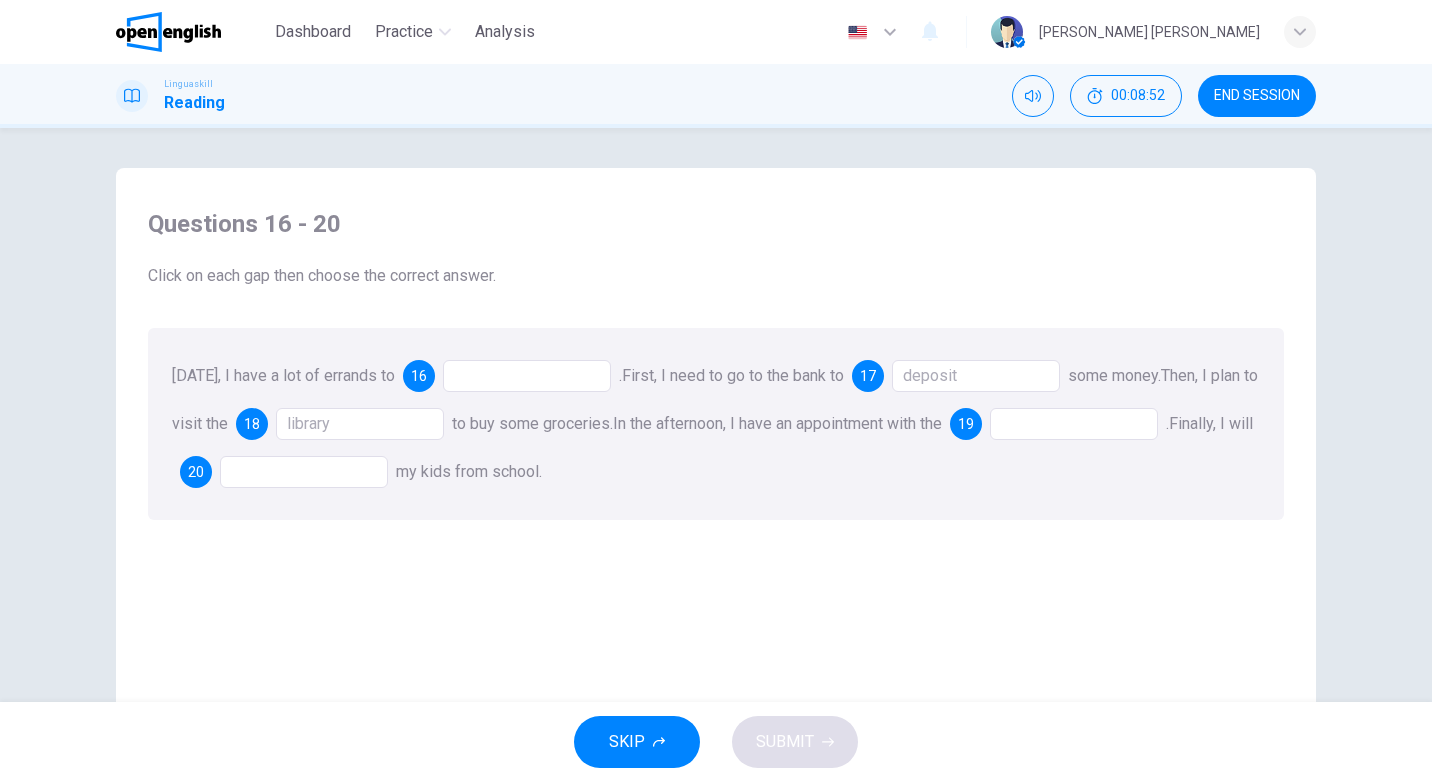 click on "library" at bounding box center [360, 424] 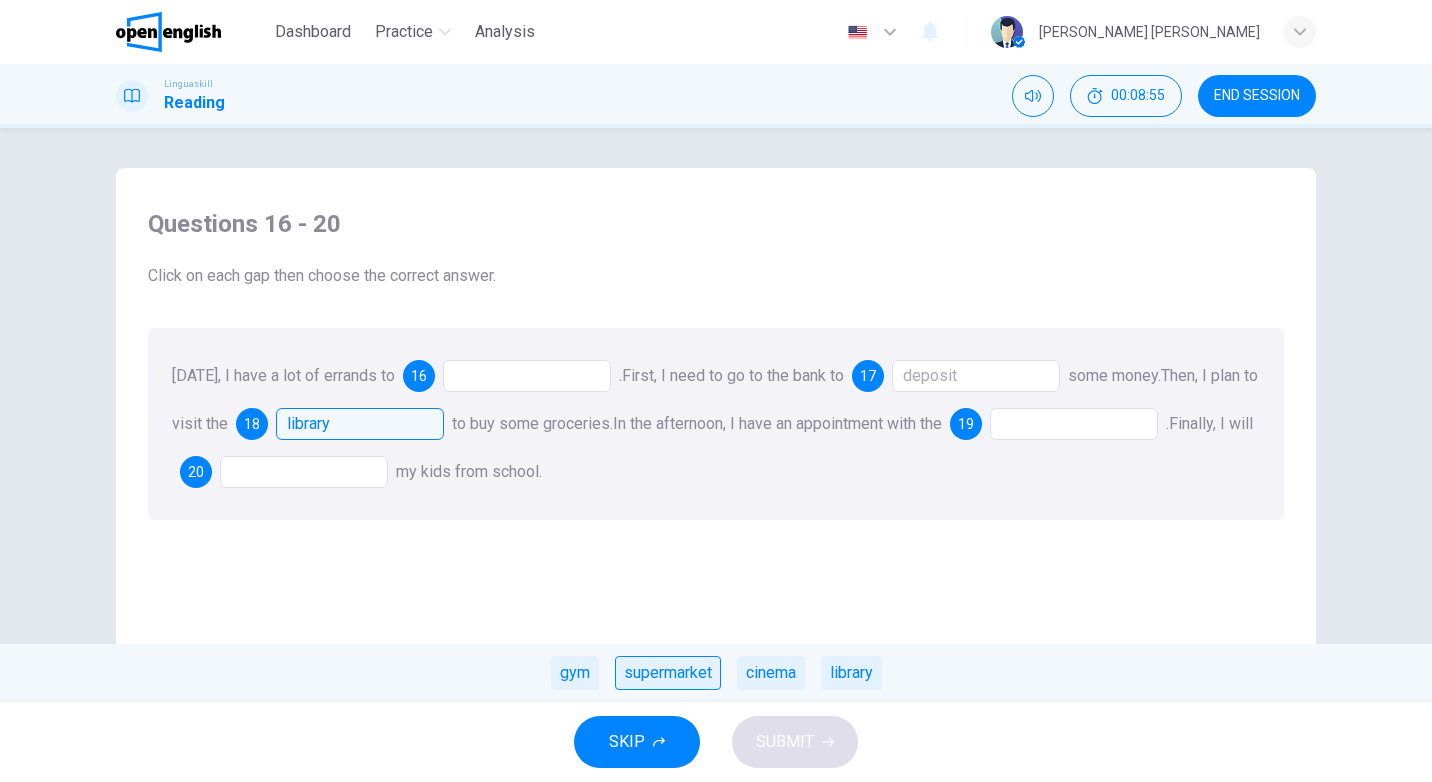click on "supermarket" at bounding box center (668, 673) 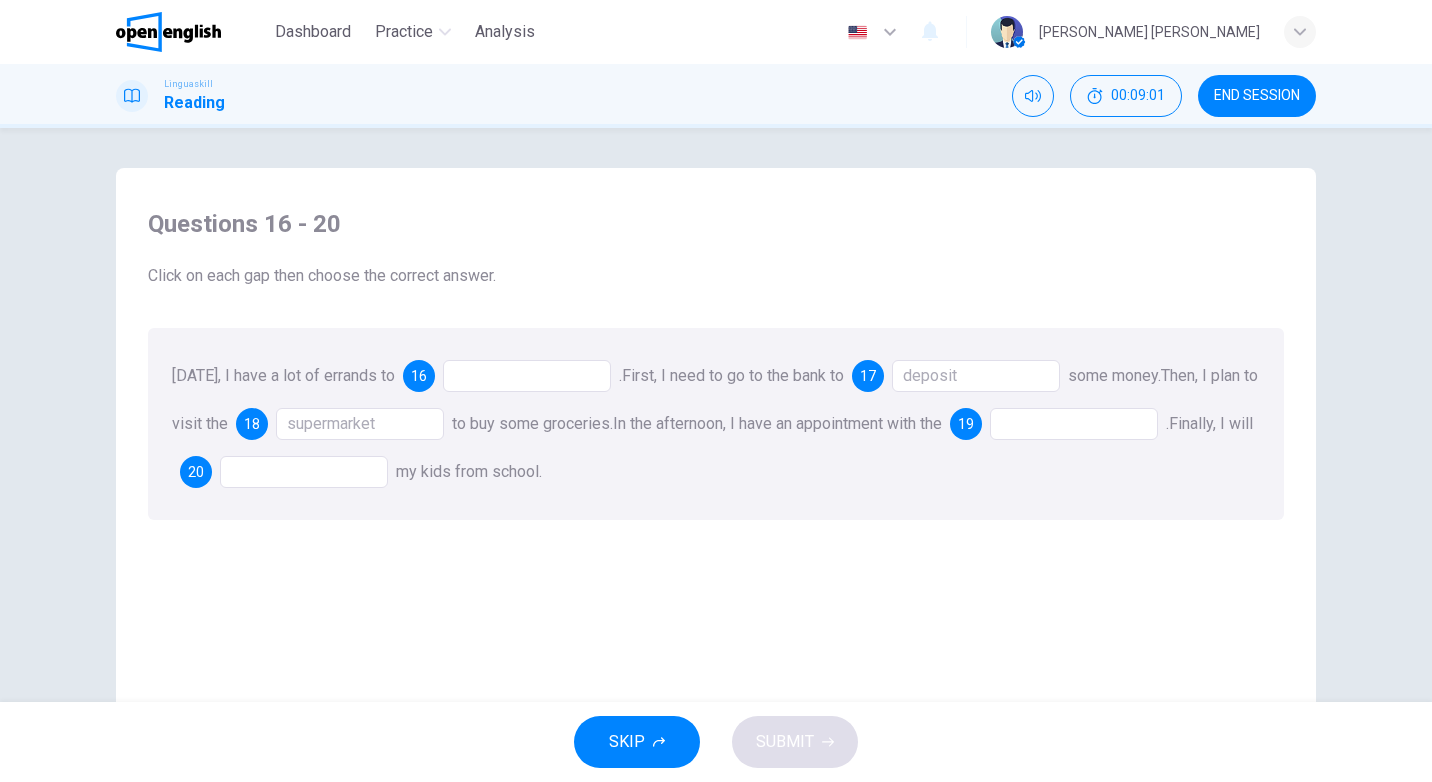click at bounding box center (1074, 424) 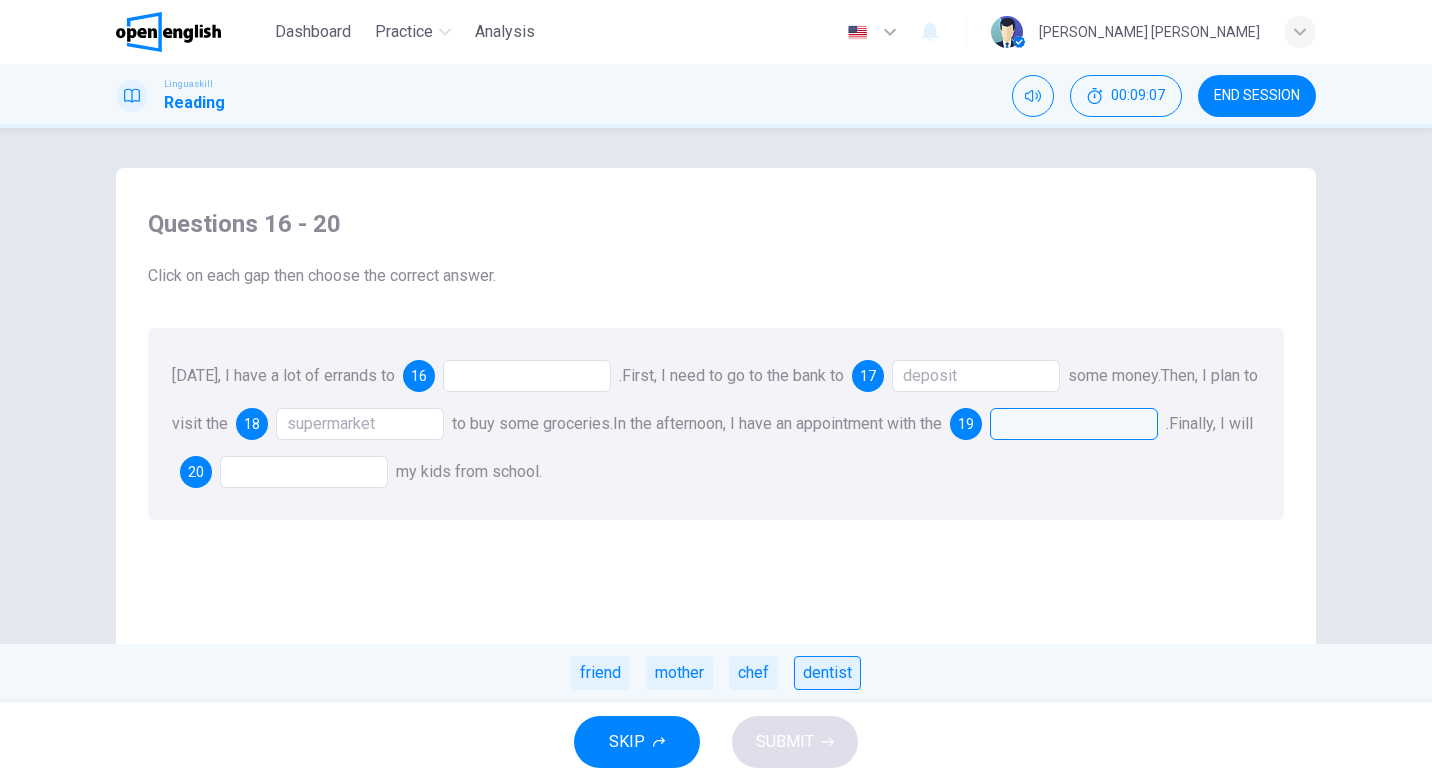 click on "dentist" at bounding box center [827, 673] 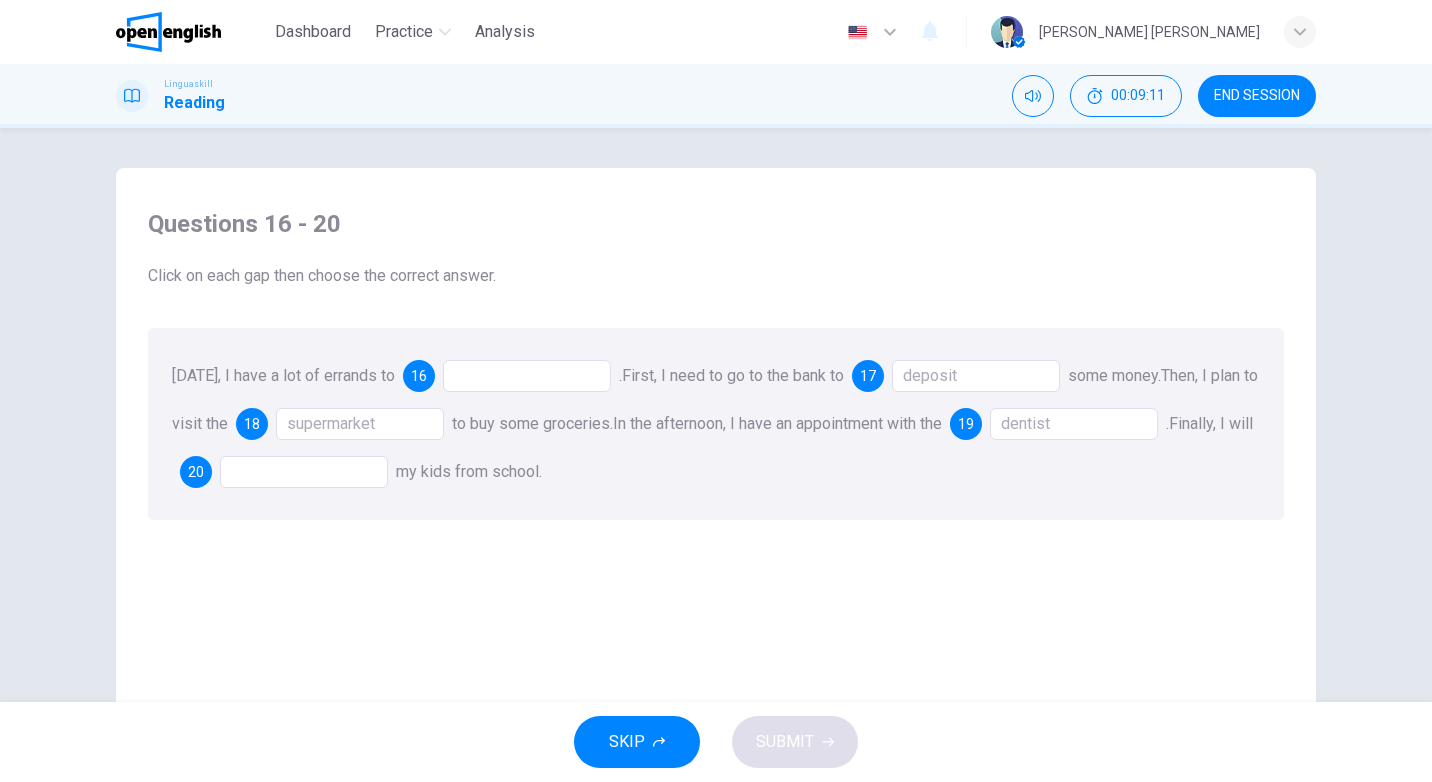 click at bounding box center (304, 472) 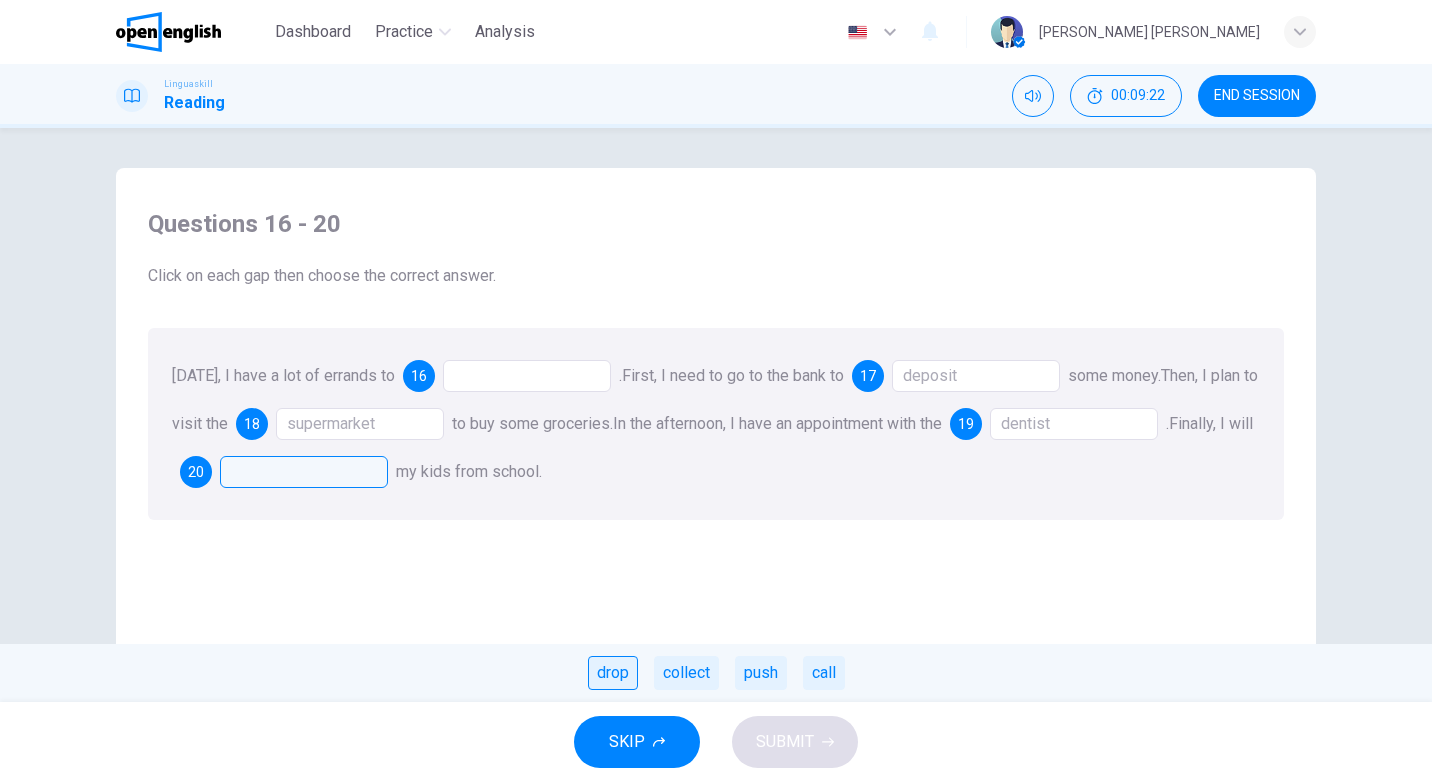 click on "drop" at bounding box center (613, 673) 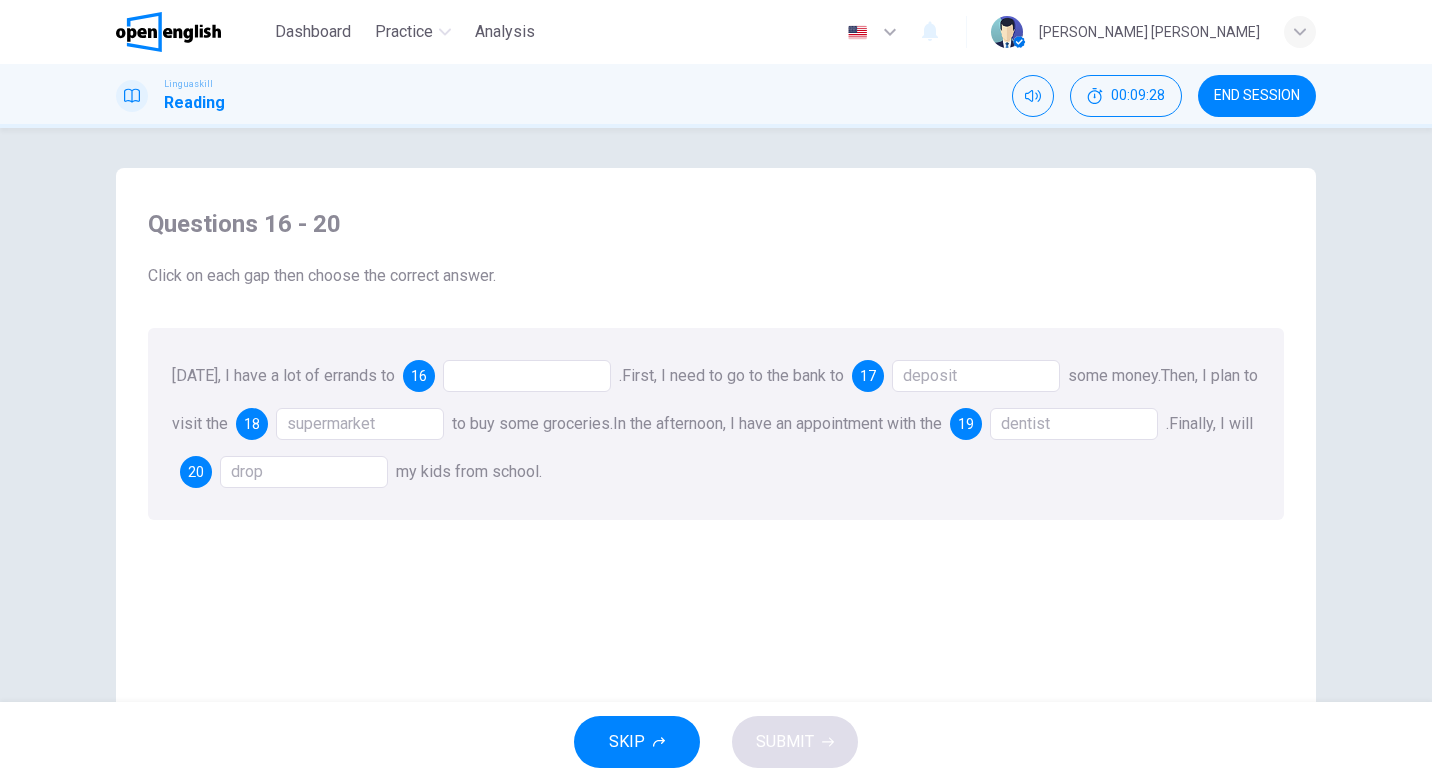 click at bounding box center [527, 376] 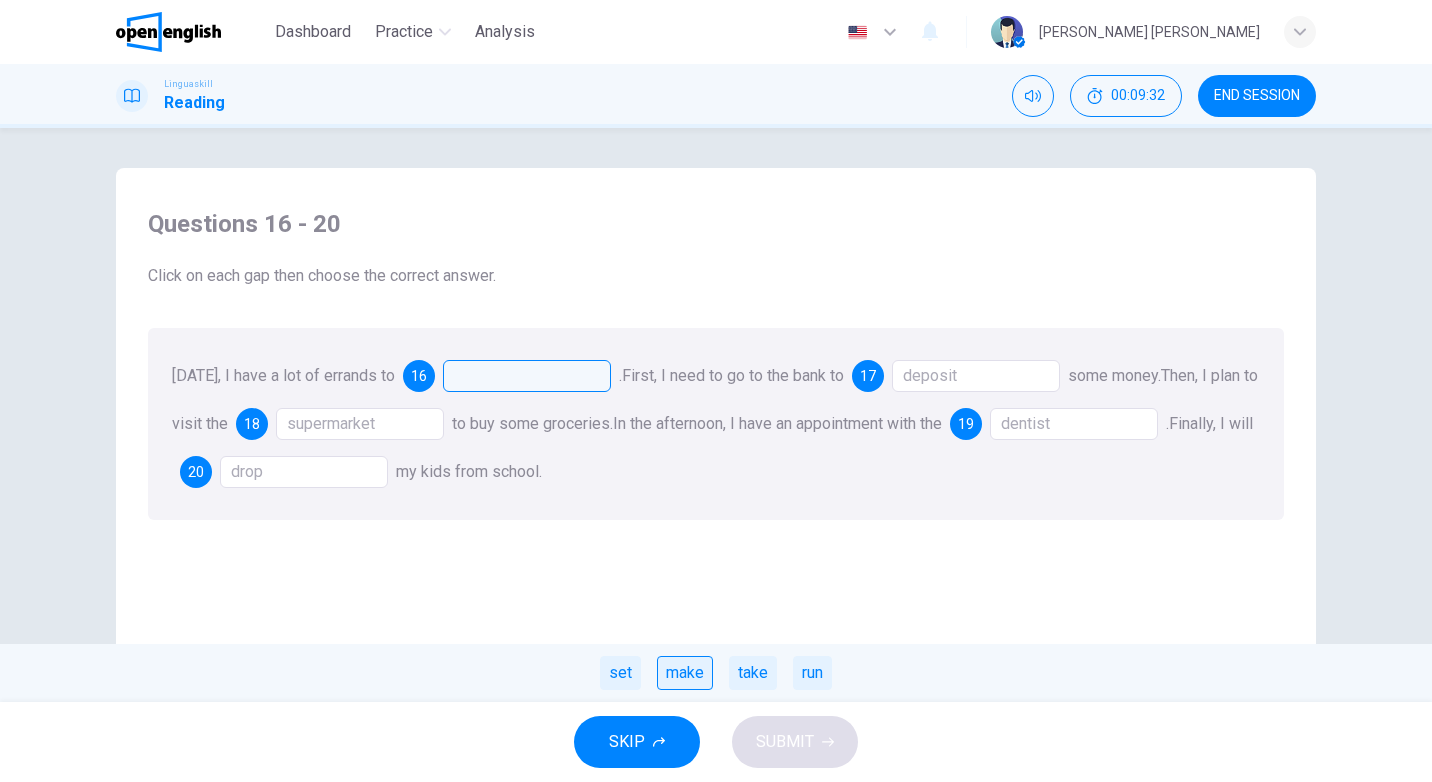 click on "make" at bounding box center [685, 673] 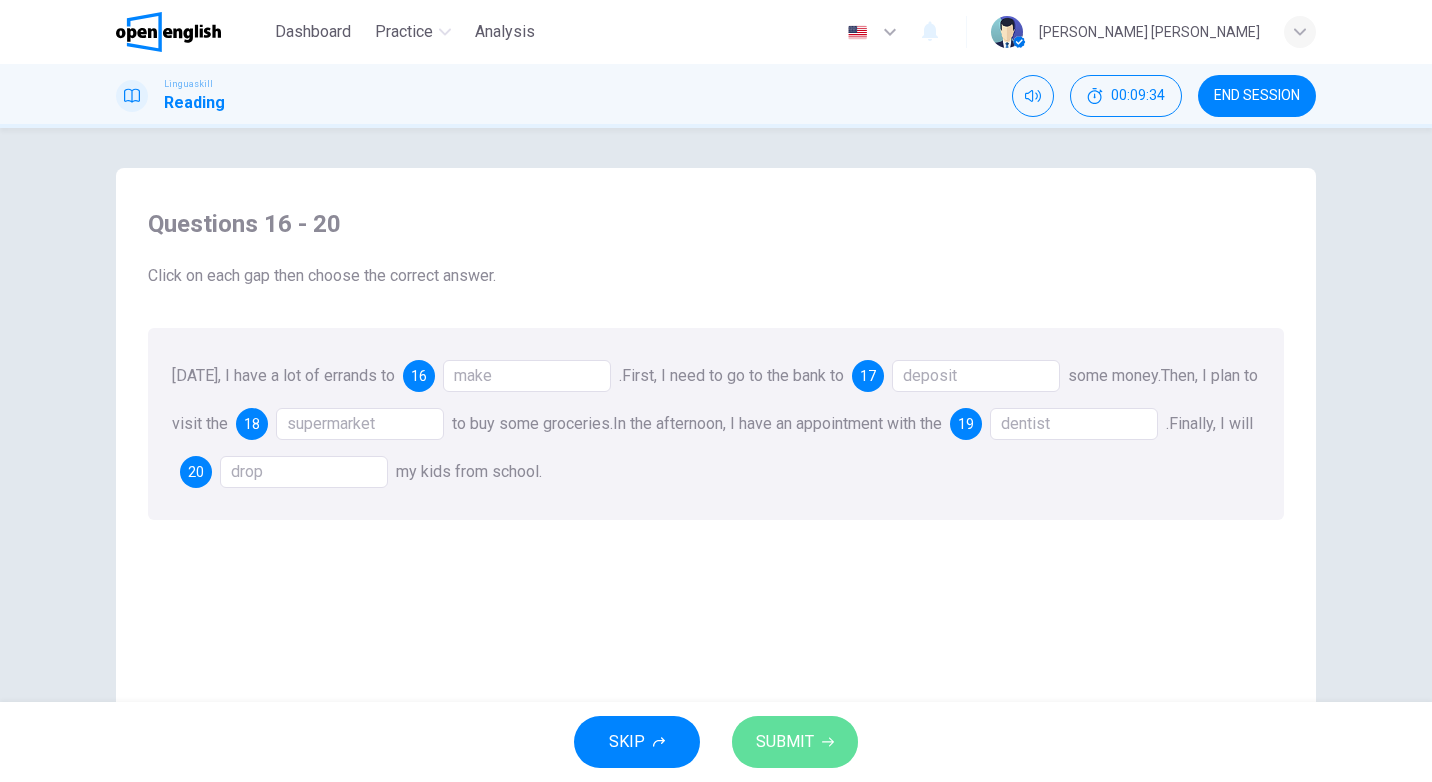 click on "SUBMIT" at bounding box center (795, 742) 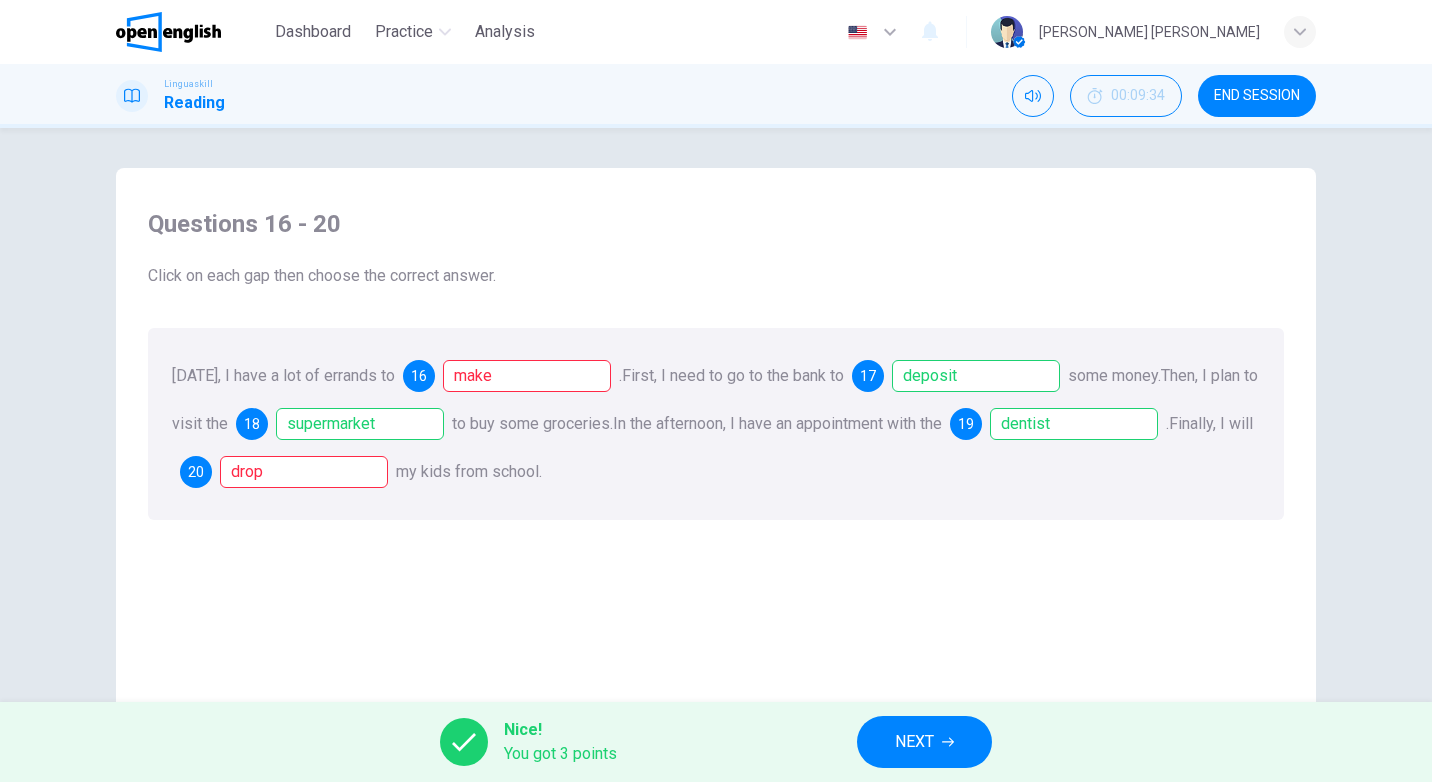 click on "NEXT" at bounding box center [914, 742] 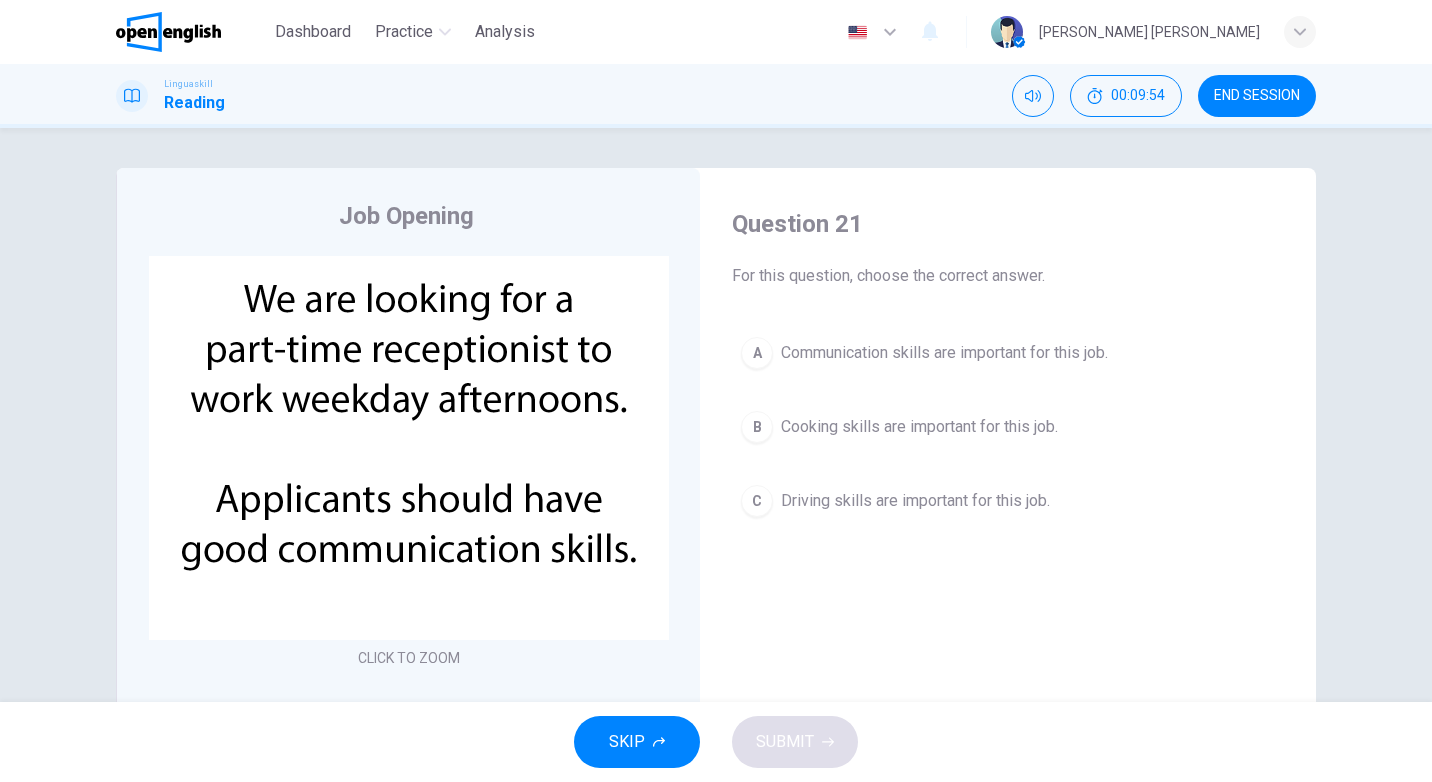 click on "Communication skills are important for this job." at bounding box center (944, 353) 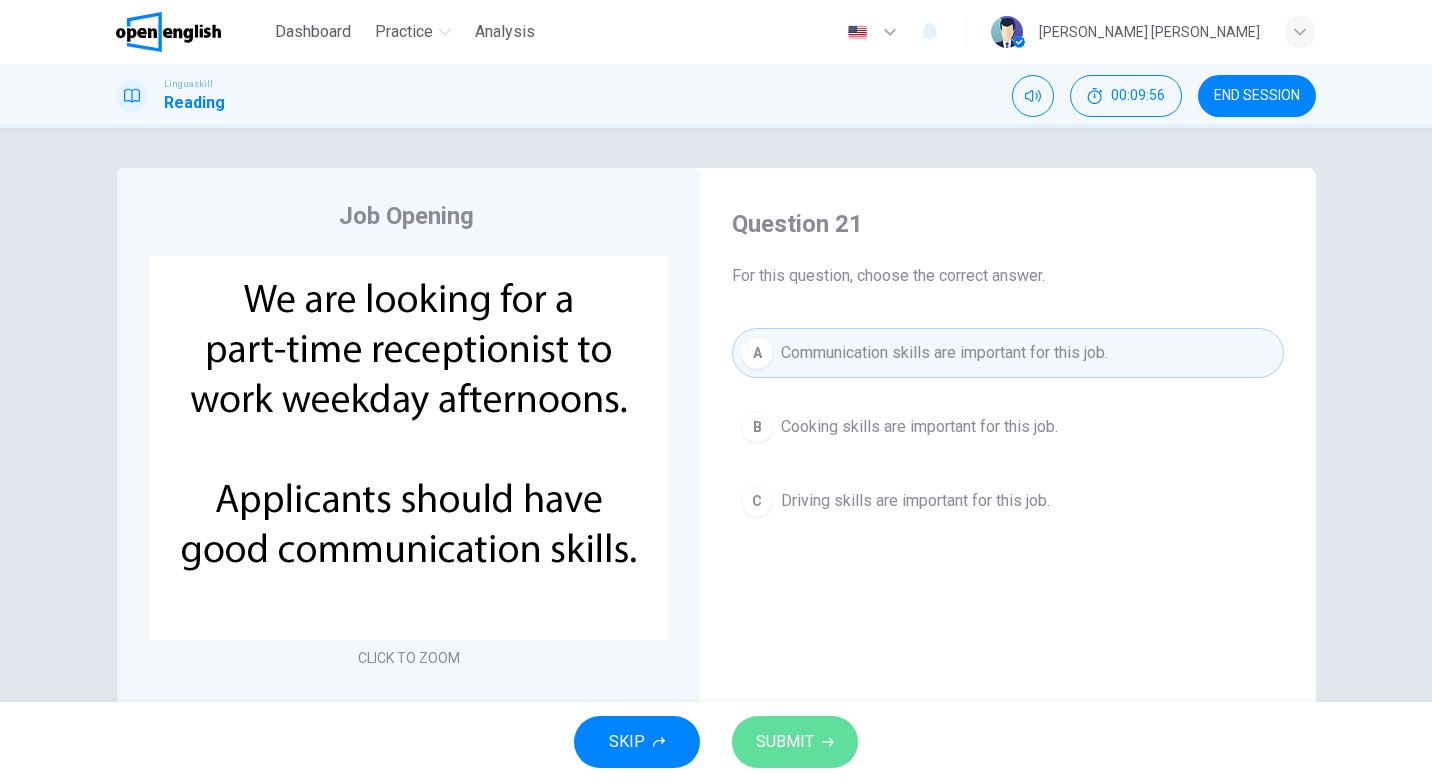 click on "SUBMIT" at bounding box center [785, 742] 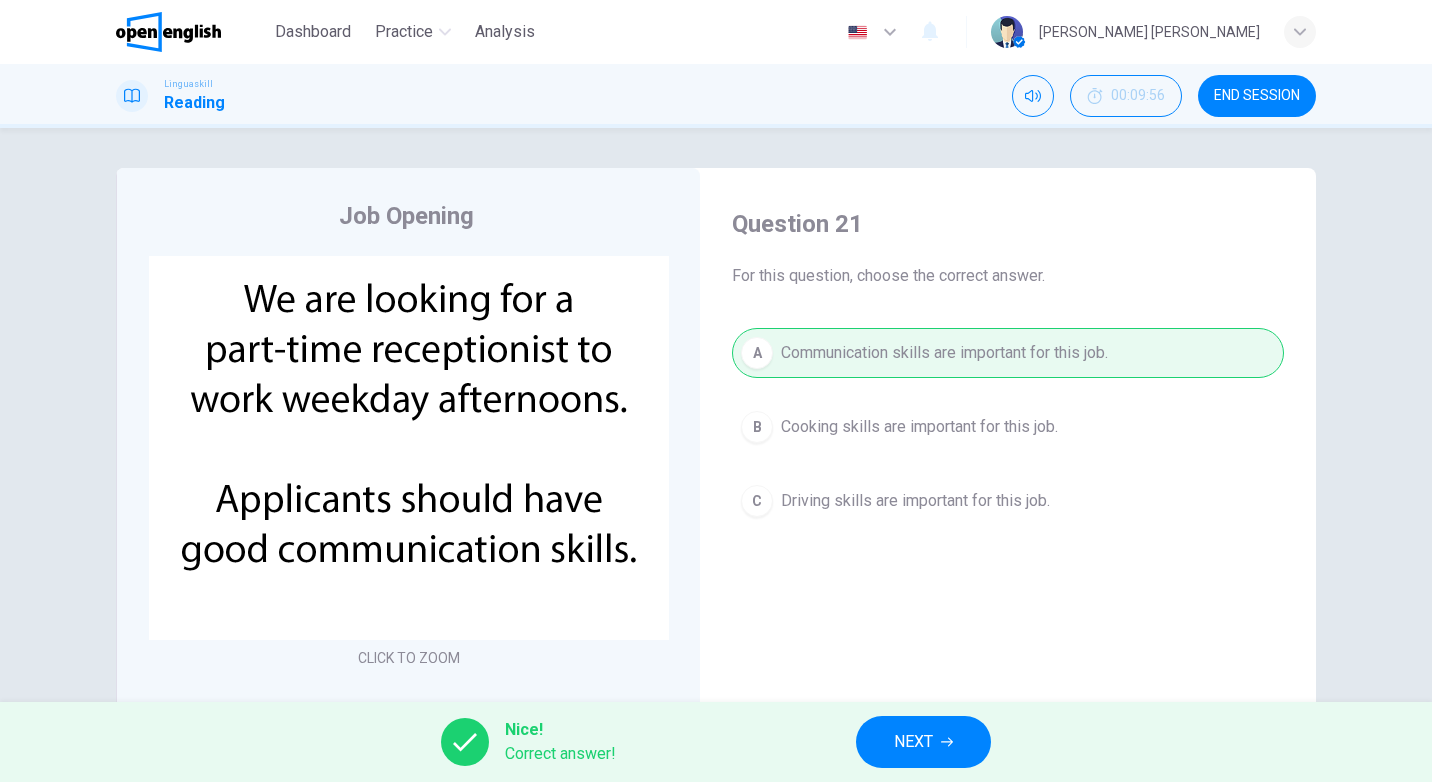 click on "NEXT" at bounding box center [913, 742] 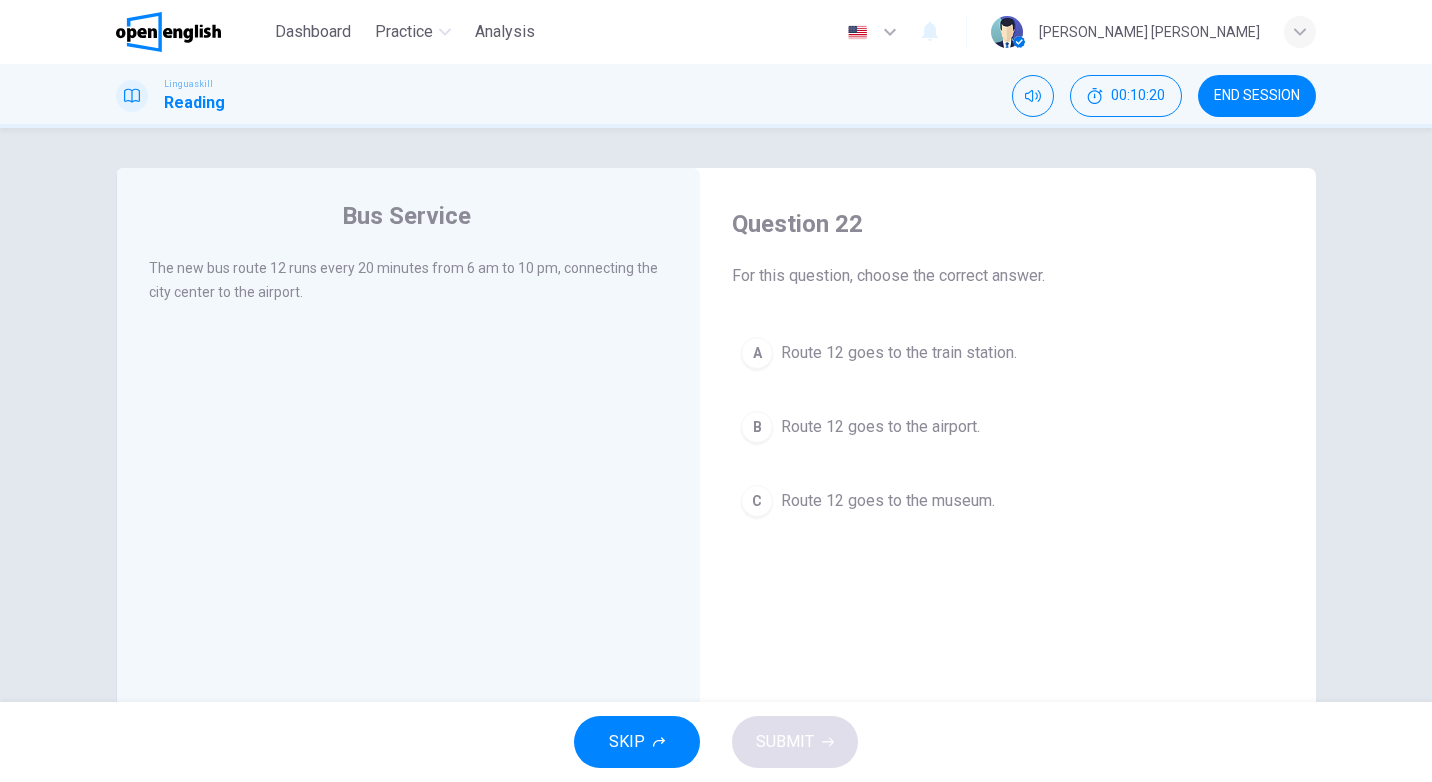 click on "Route 12 goes to the airport." at bounding box center [880, 427] 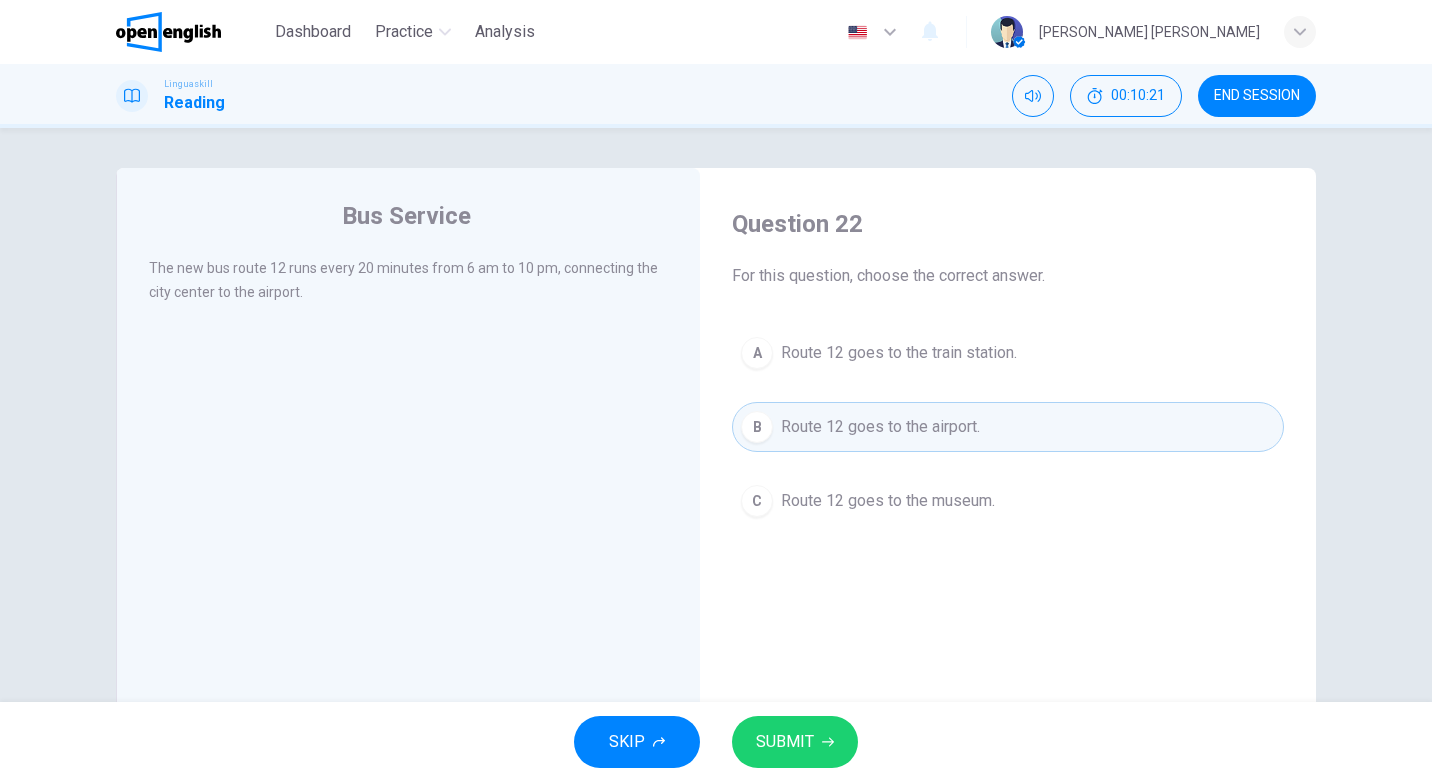 click on "SUBMIT" at bounding box center [795, 742] 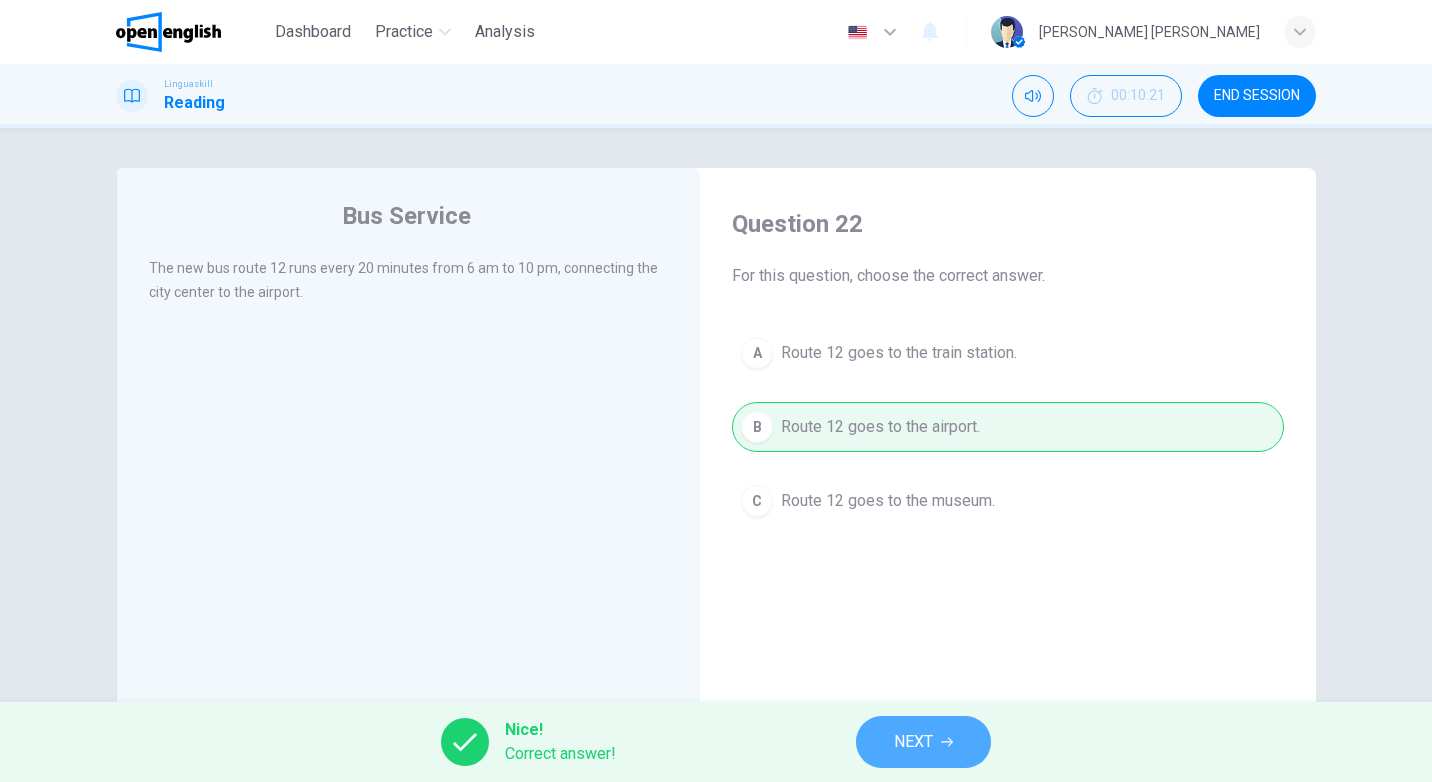 click on "NEXT" at bounding box center [923, 742] 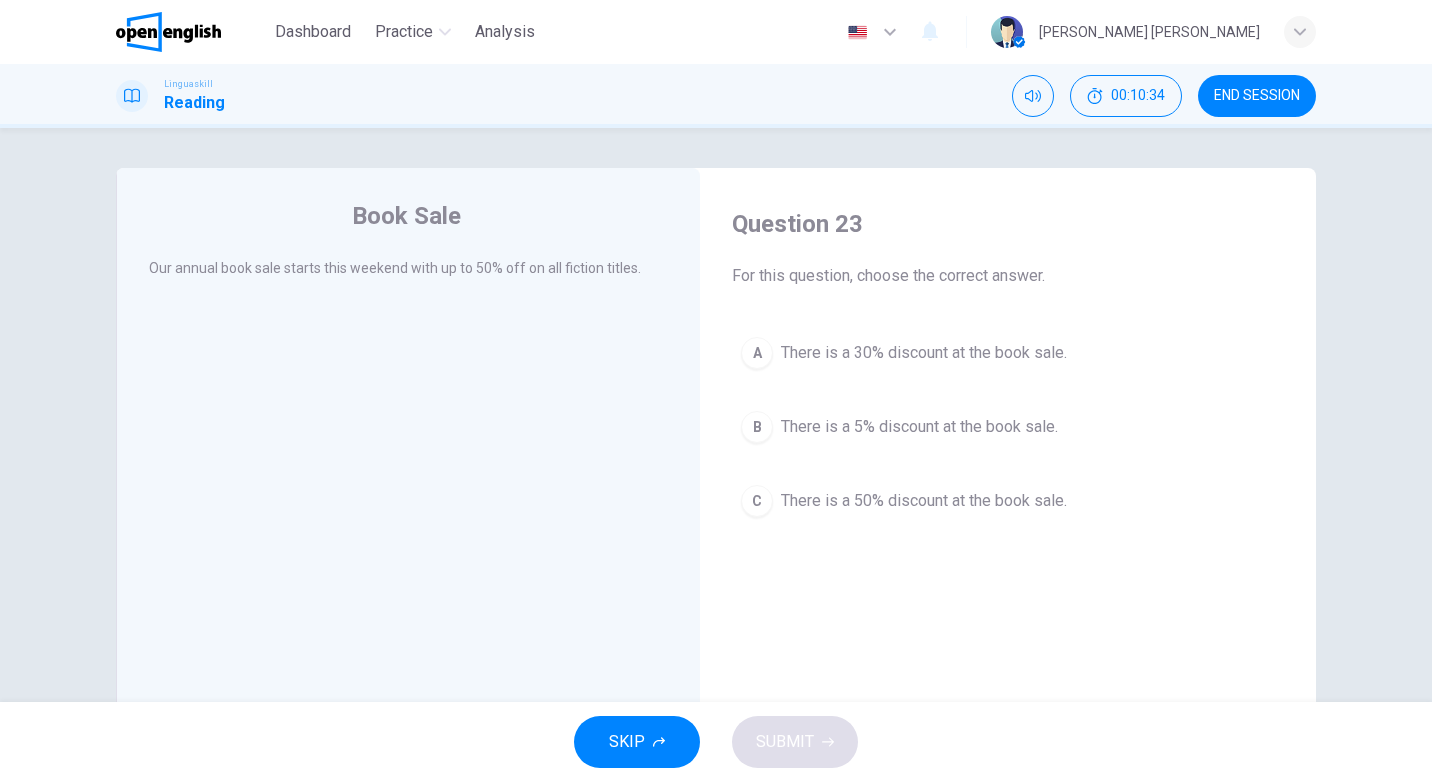 click on "There is a 50% discount at the book sale." at bounding box center [924, 501] 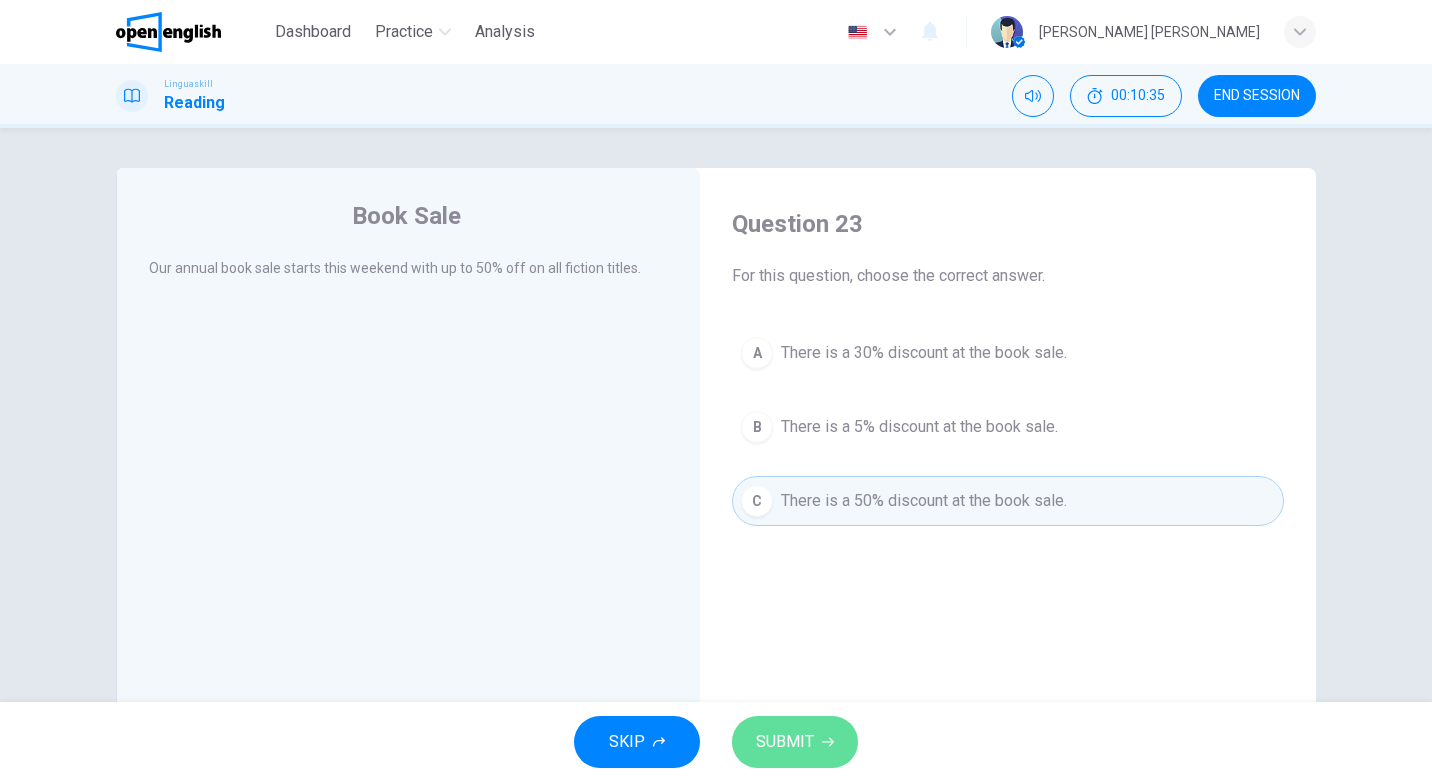 click on "SUBMIT" at bounding box center (795, 742) 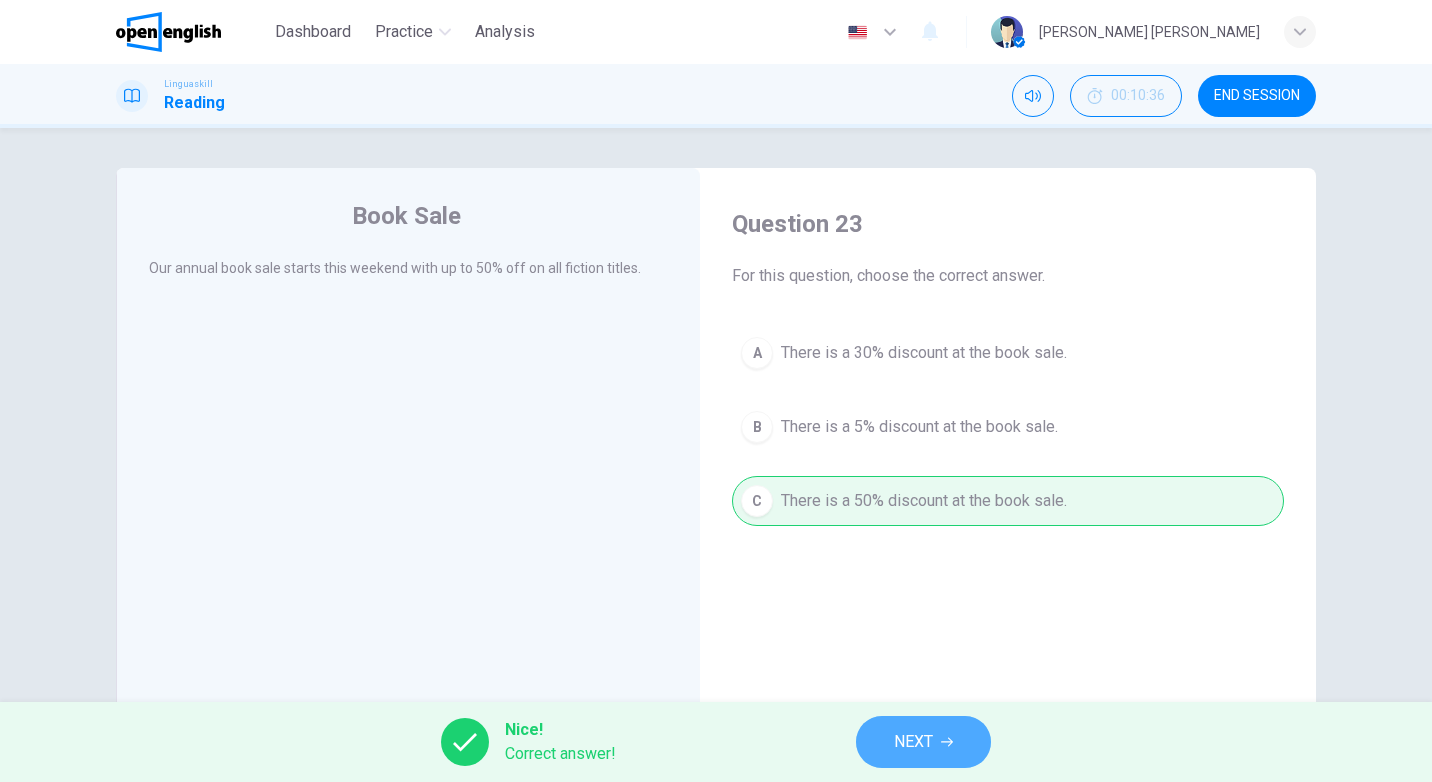 click on "NEXT" at bounding box center (923, 742) 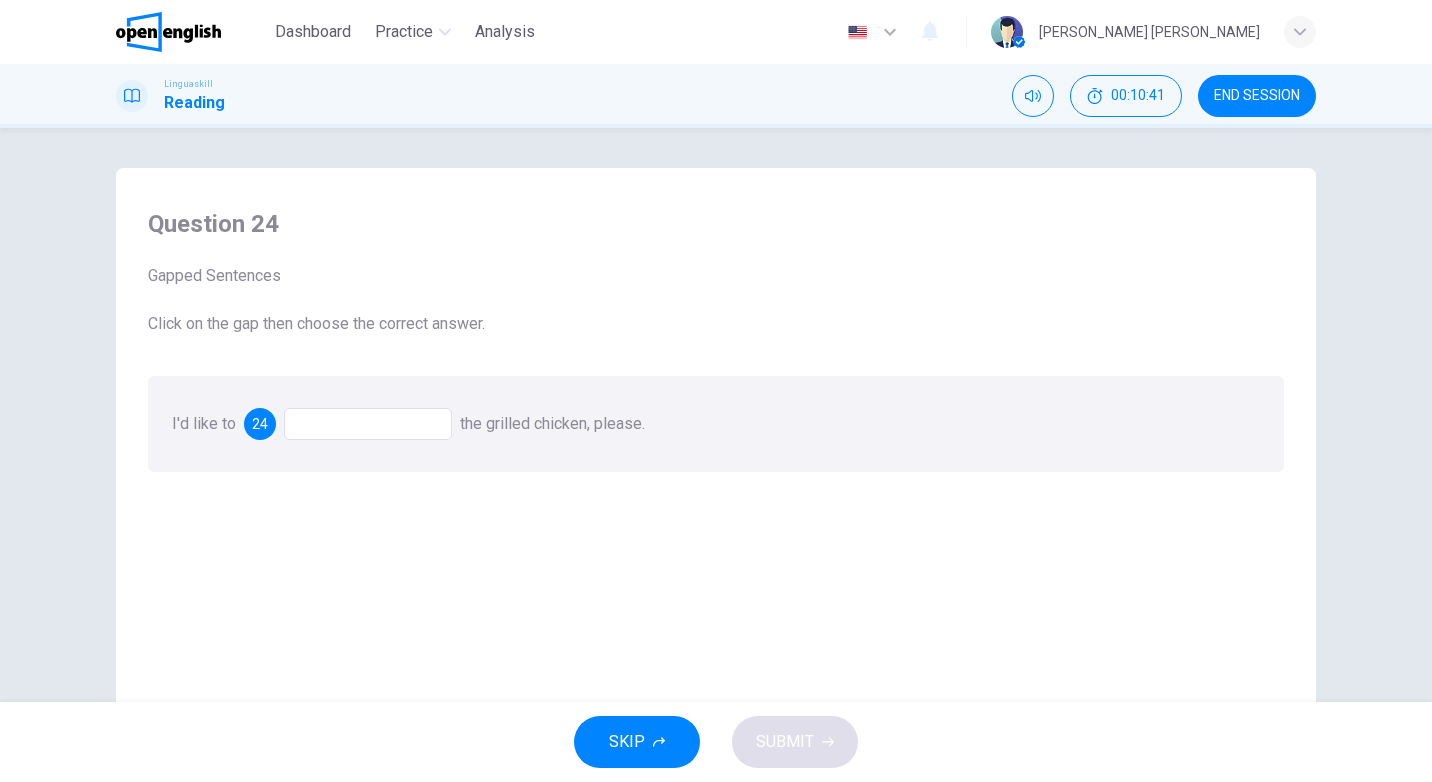 click at bounding box center (368, 424) 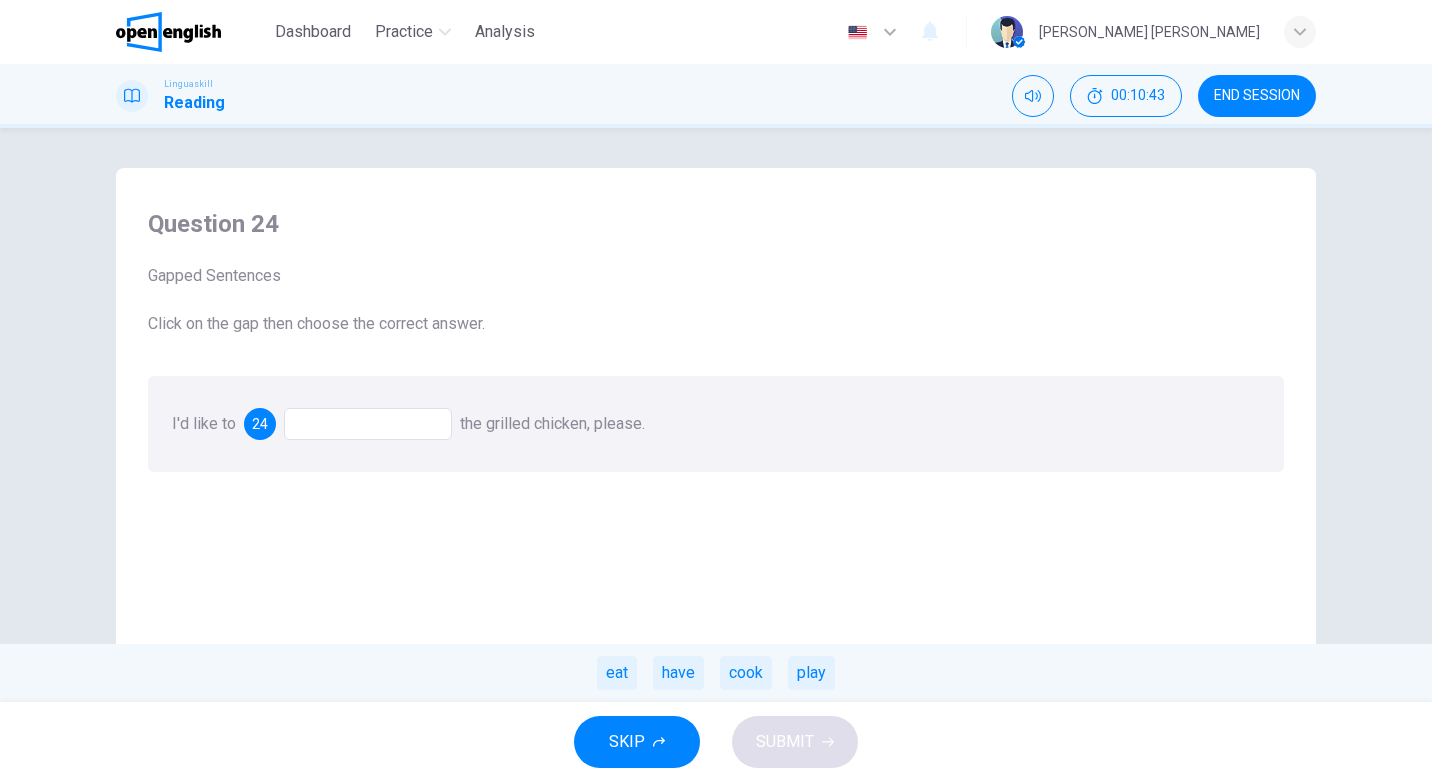 click at bounding box center (368, 424) 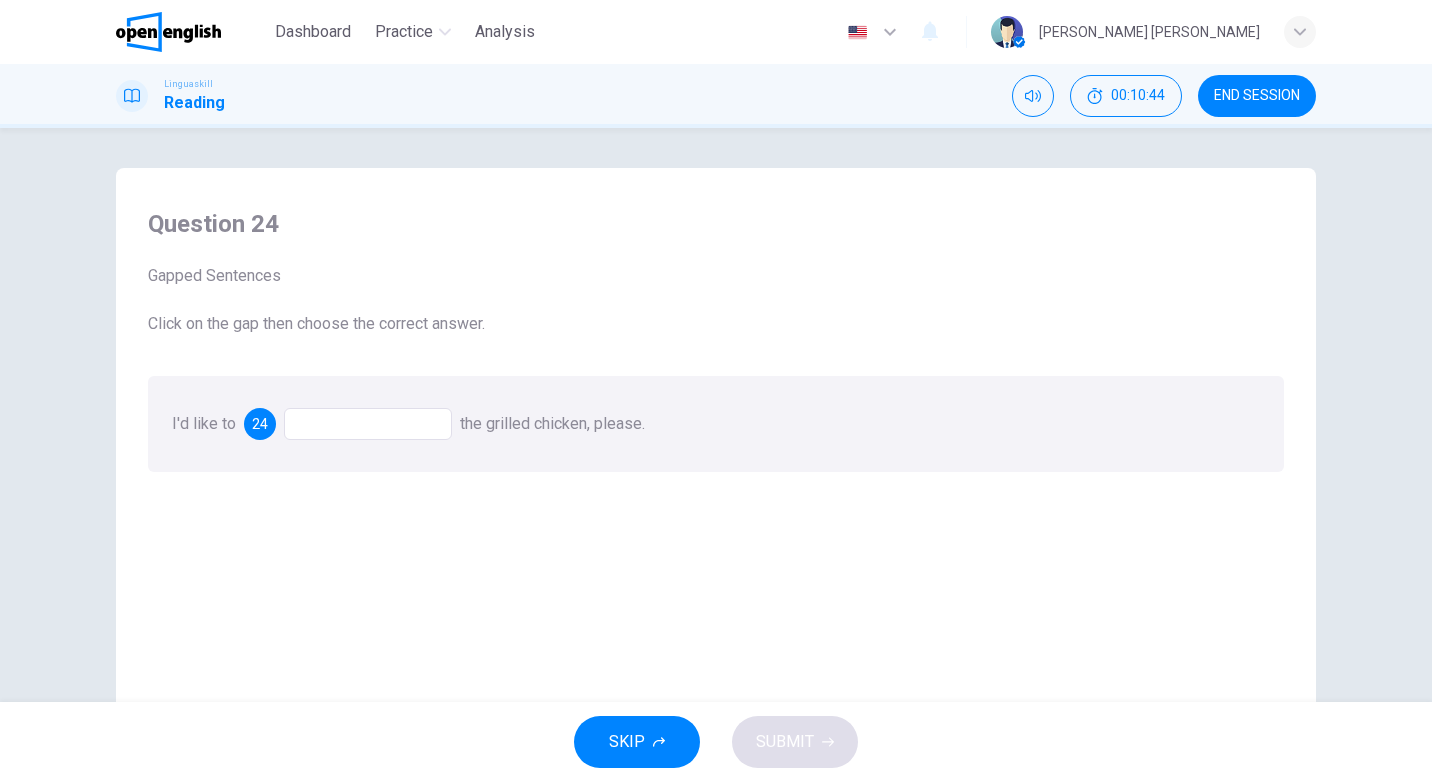 click at bounding box center (368, 424) 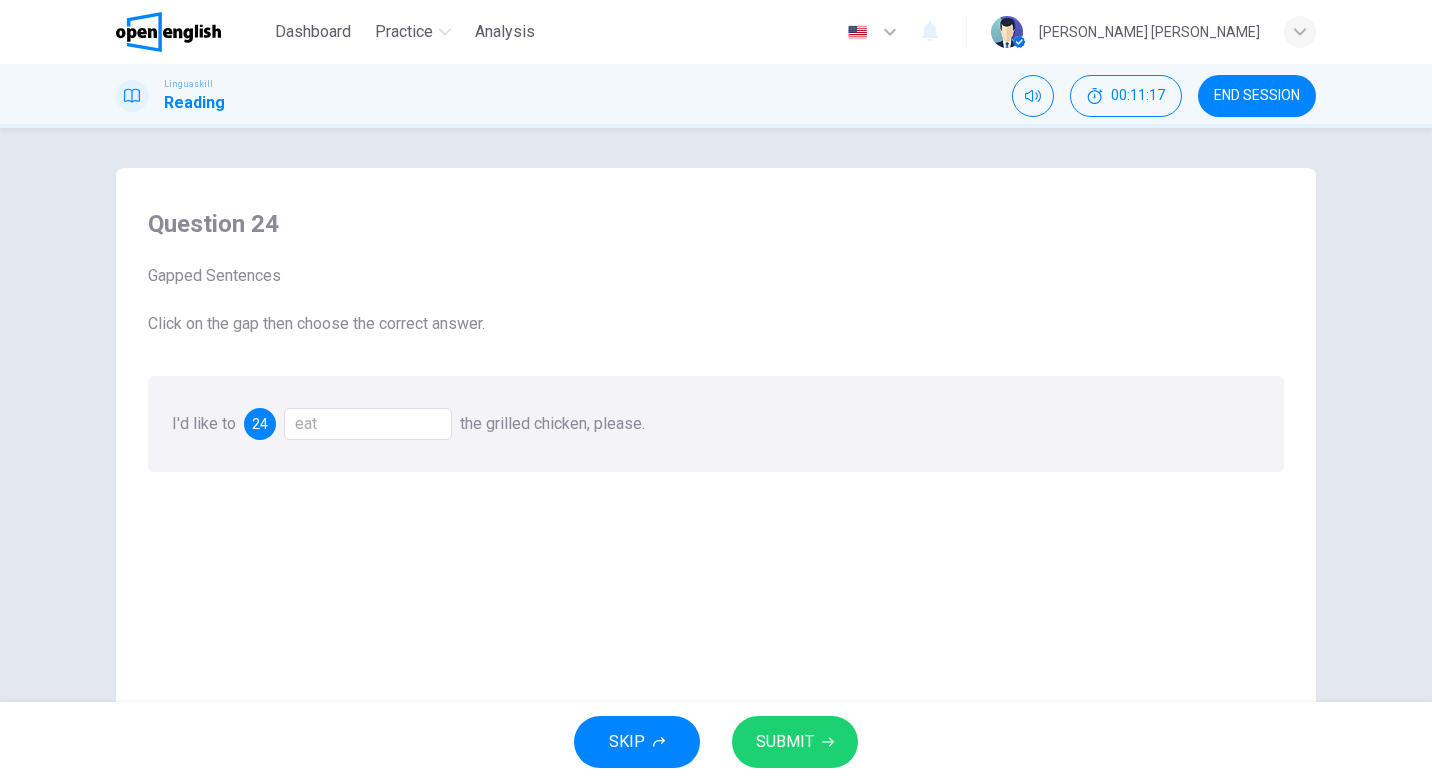 click on "SUBMIT" at bounding box center (785, 742) 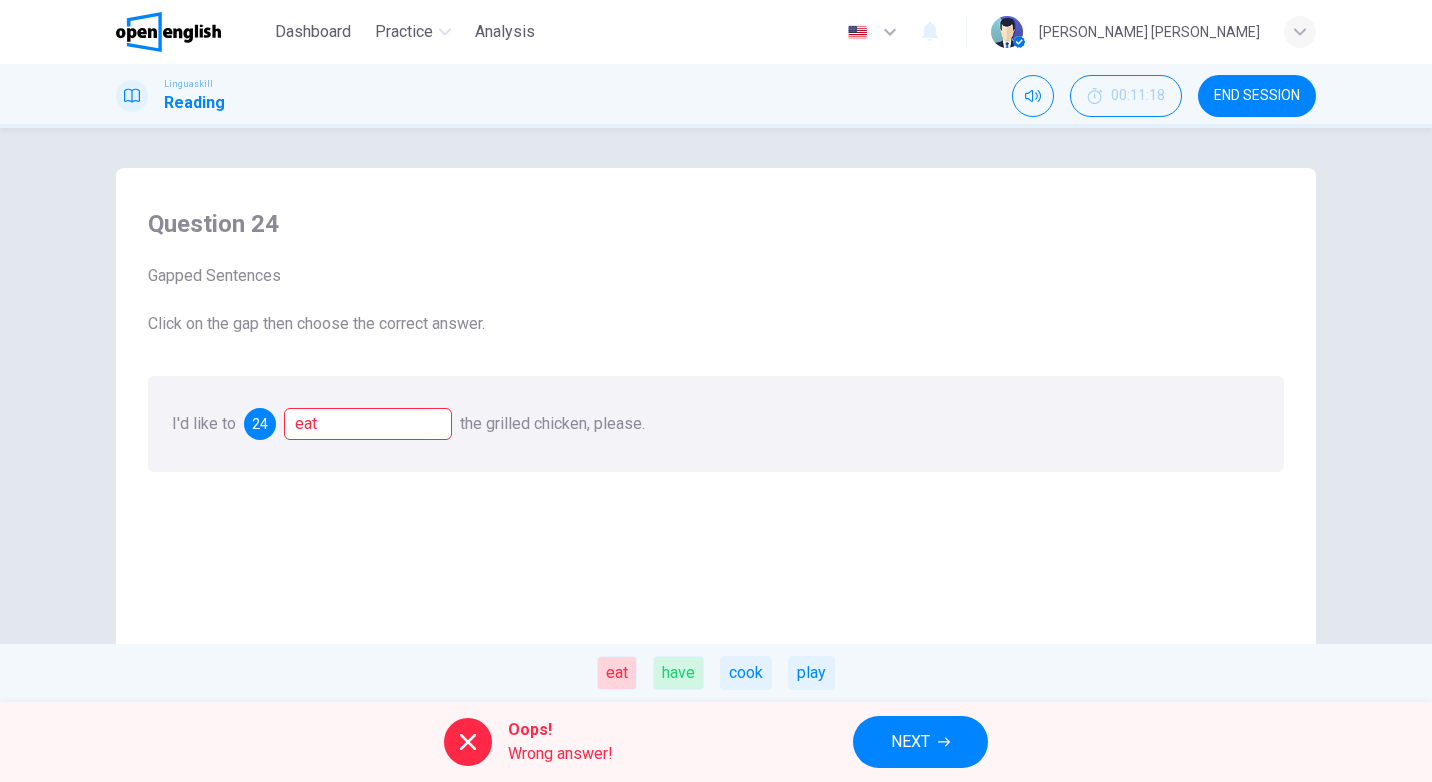 click on "eat" at bounding box center (368, 424) 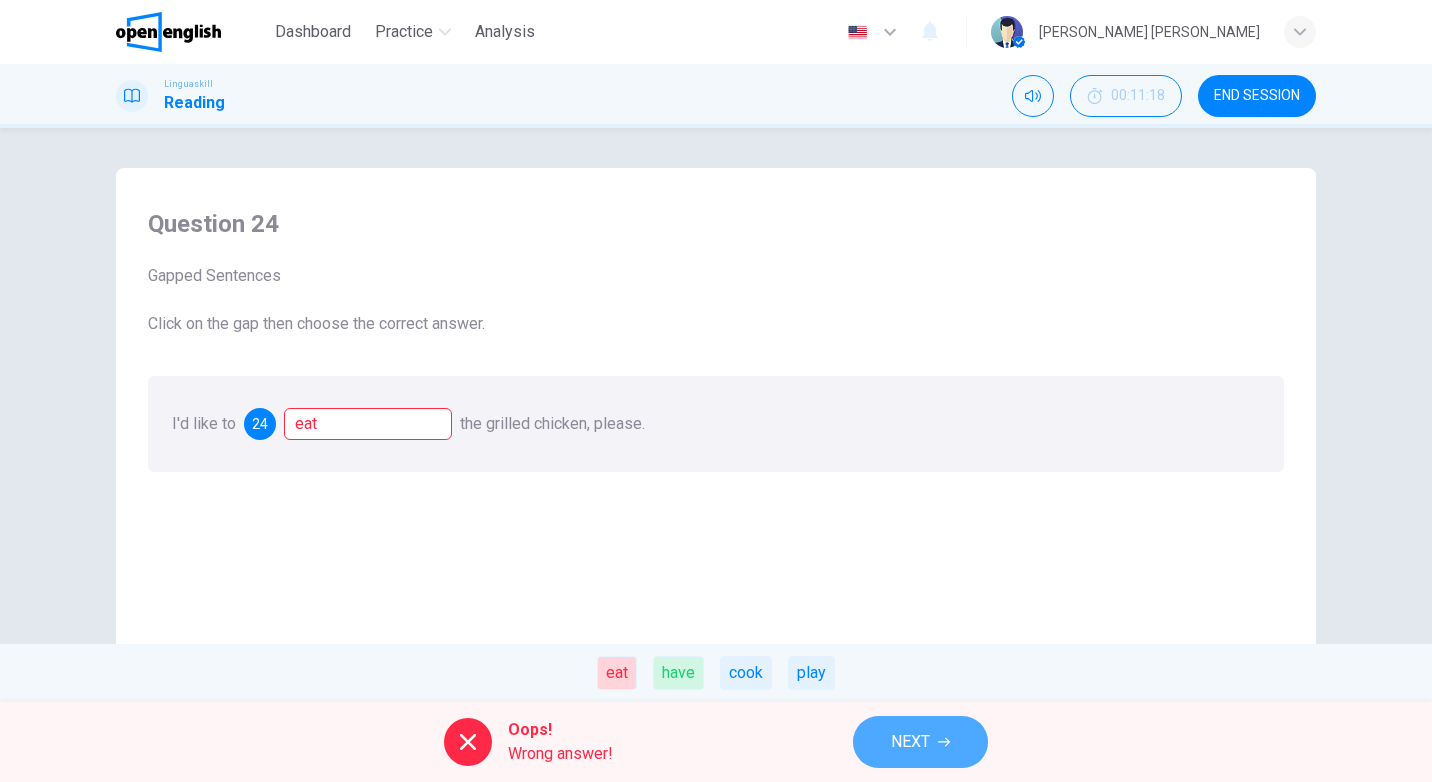 click on "NEXT" at bounding box center [910, 742] 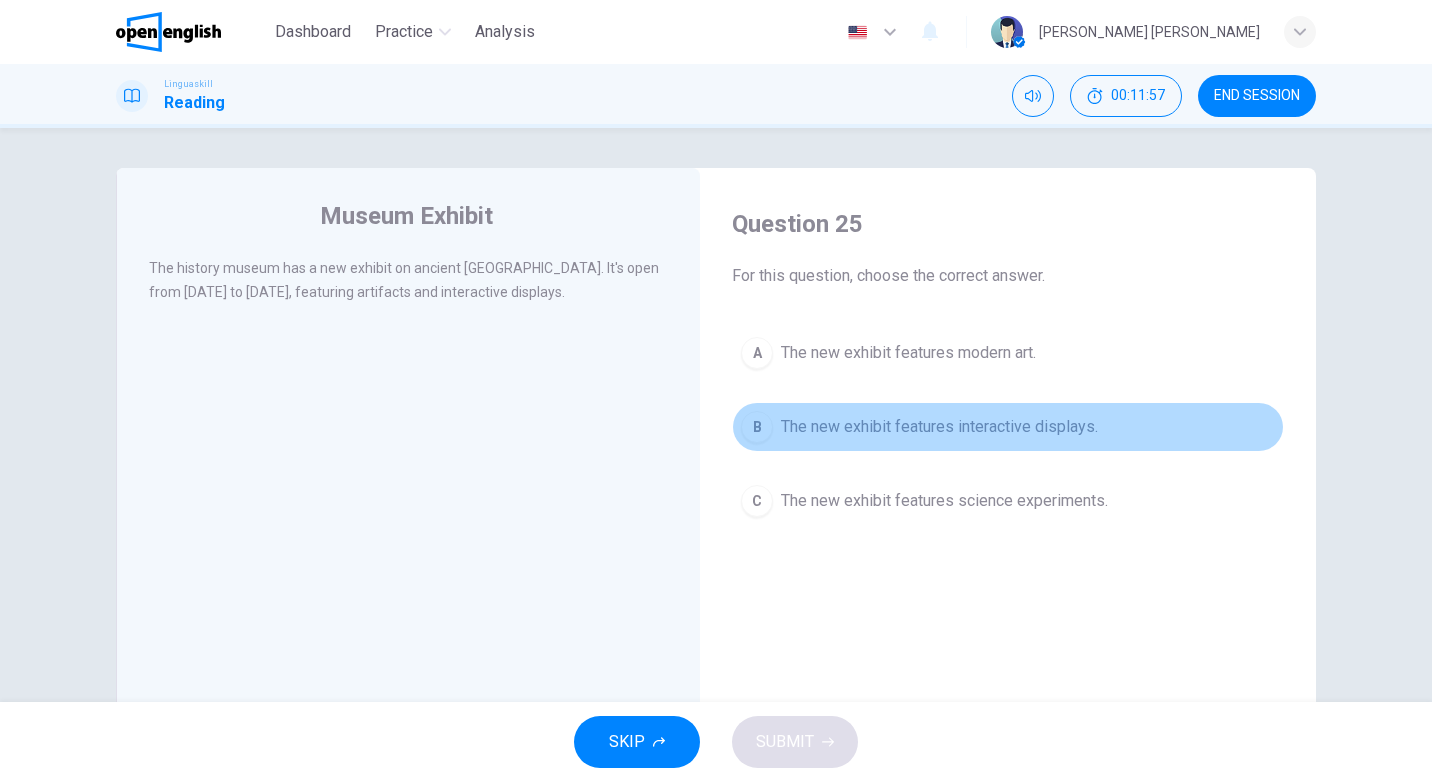 click on "The new exhibit features interactive displays." at bounding box center (939, 427) 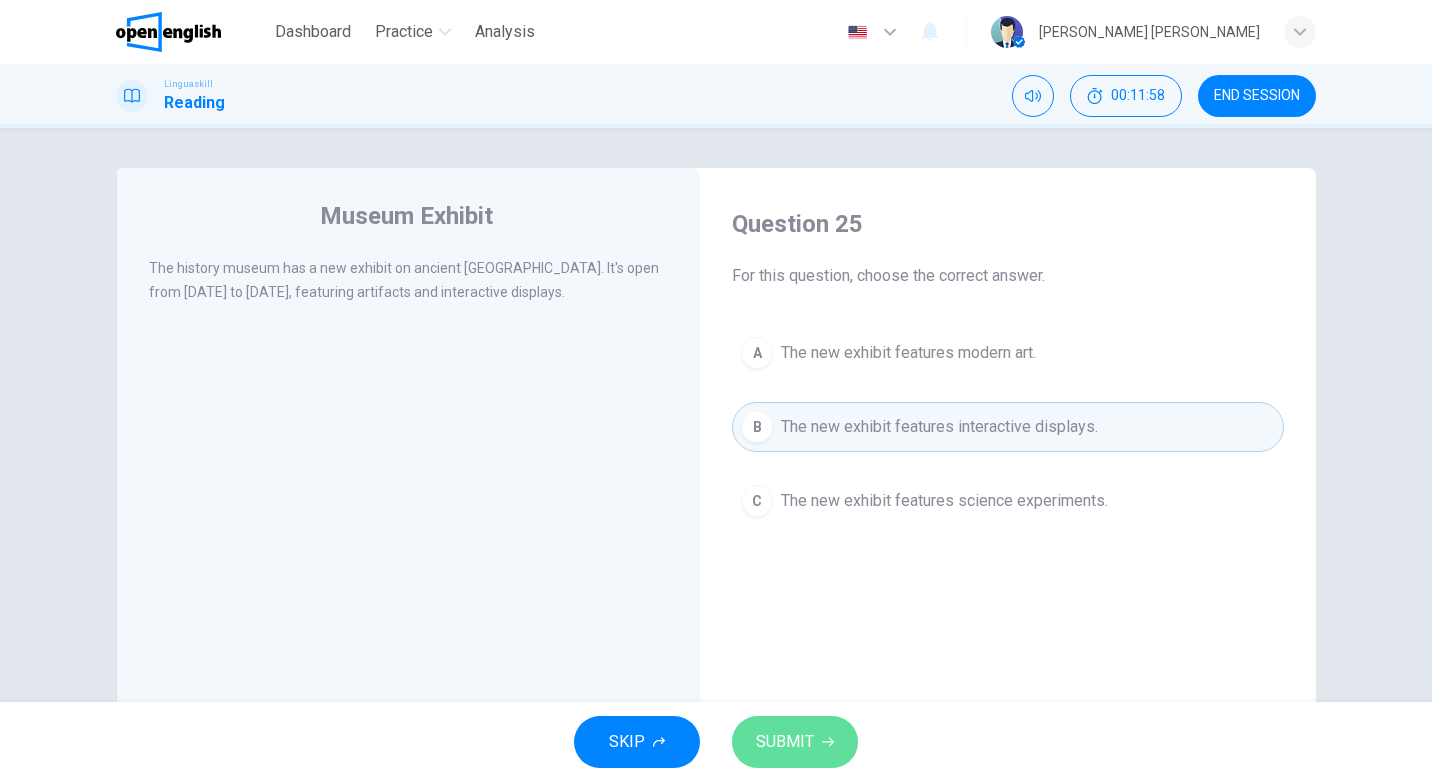 click on "SUBMIT" at bounding box center [785, 742] 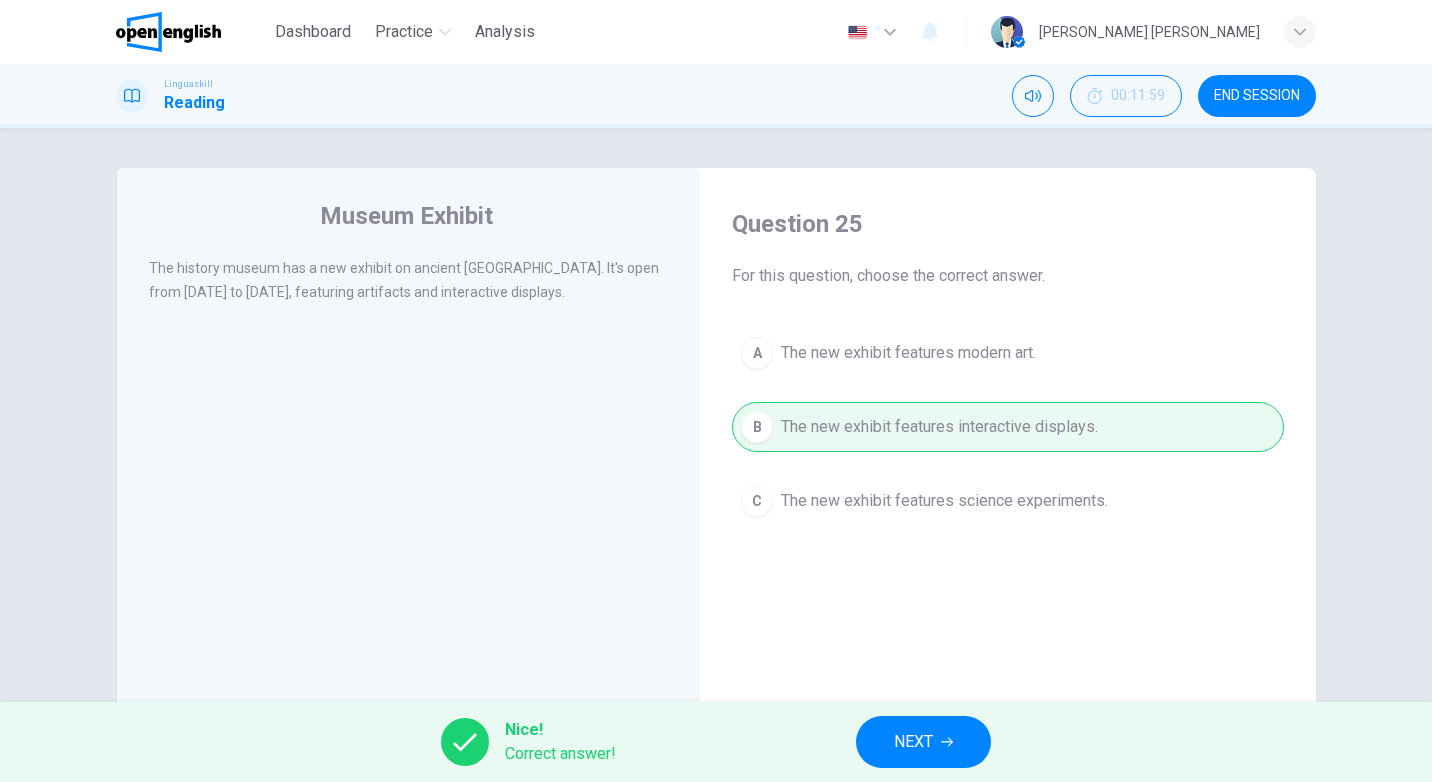 click on "NEXT" at bounding box center (923, 742) 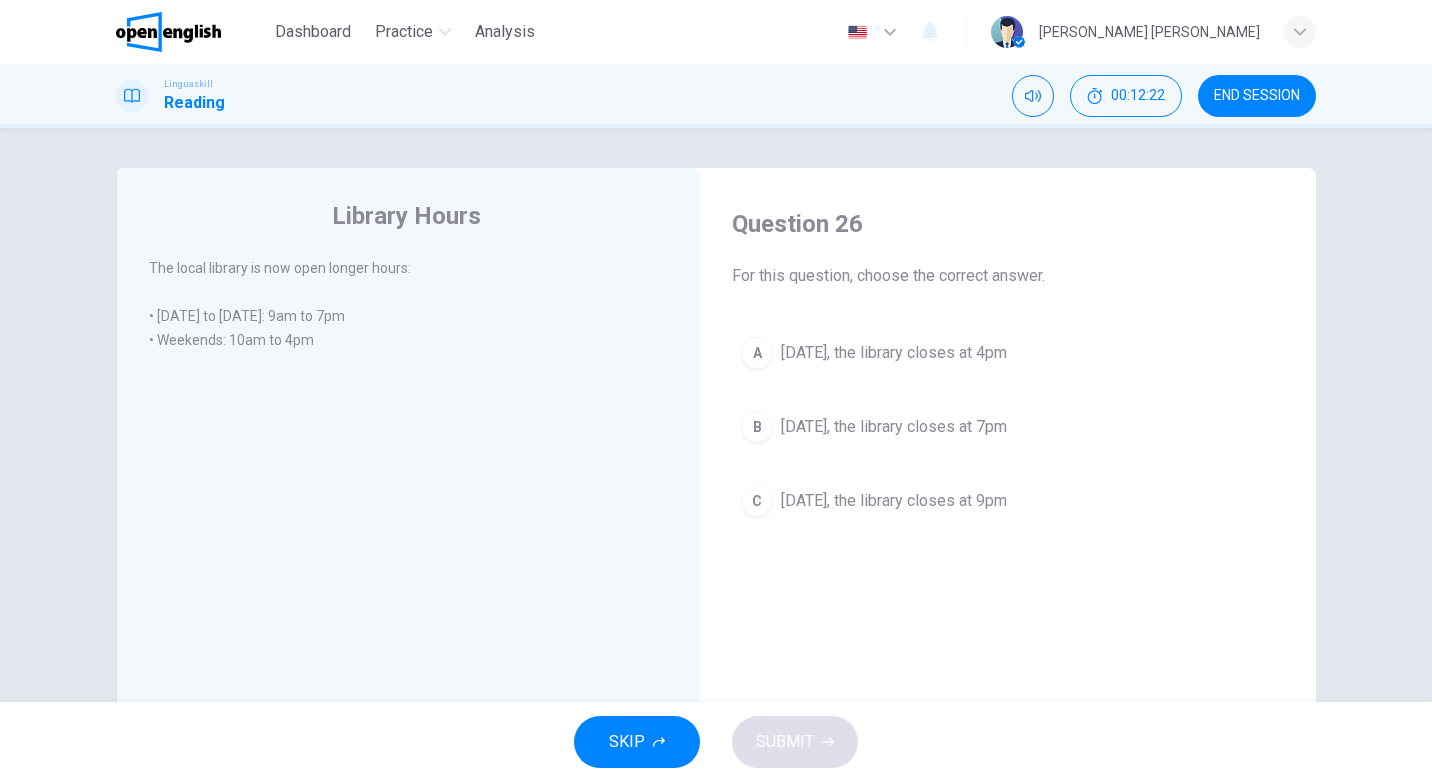 click on "[DATE], the library closes at 4pm" at bounding box center (894, 353) 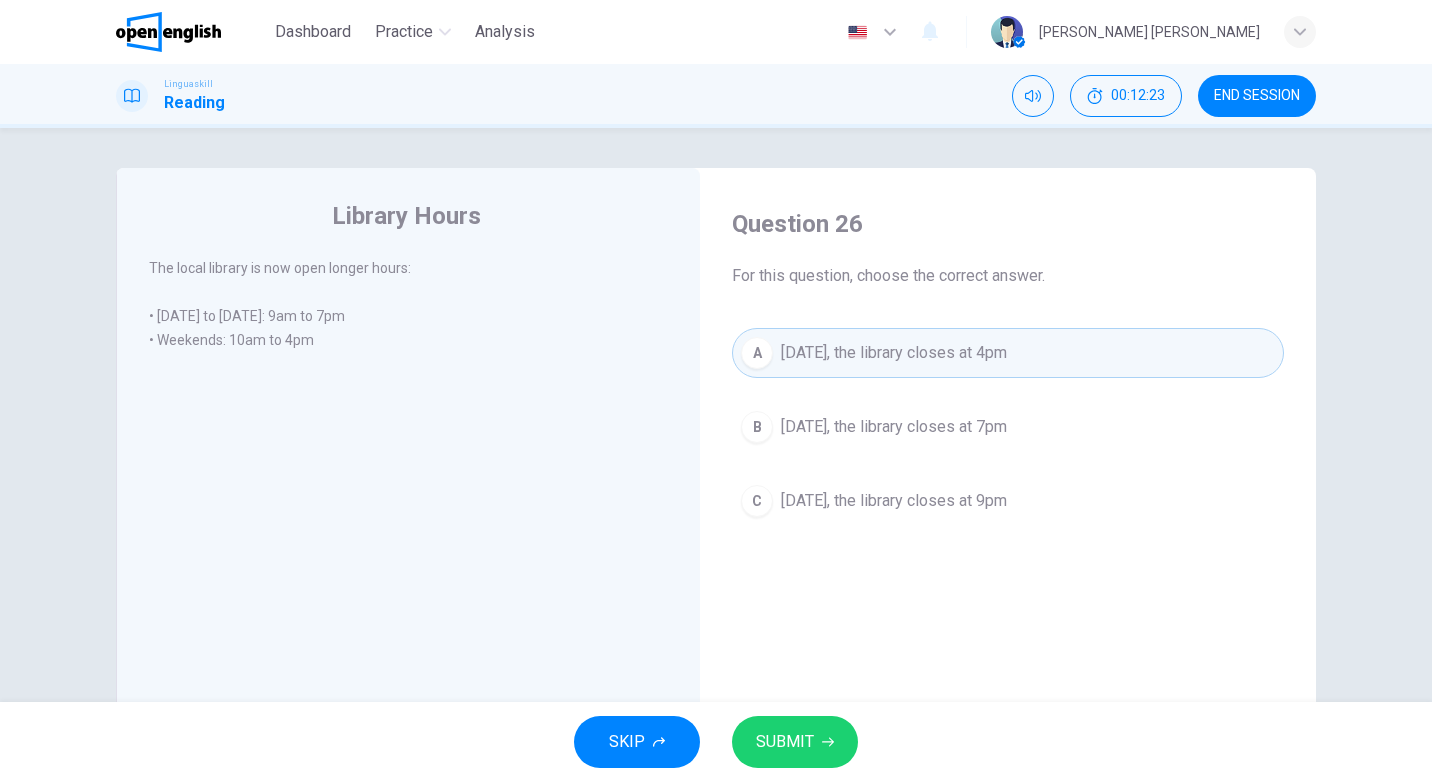 click on "SUBMIT" at bounding box center [795, 742] 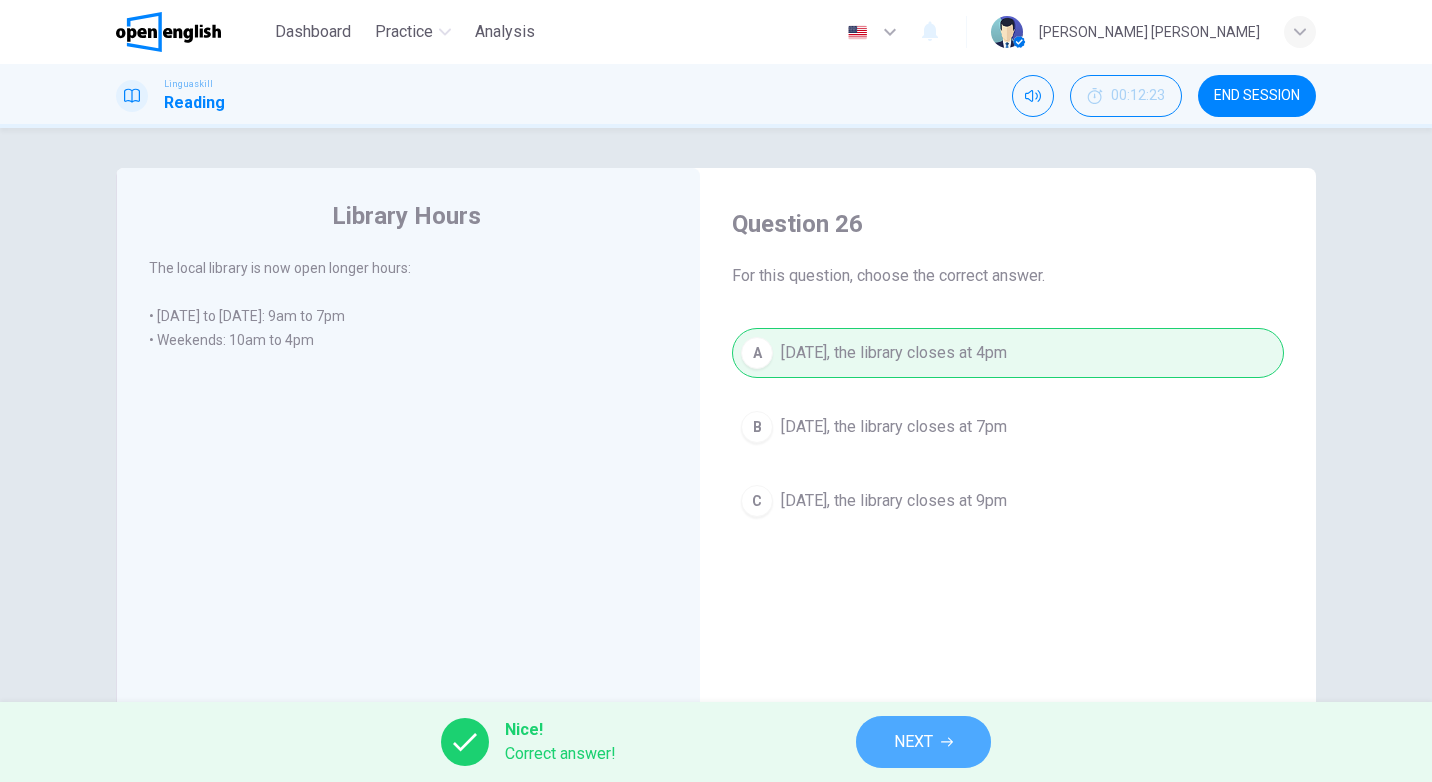 click on "NEXT" at bounding box center [913, 742] 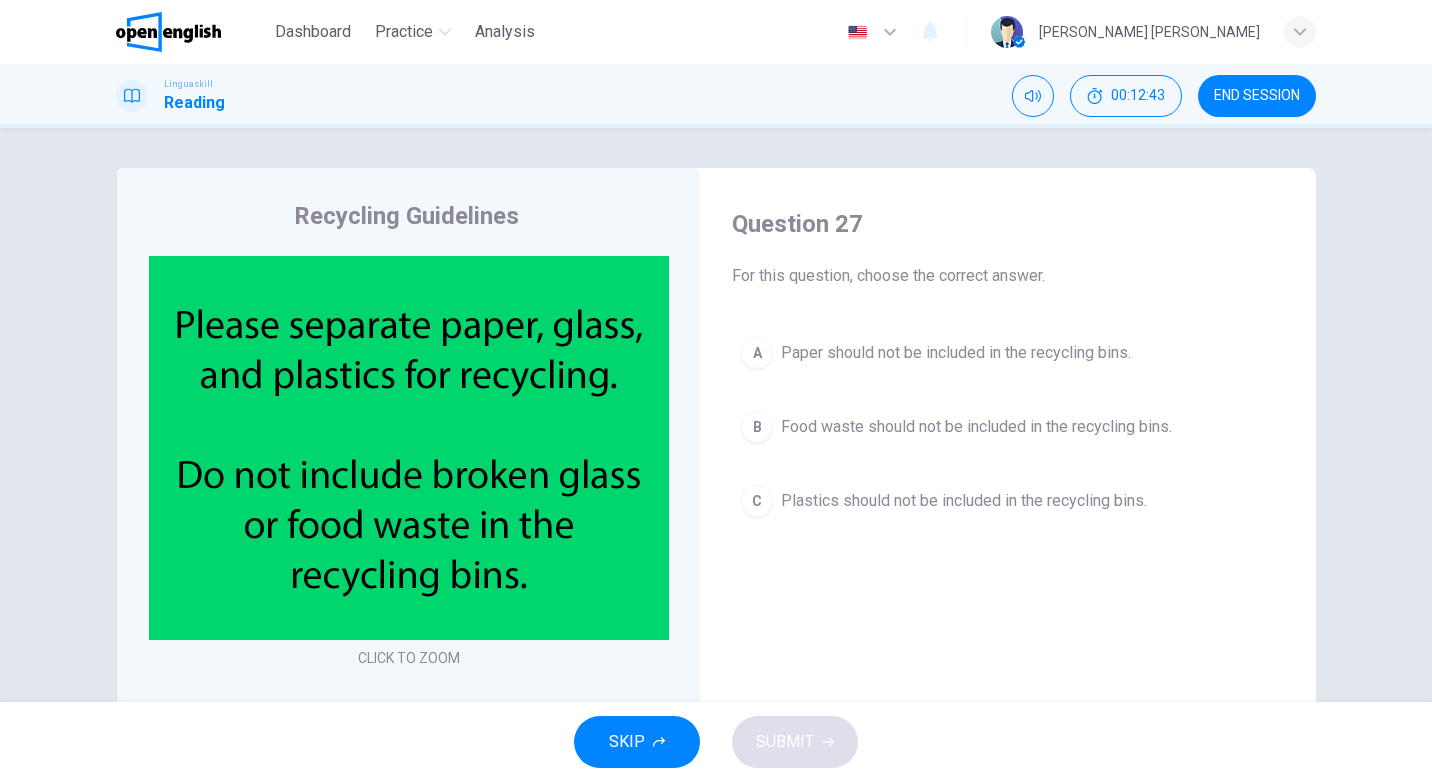 click on "Food waste should not be included in the recycling bins." at bounding box center (976, 427) 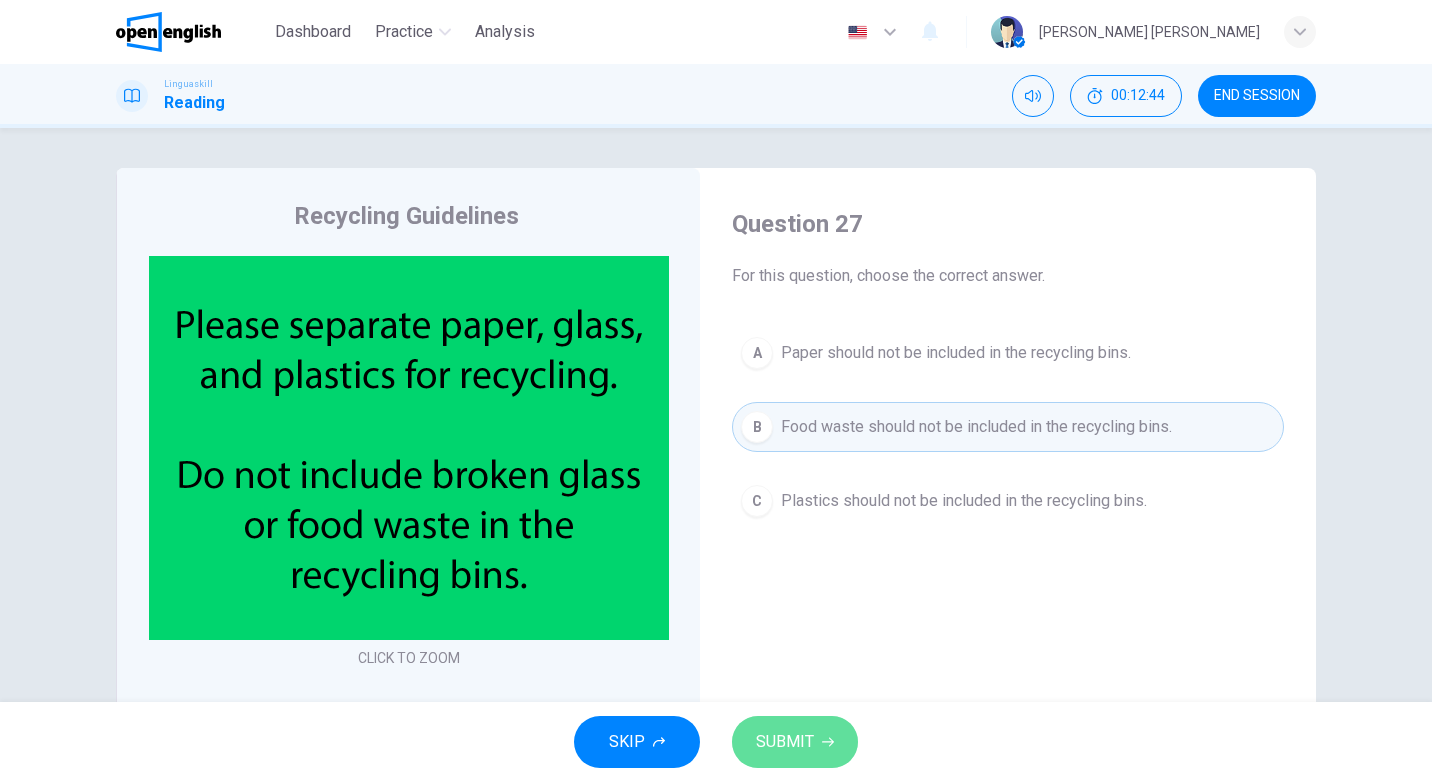 click 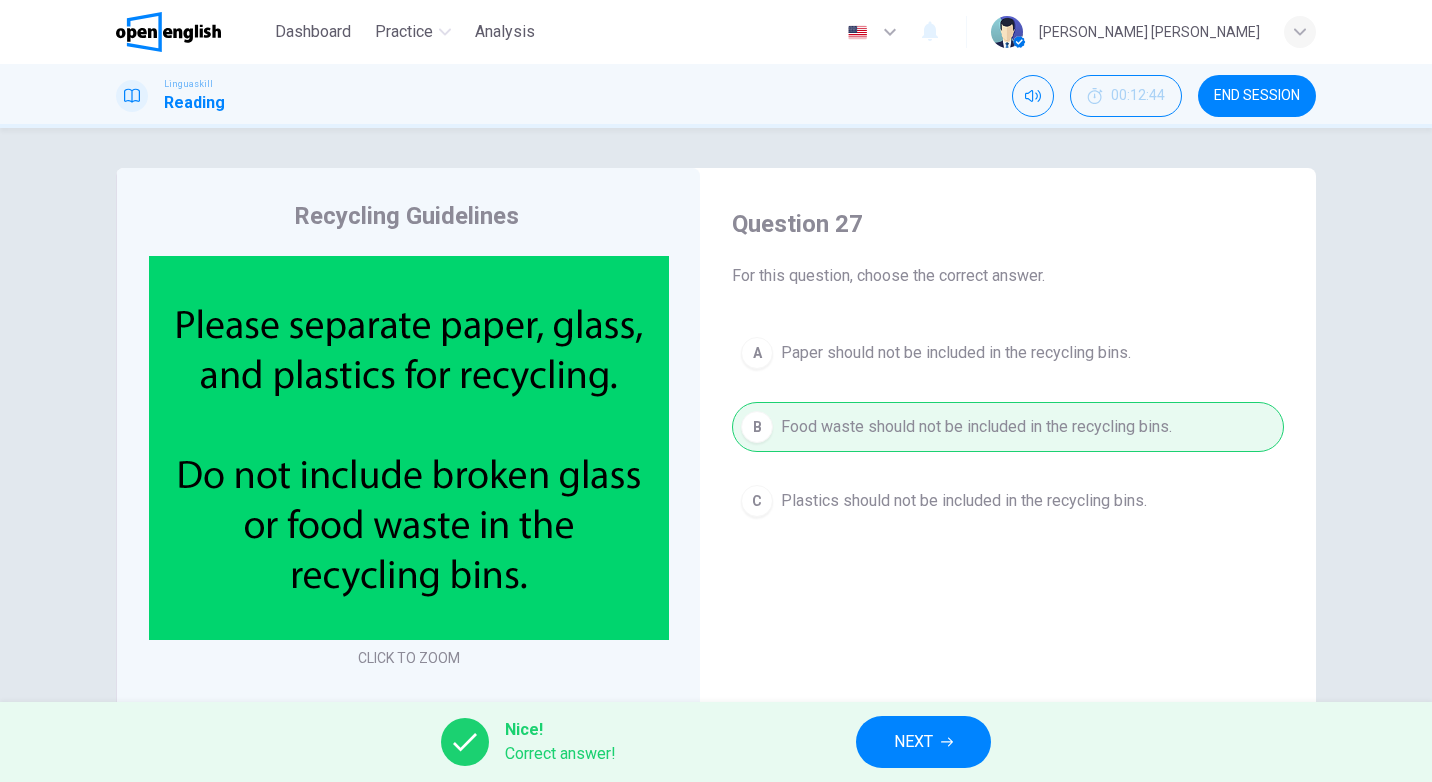 click on "NEXT" at bounding box center [913, 742] 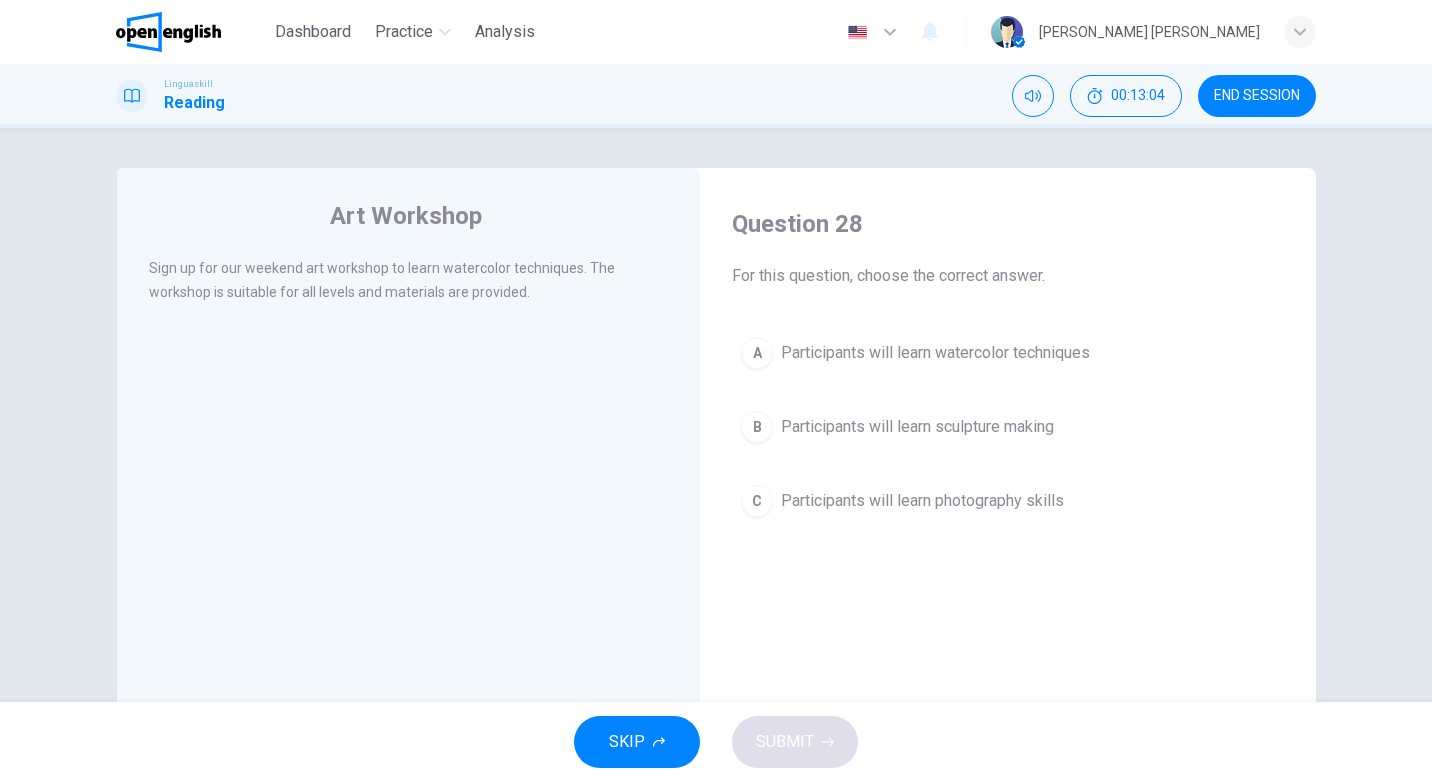 click on "Participants will learn watercolor techniques" at bounding box center (935, 353) 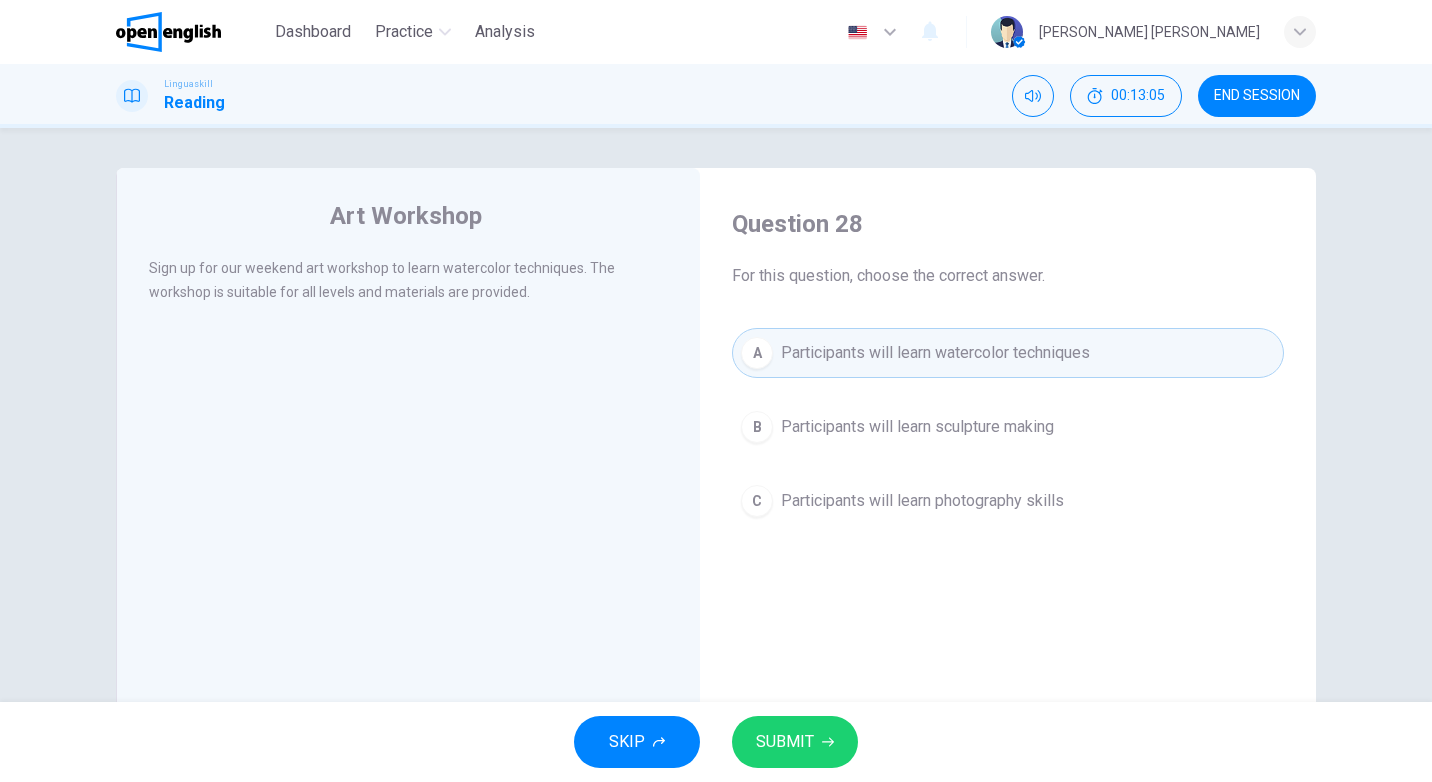 click on "SUBMIT" at bounding box center [785, 742] 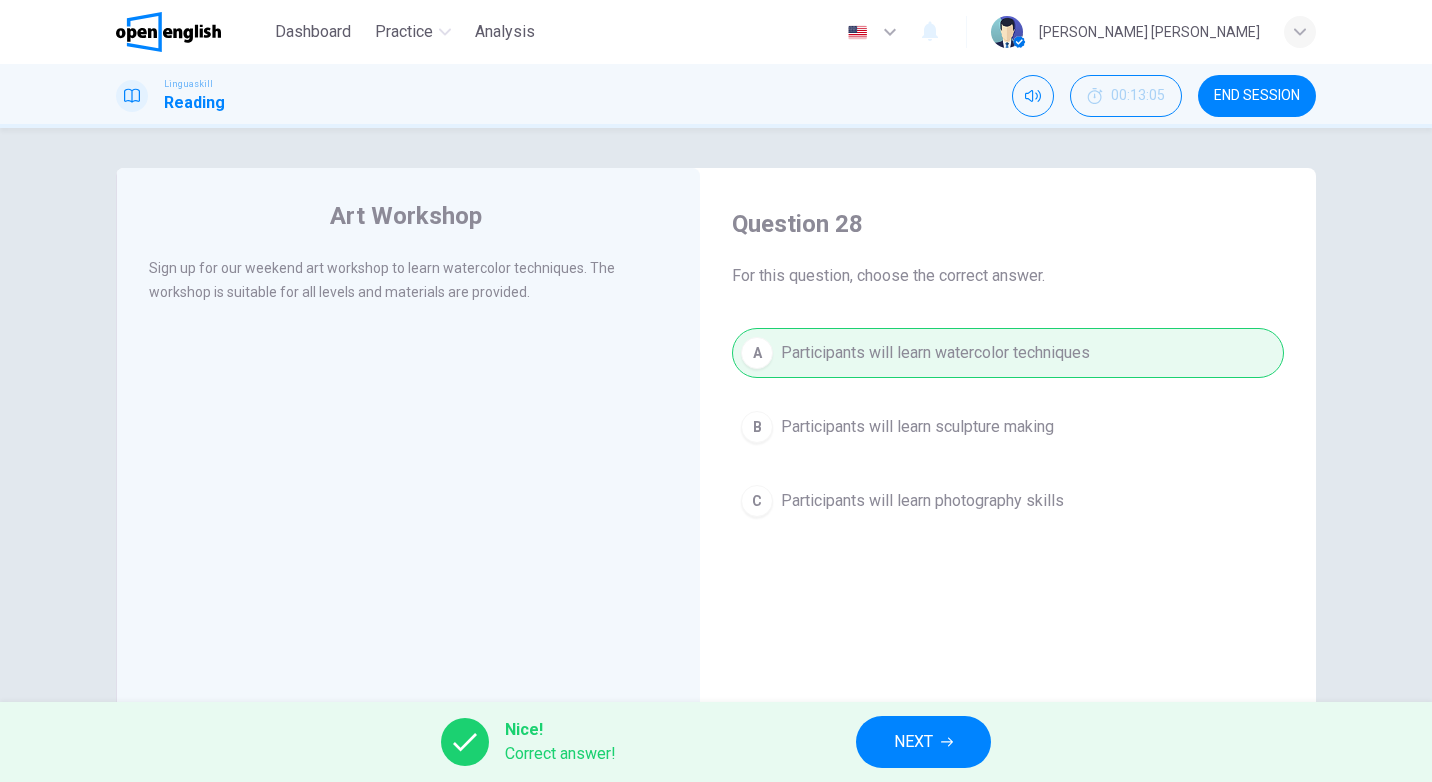click on "NEXT" at bounding box center [913, 742] 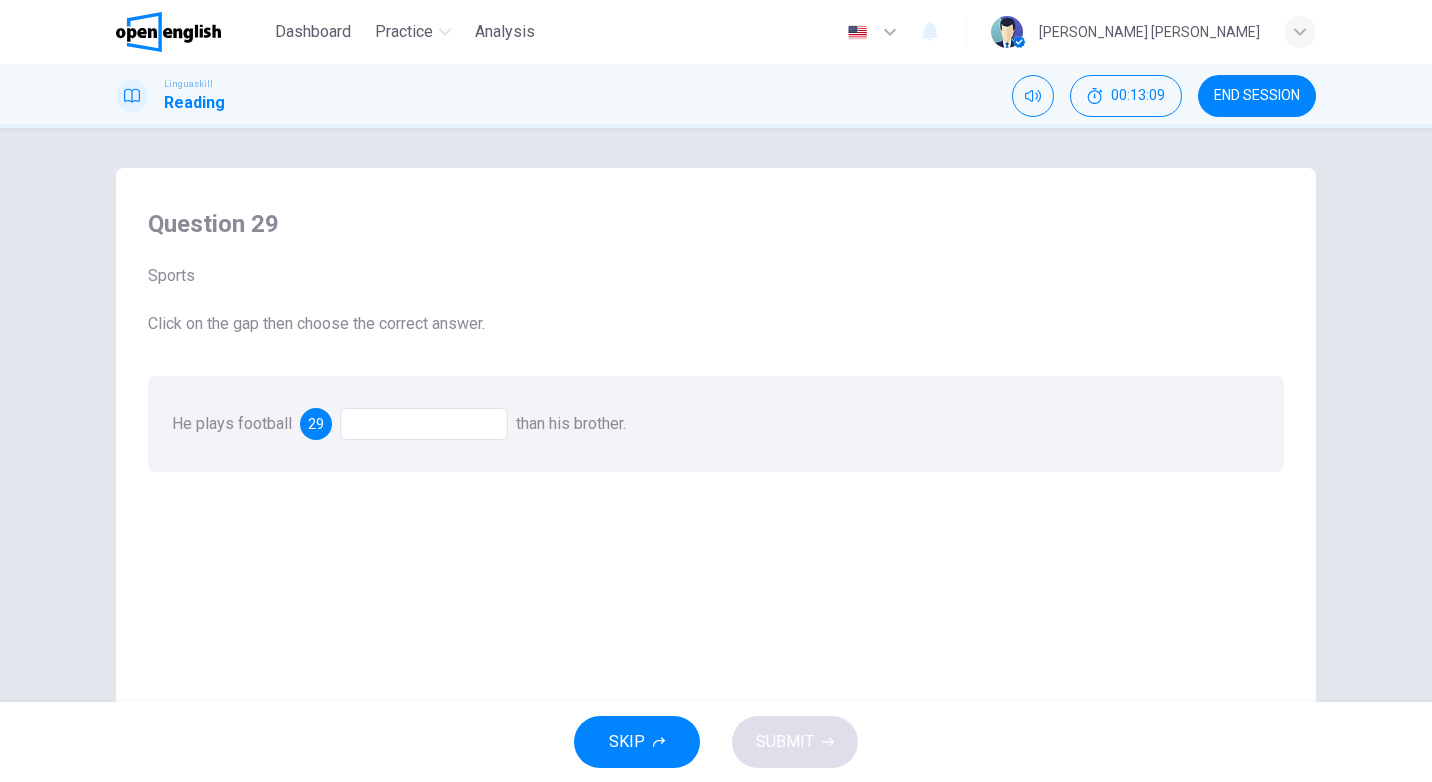 click at bounding box center (424, 424) 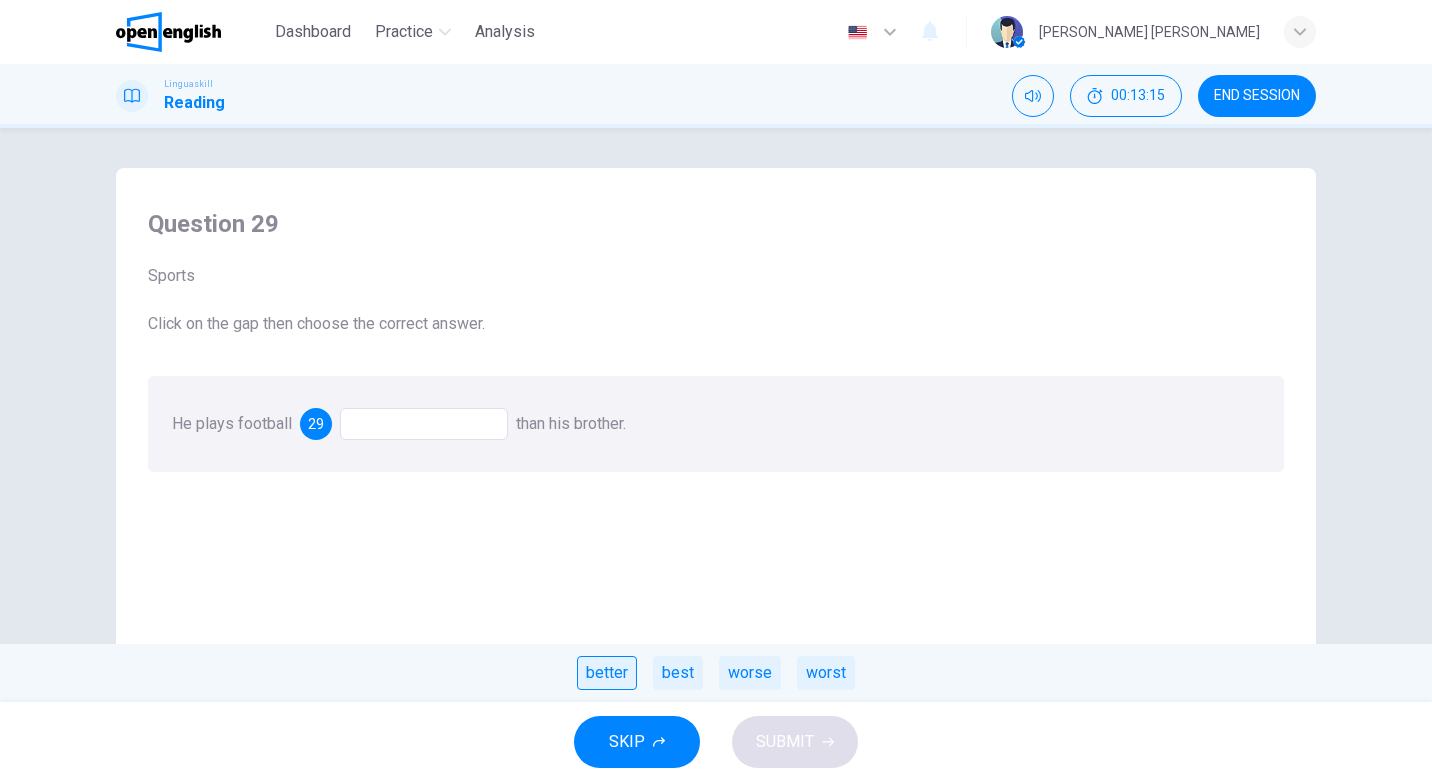 click on "better" at bounding box center [607, 673] 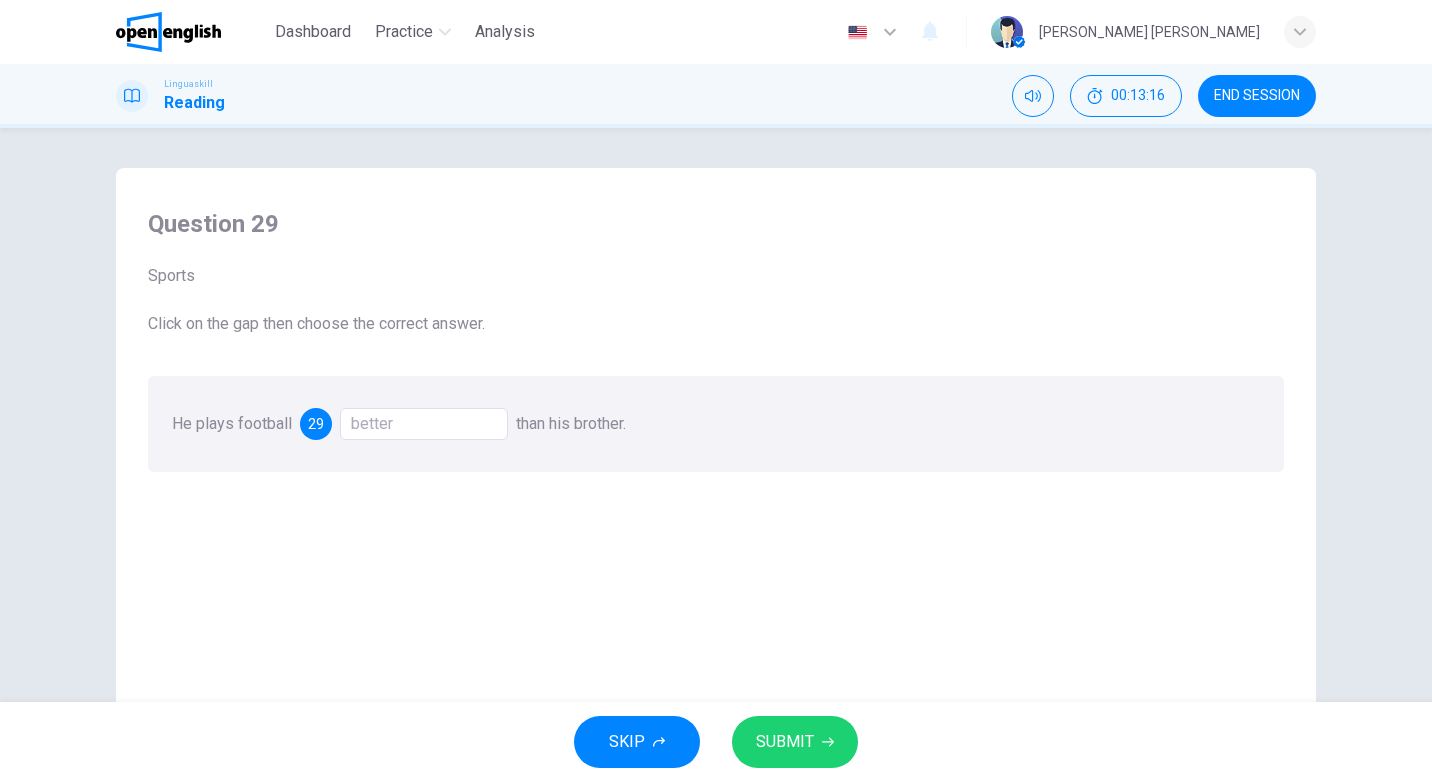 click on "SUBMIT" at bounding box center (785, 742) 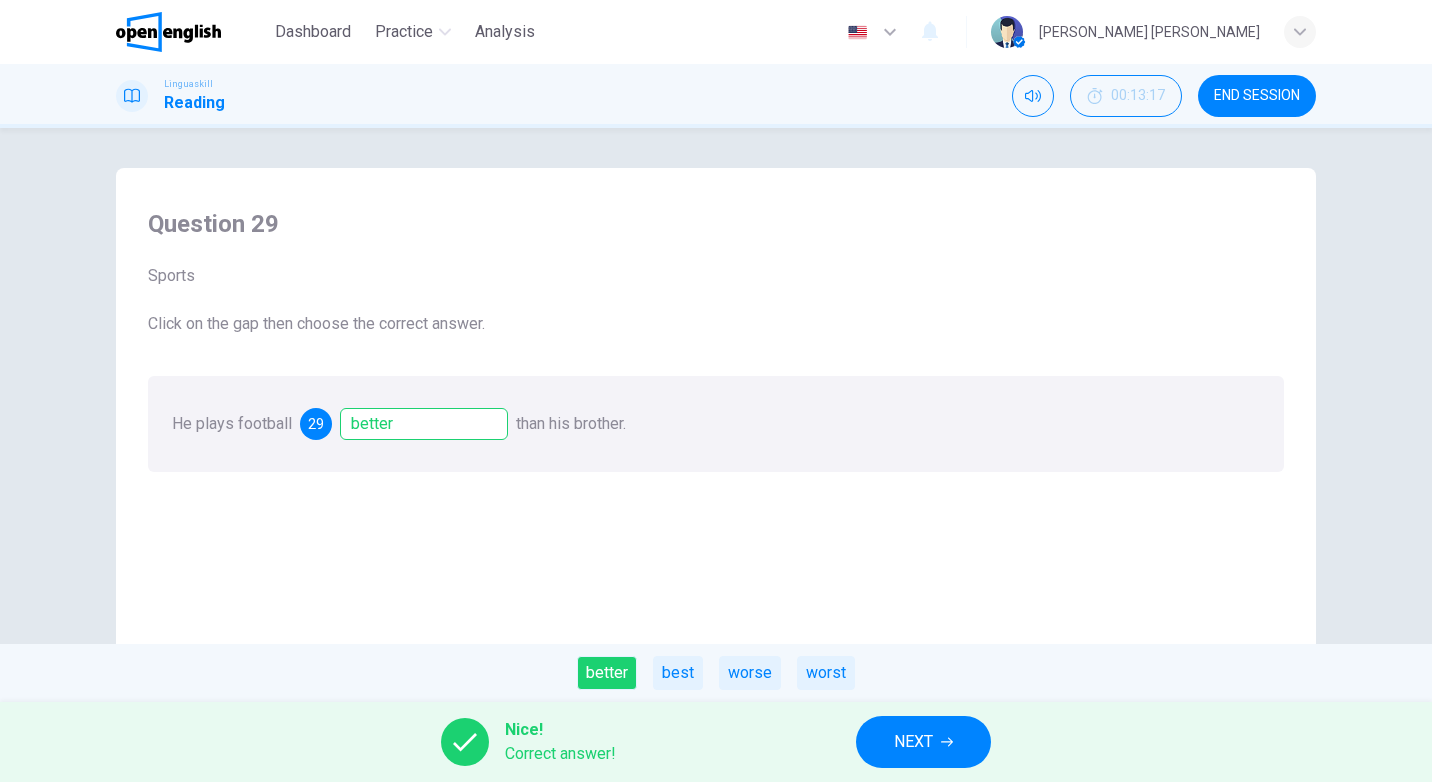 click on "NEXT" at bounding box center (913, 742) 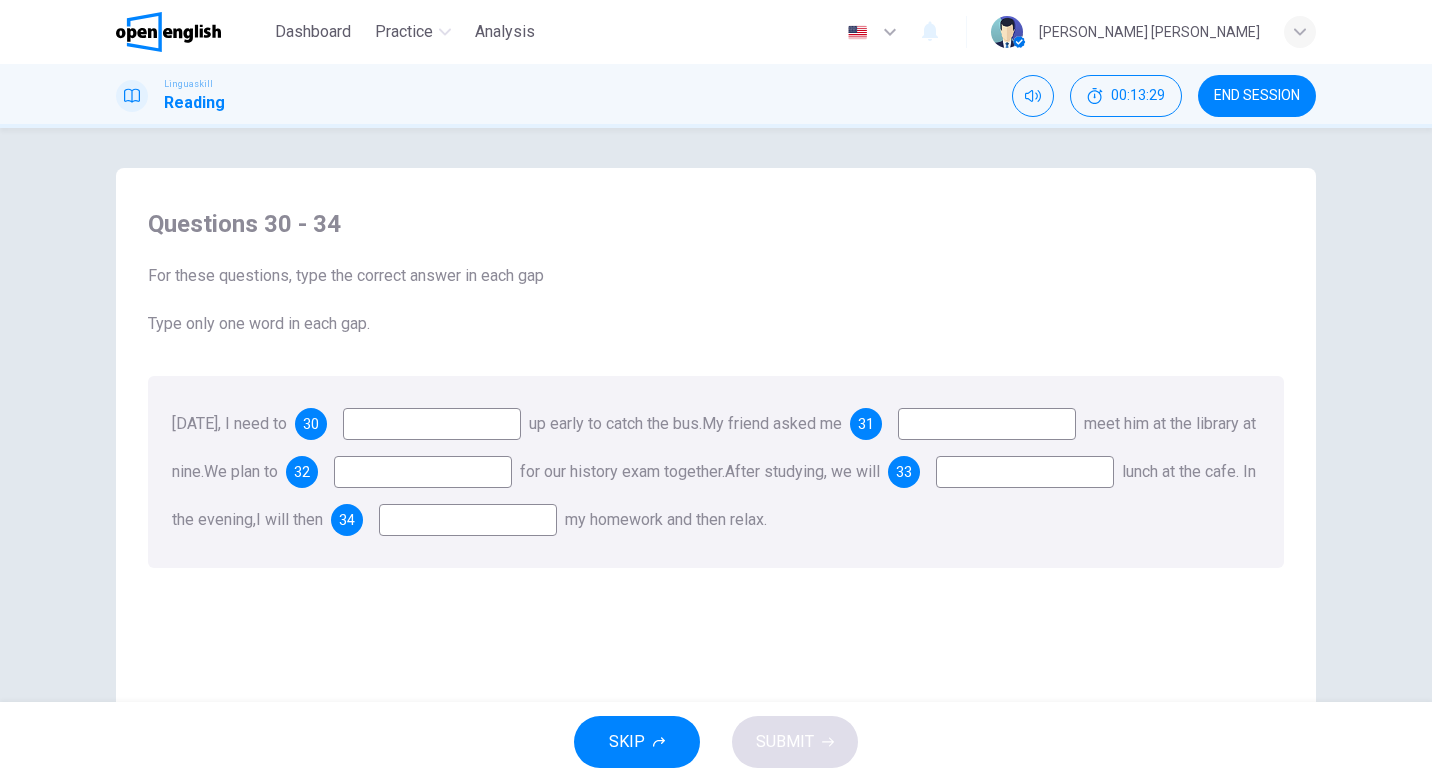 click at bounding box center [432, 424] 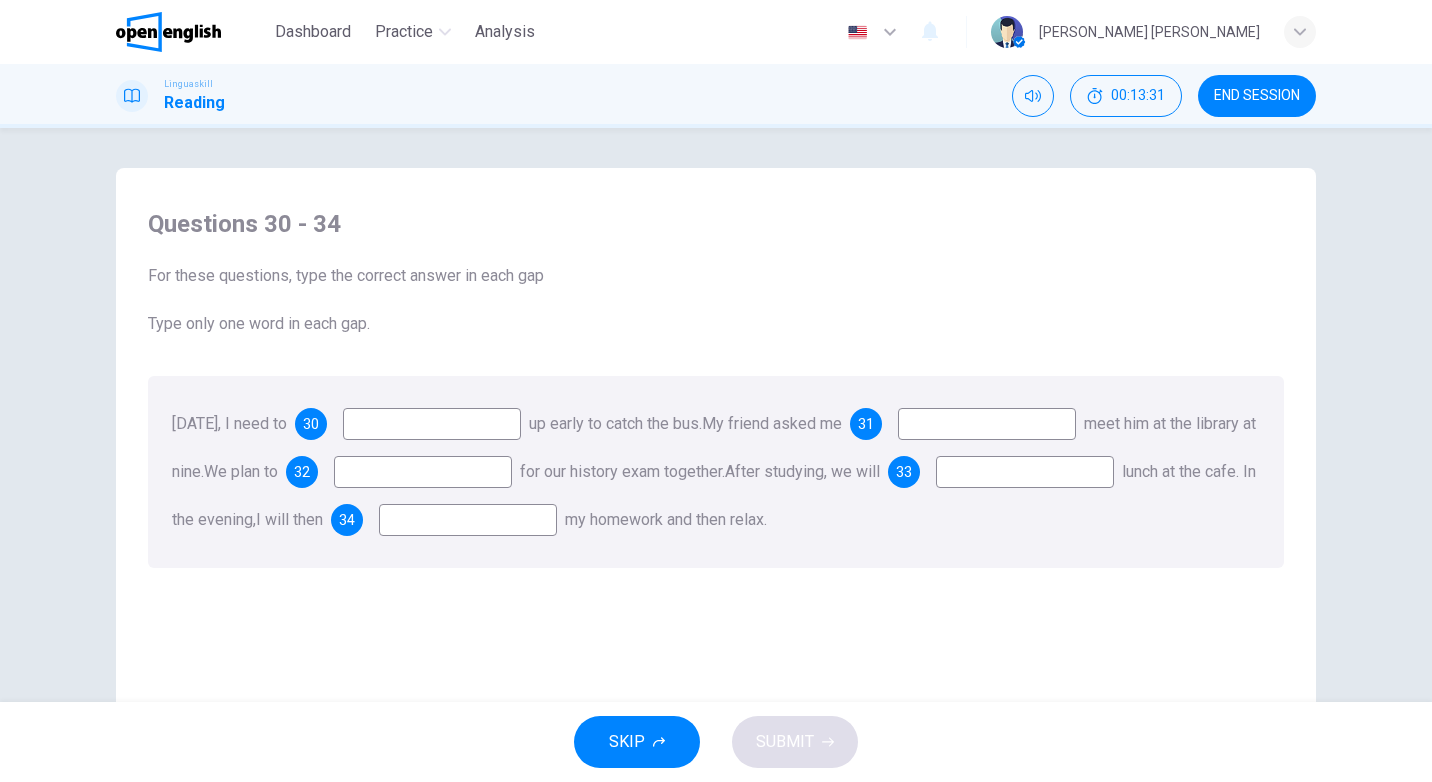 click at bounding box center (432, 424) 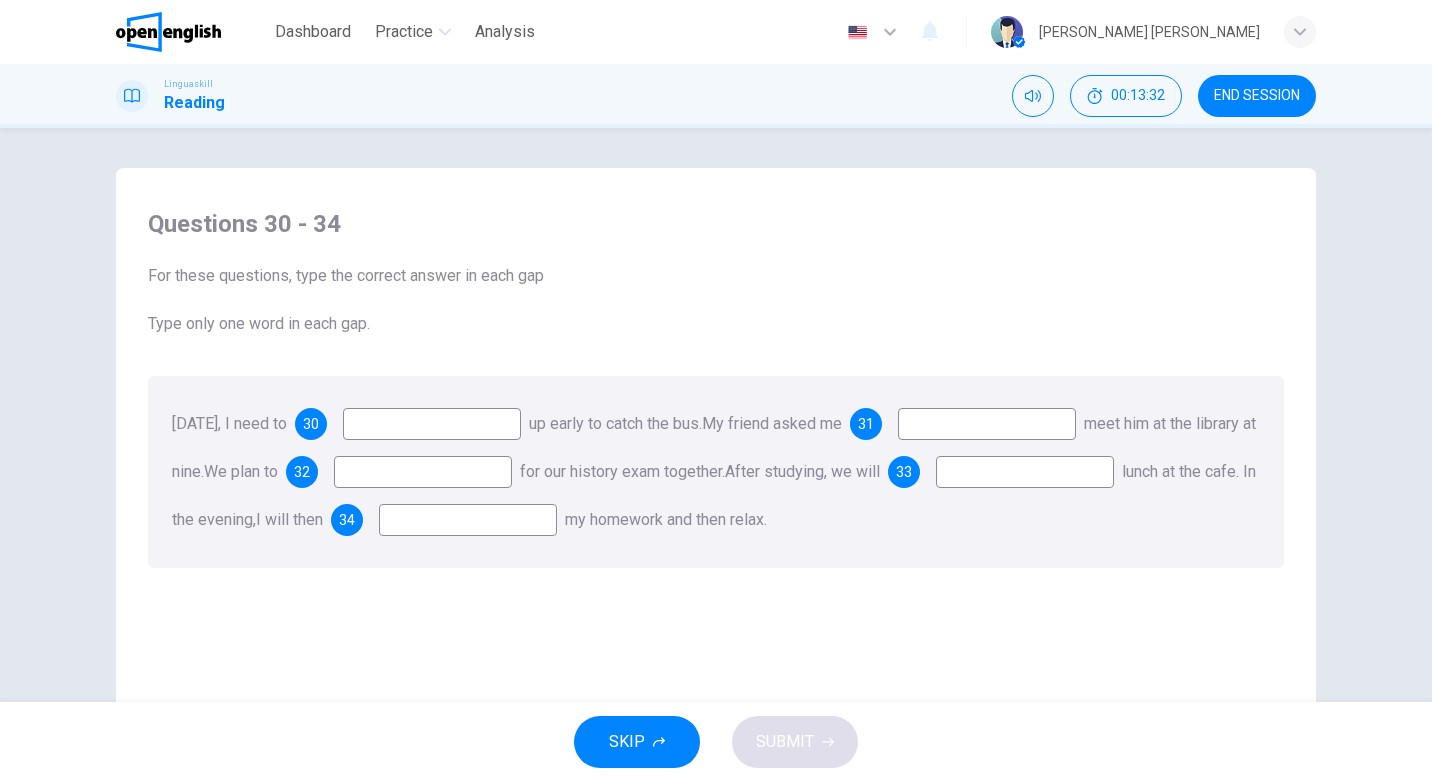 click on "30" at bounding box center (311, 424) 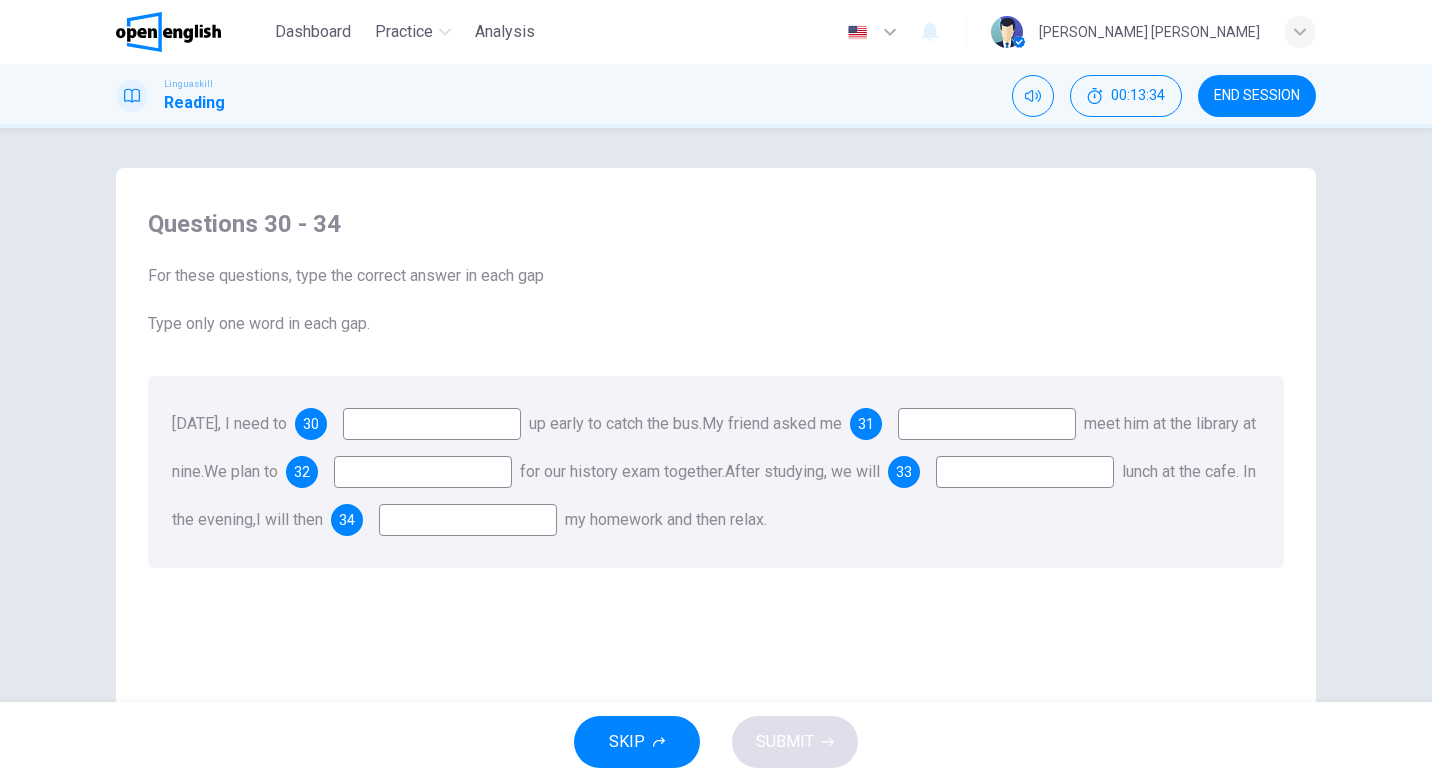 click on "Questions 30 - 34 For these questions, type the correct answer in each gap Type only one word in each gap. [DATE], I need to  30  up early to catch the bus.  My friend asked me  31  meet him at the library at nine.  We plan to  32  for our history exam together.  After studying, we will  33  lunch at the cafe. In the evening,  I will then  34  my homework and then relax." at bounding box center (716, 525) 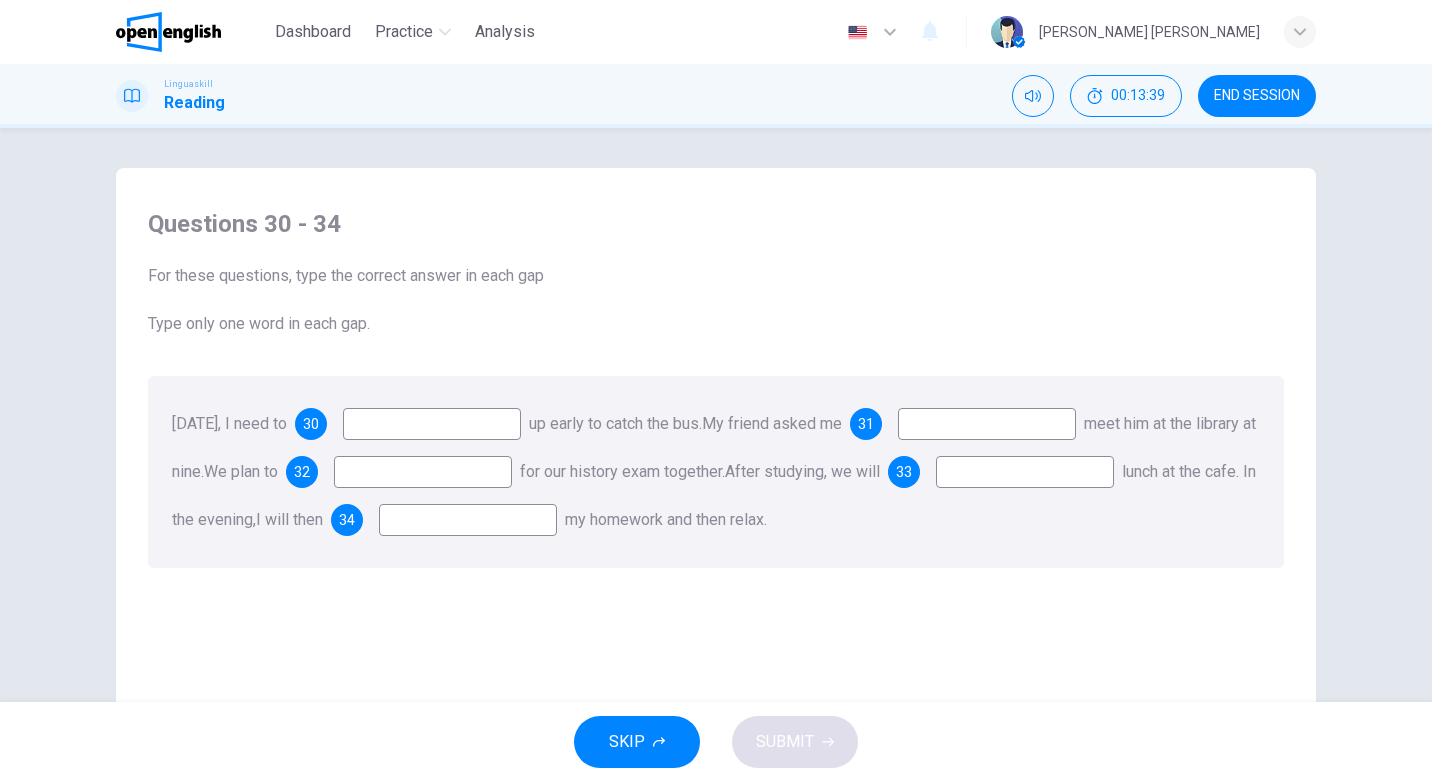 click at bounding box center (987, 424) 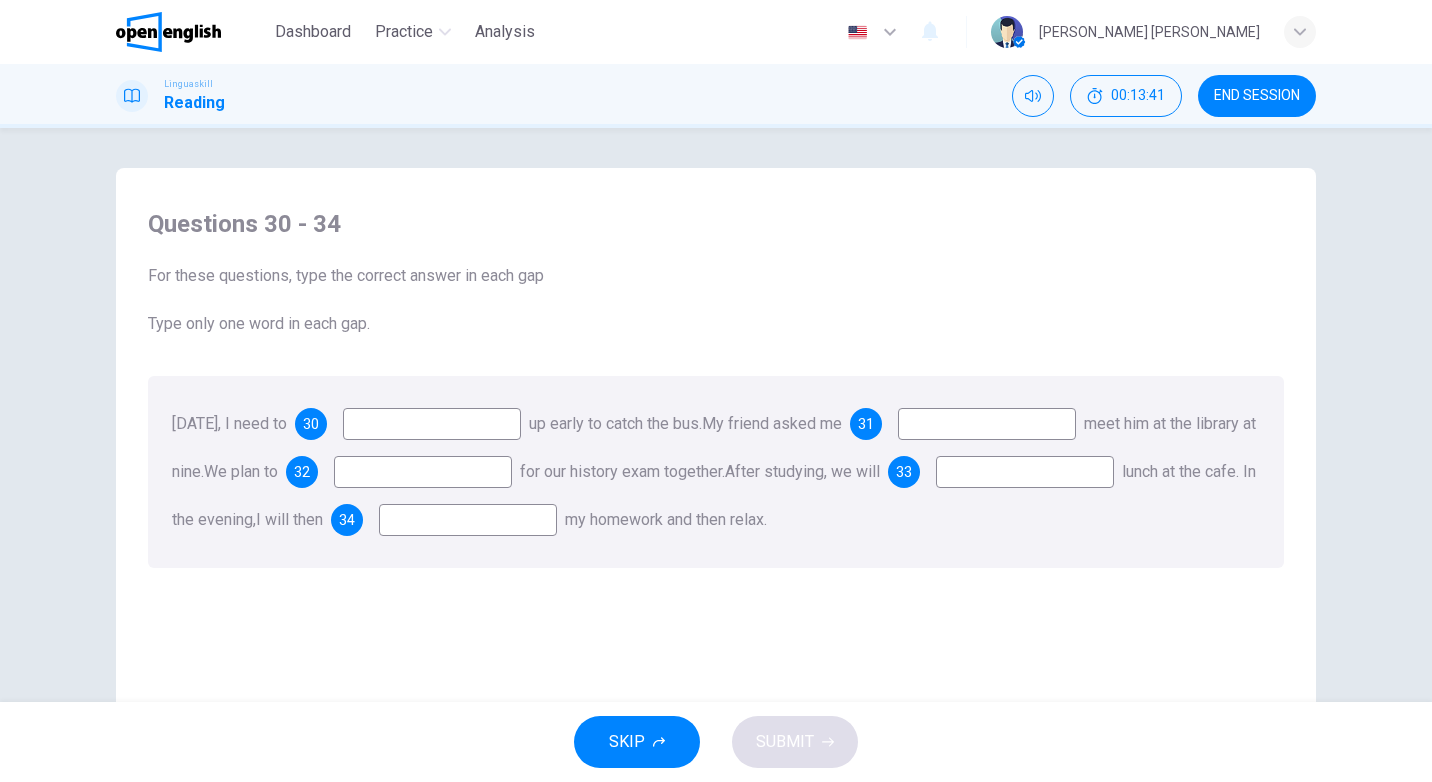 click at bounding box center [432, 424] 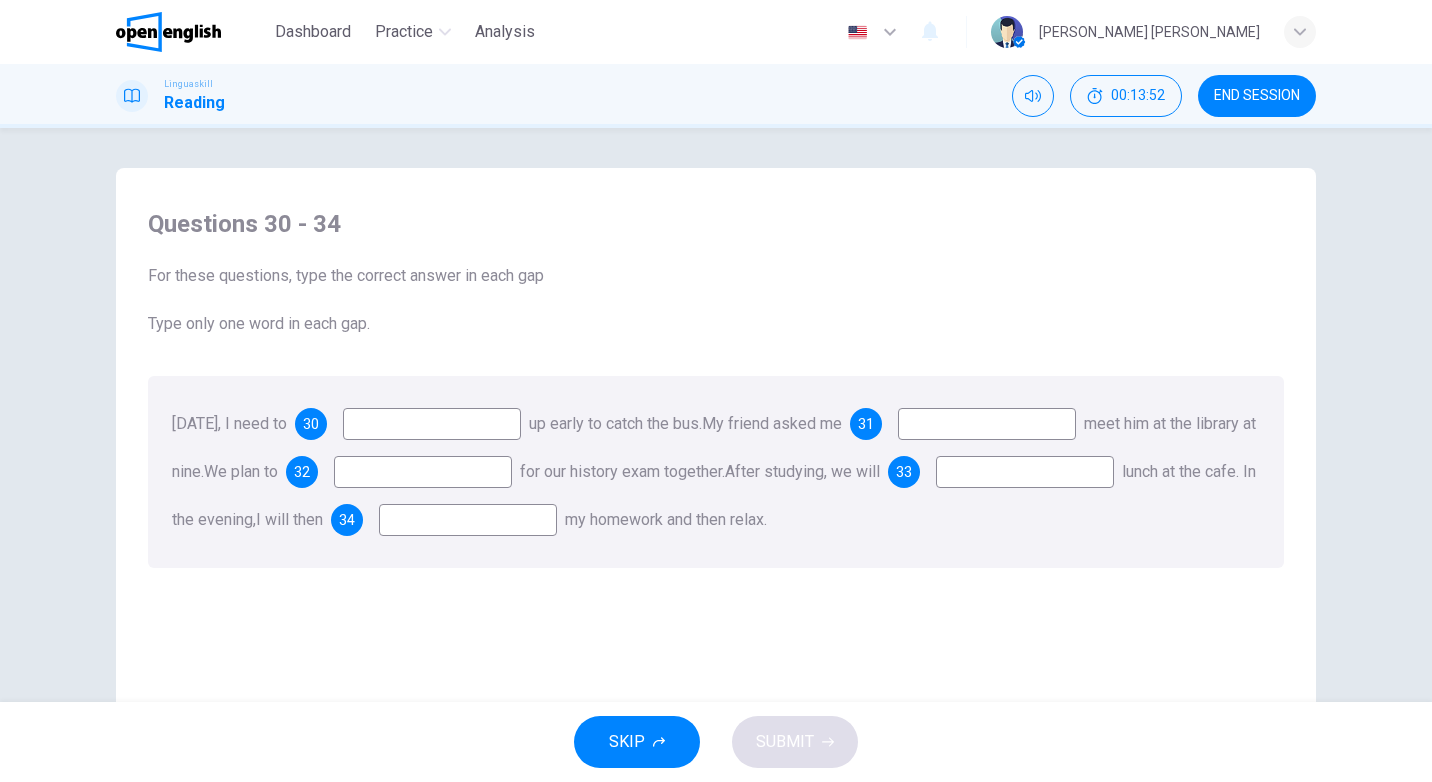 click on "30" at bounding box center [311, 424] 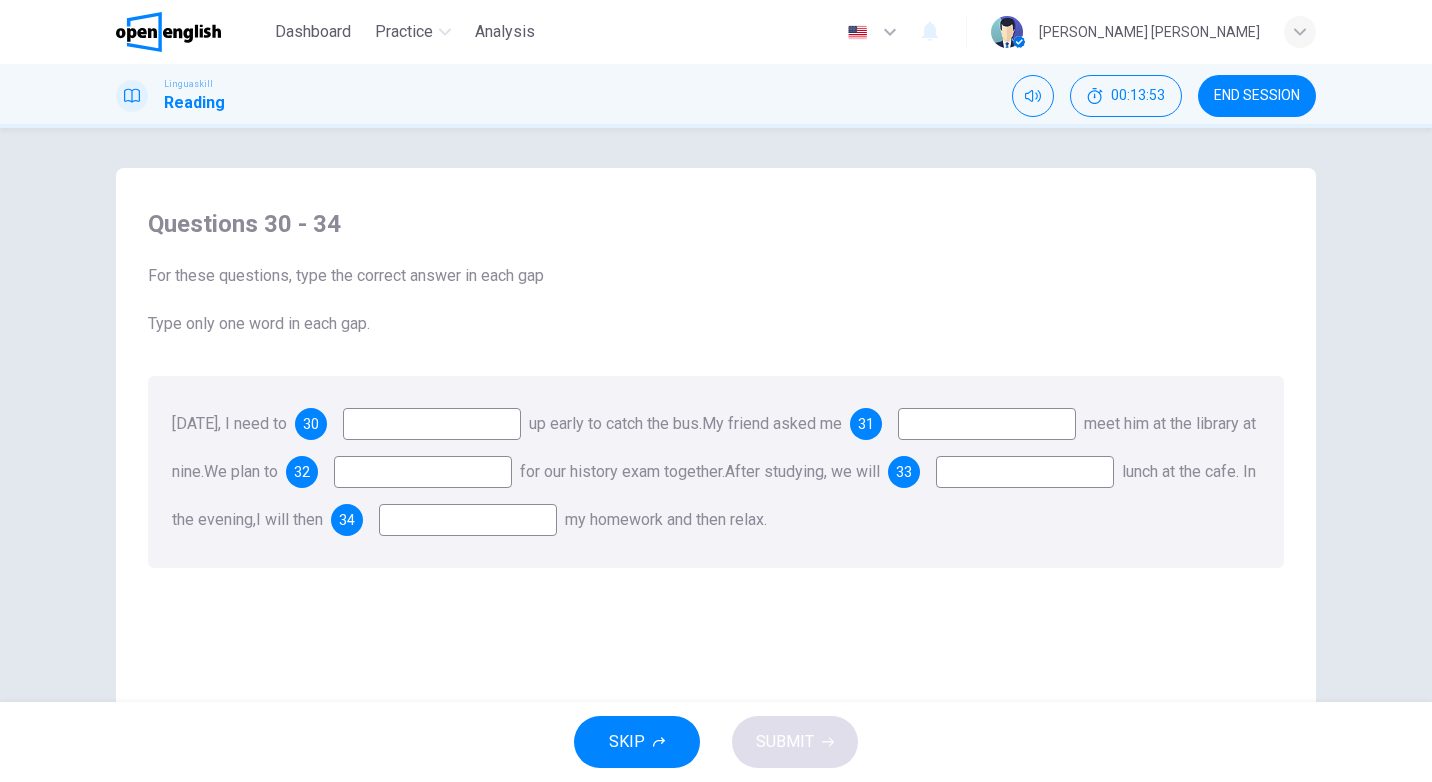 click at bounding box center [432, 424] 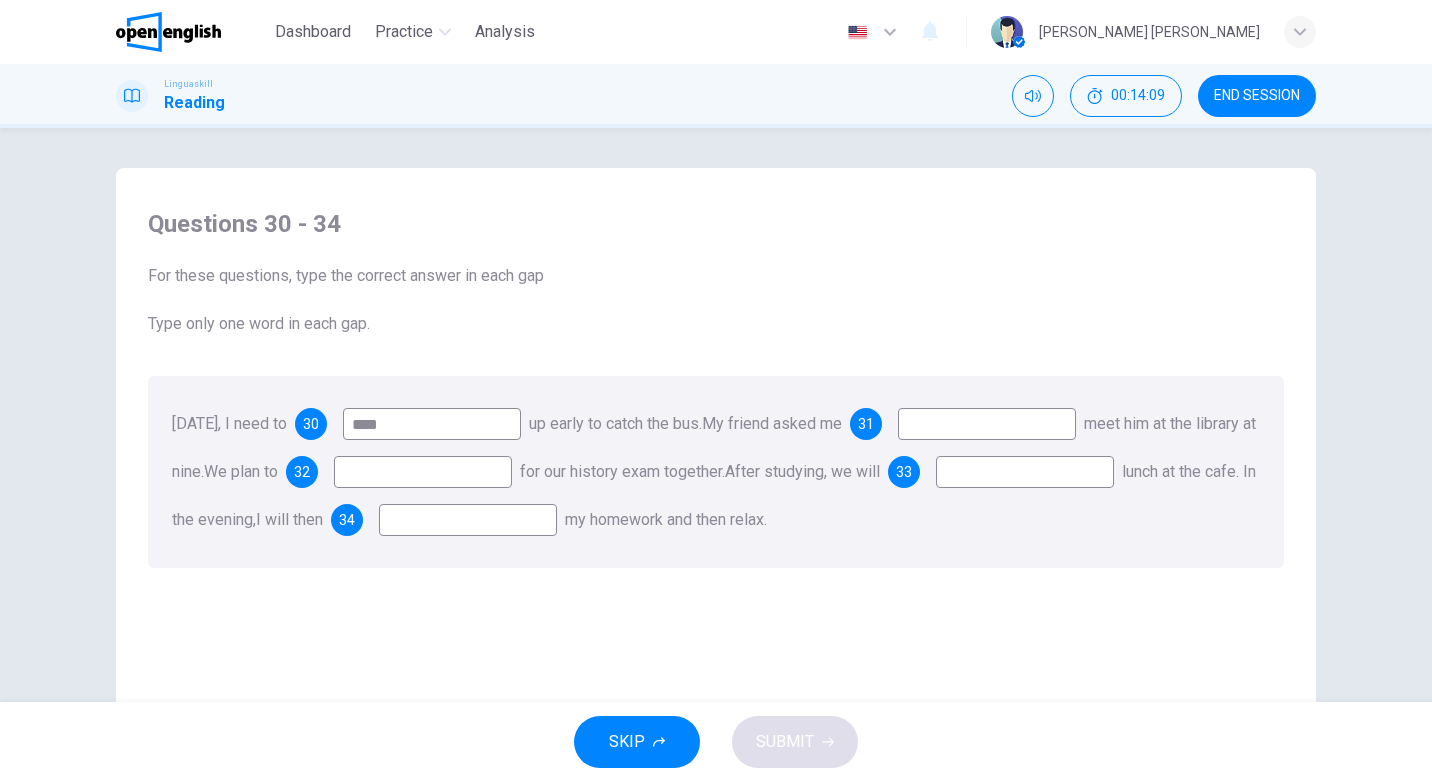 type on "****" 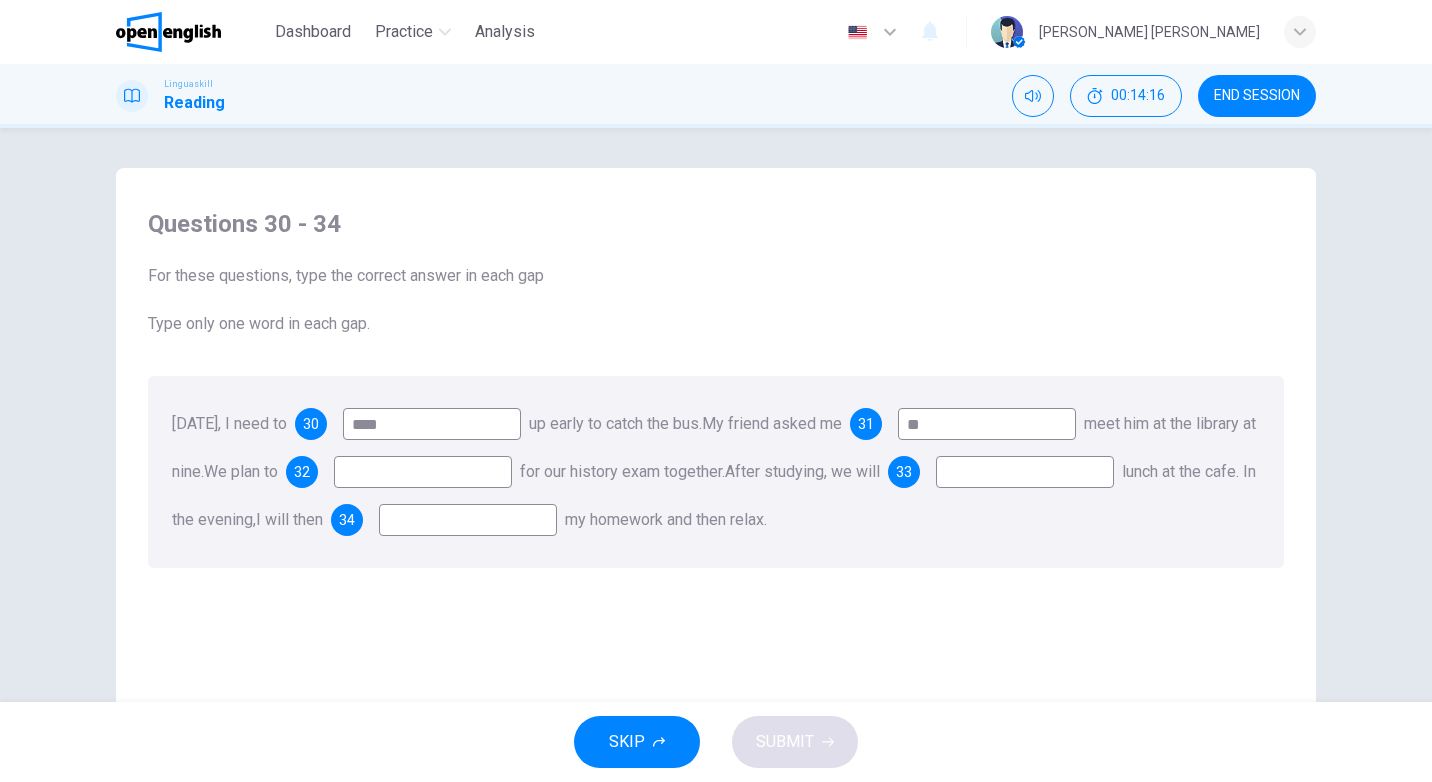type on "**" 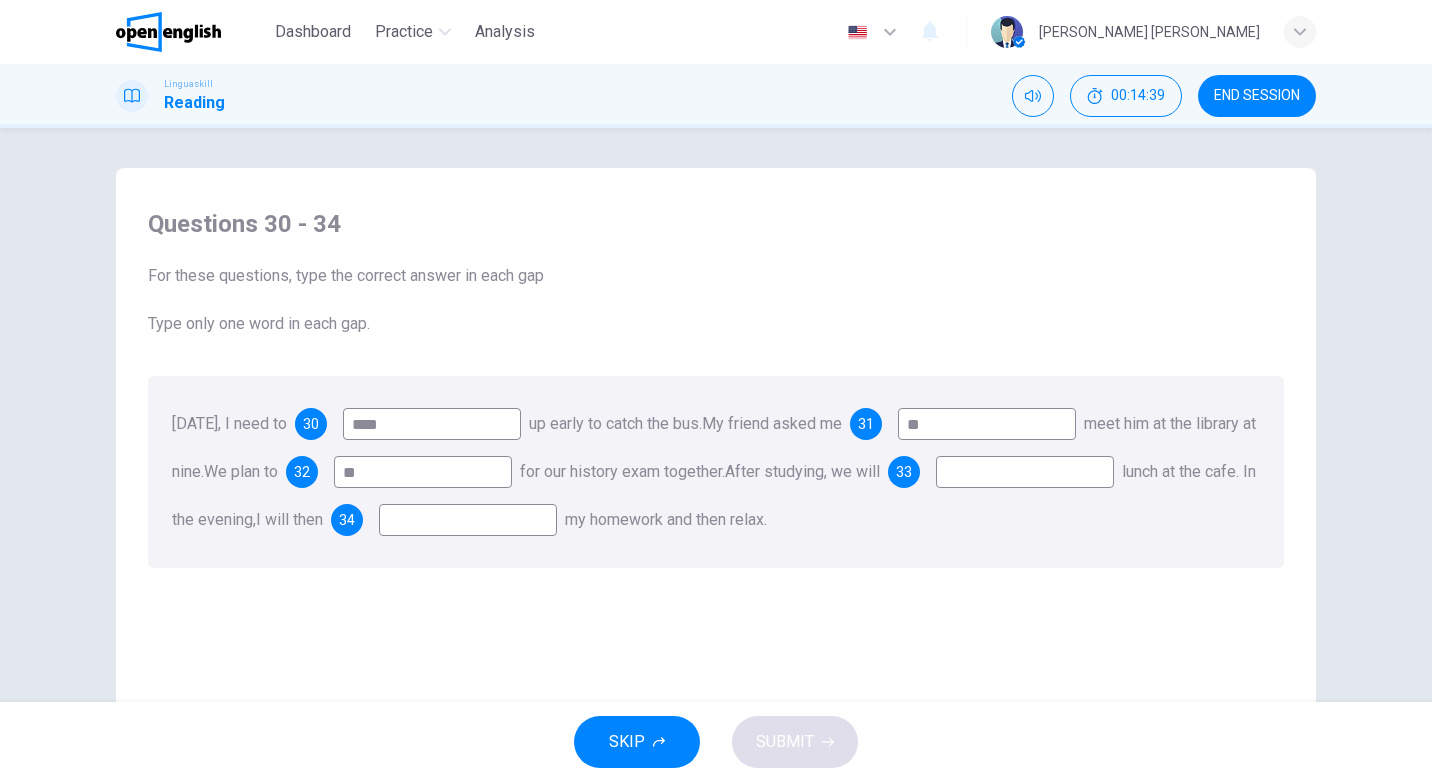 type on "*" 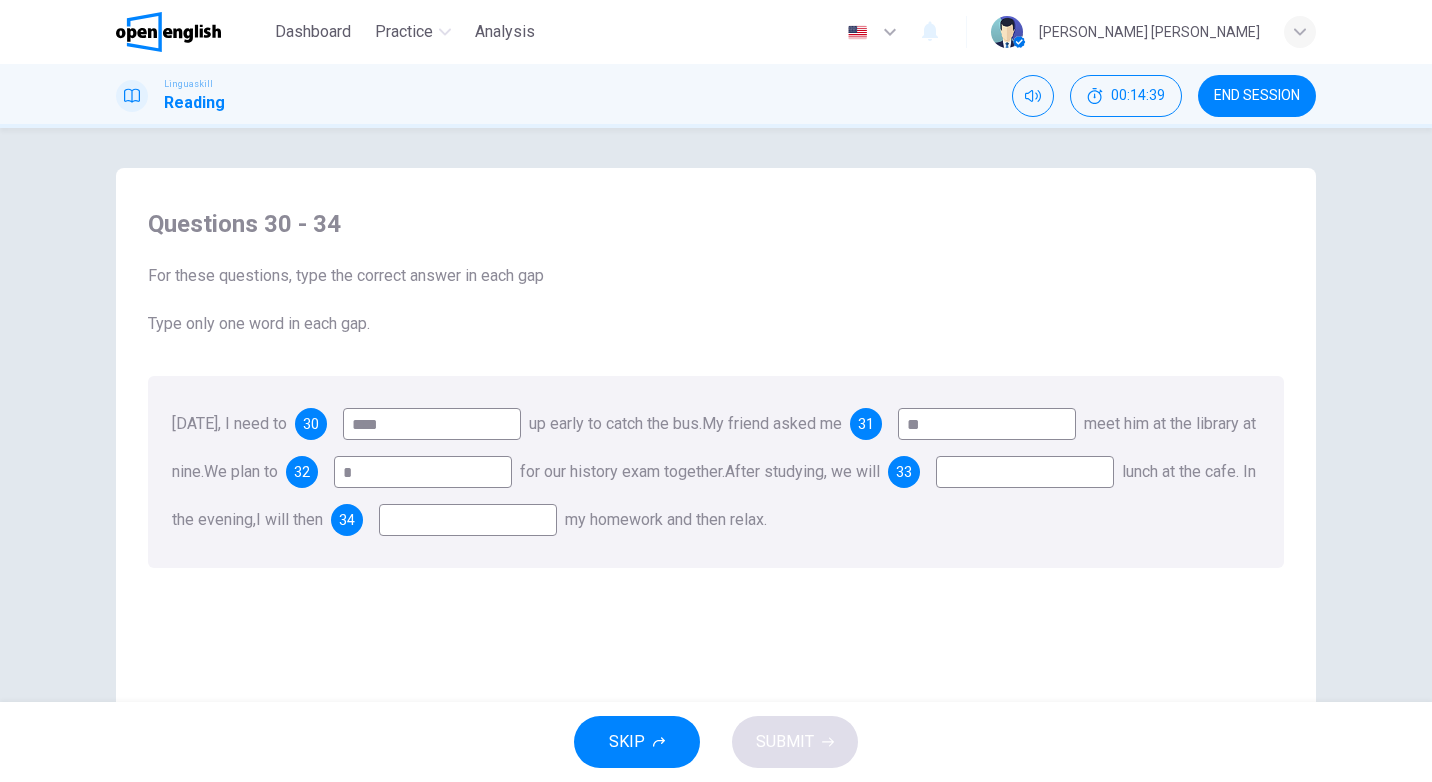 type 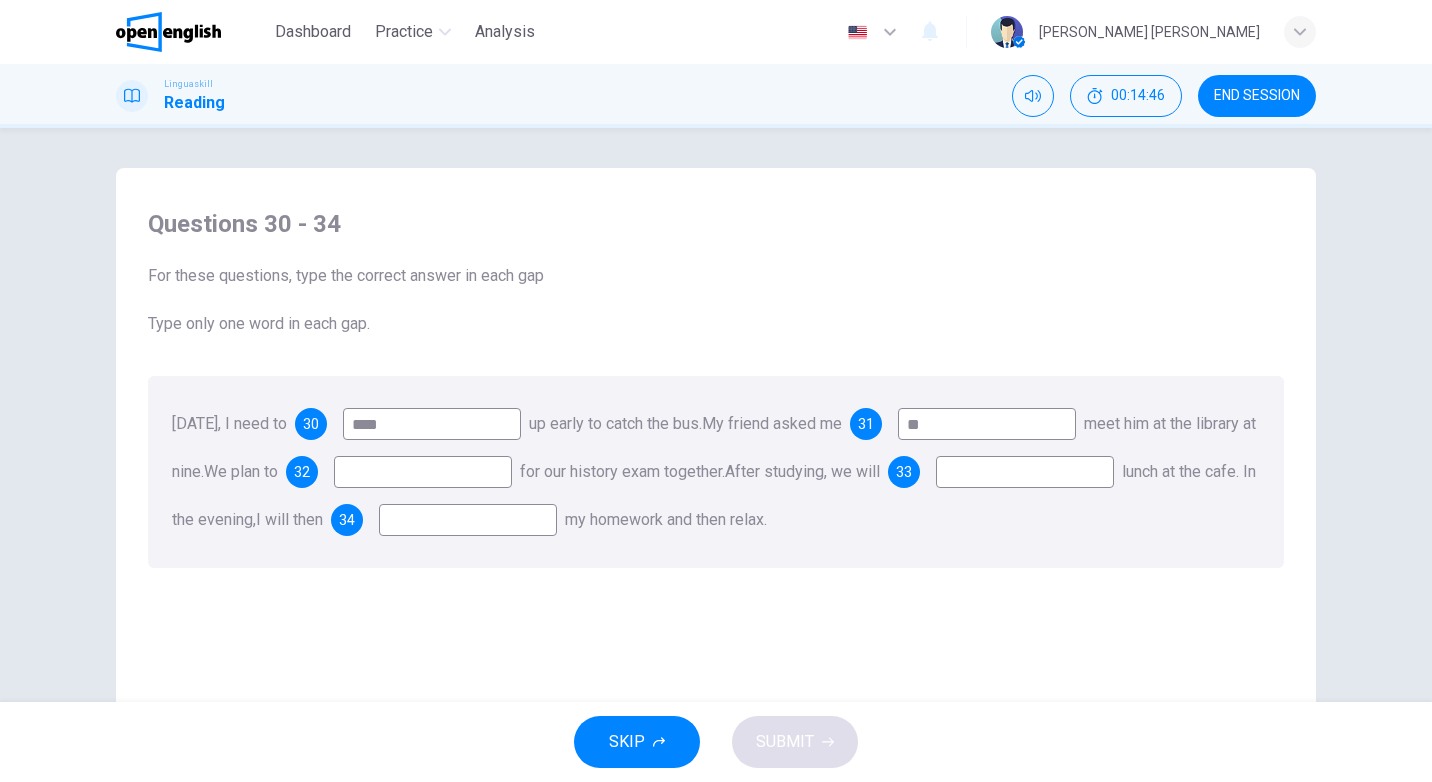 click at bounding box center (1025, 472) 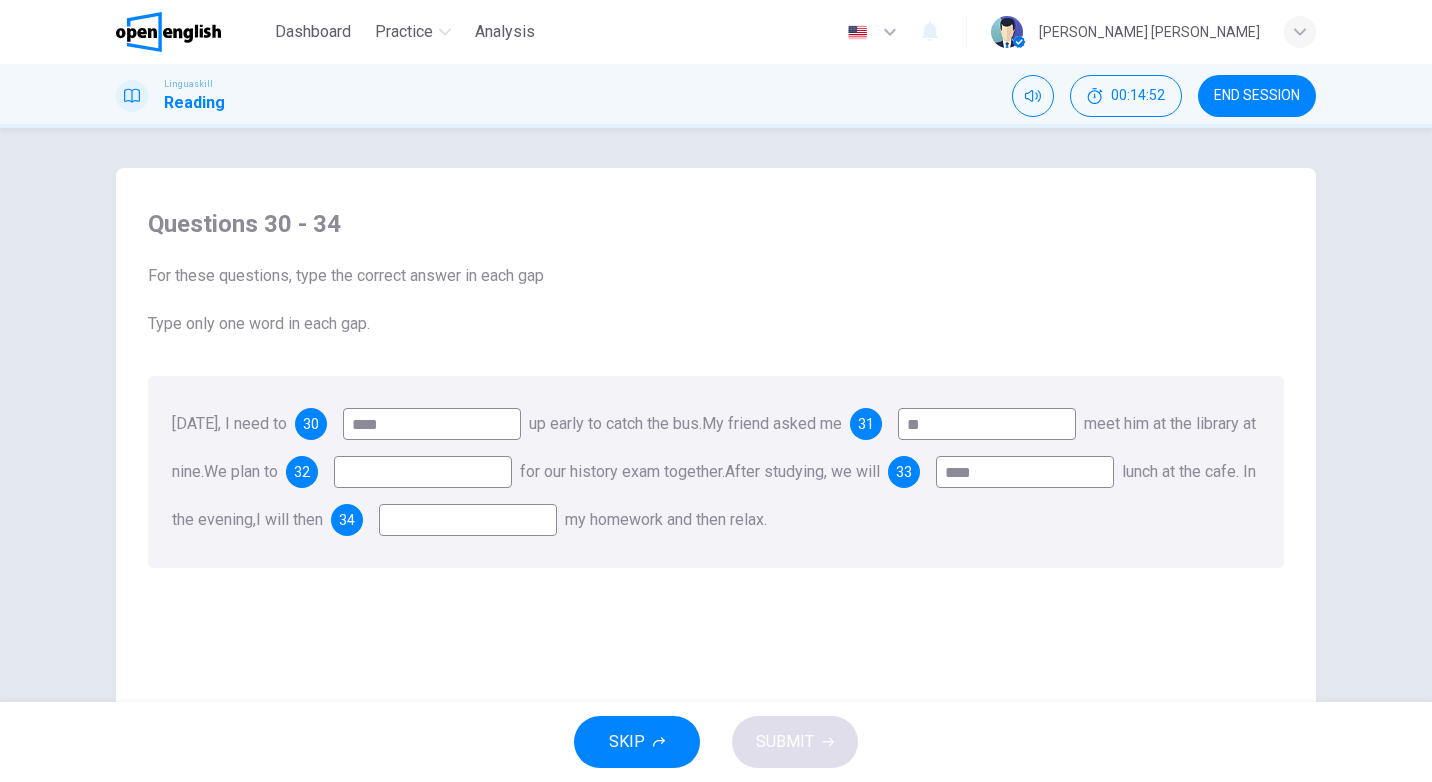 type on "****" 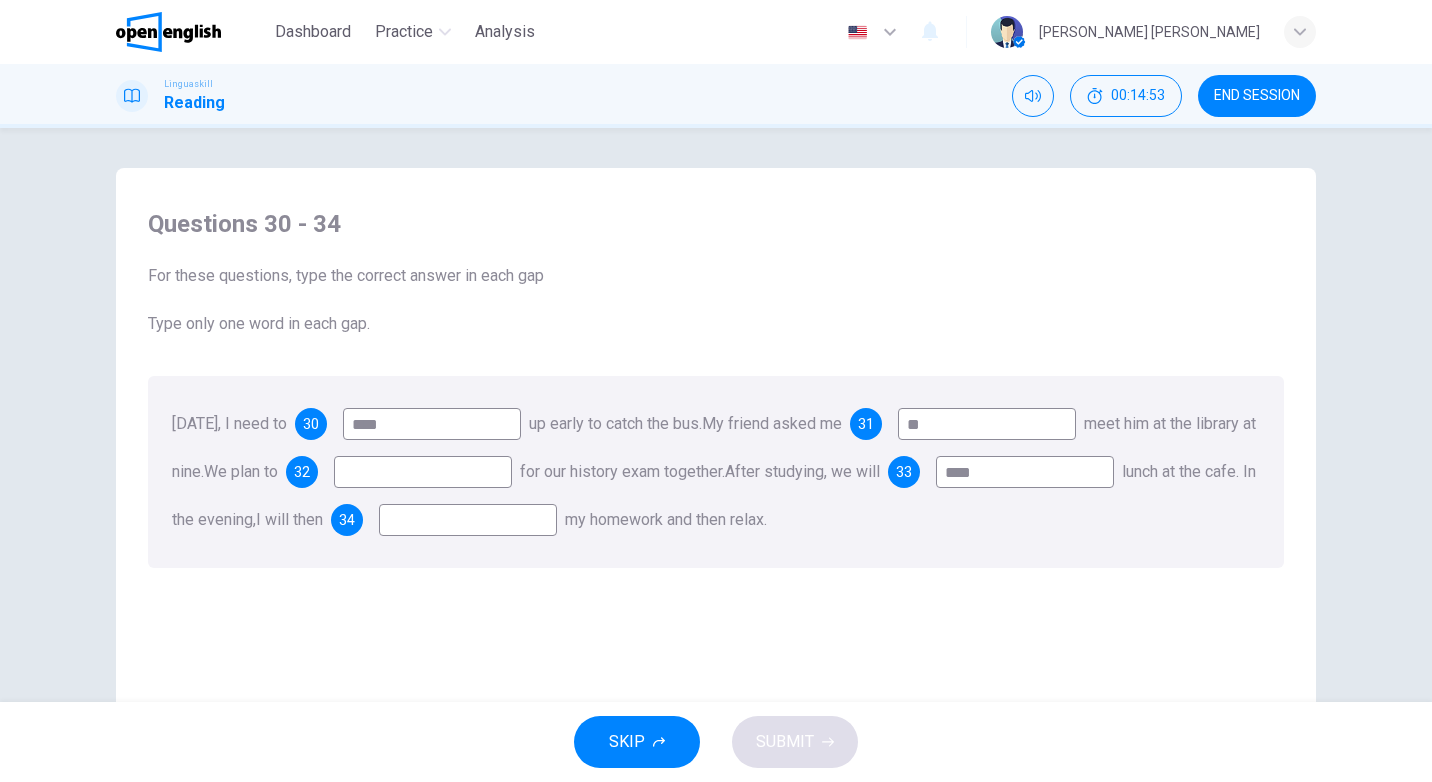 click at bounding box center [468, 520] 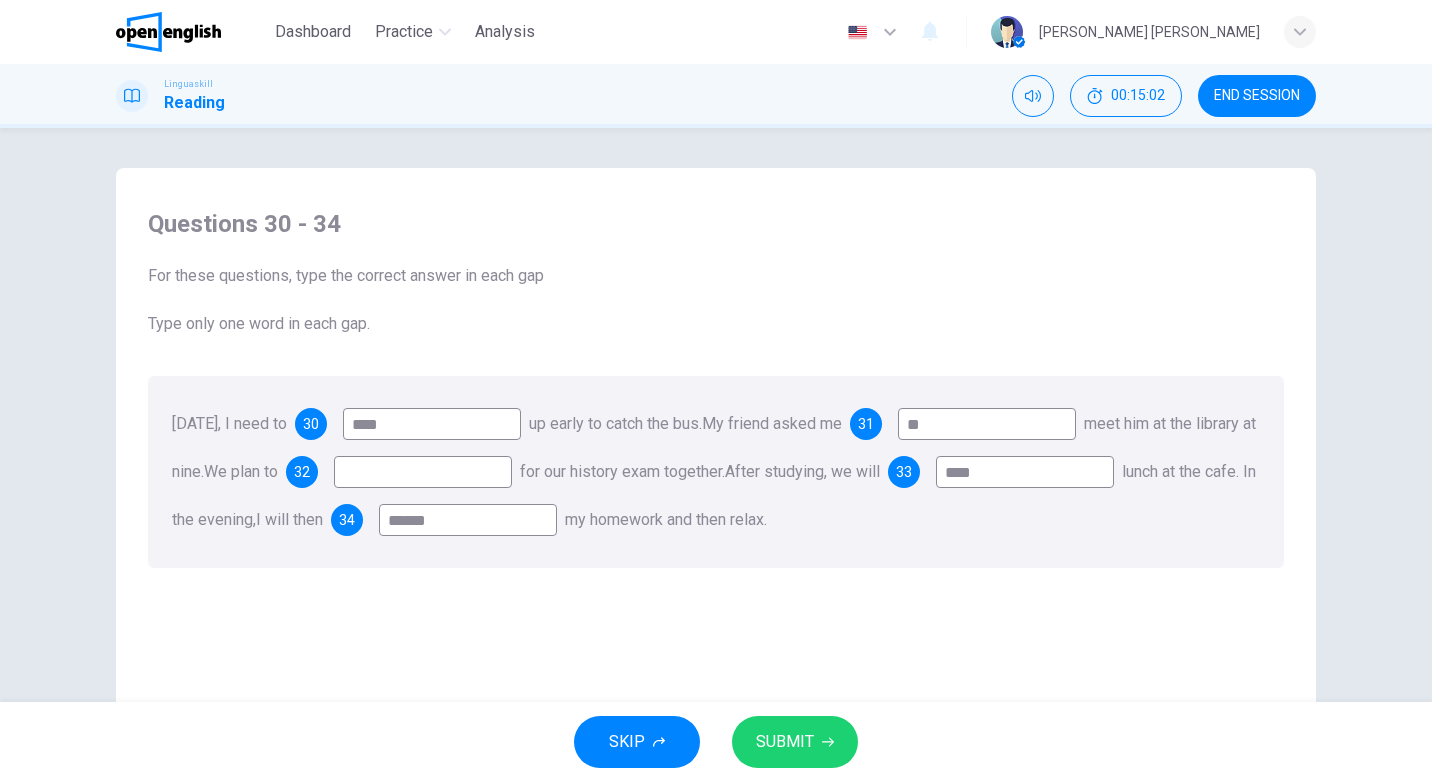type on "******" 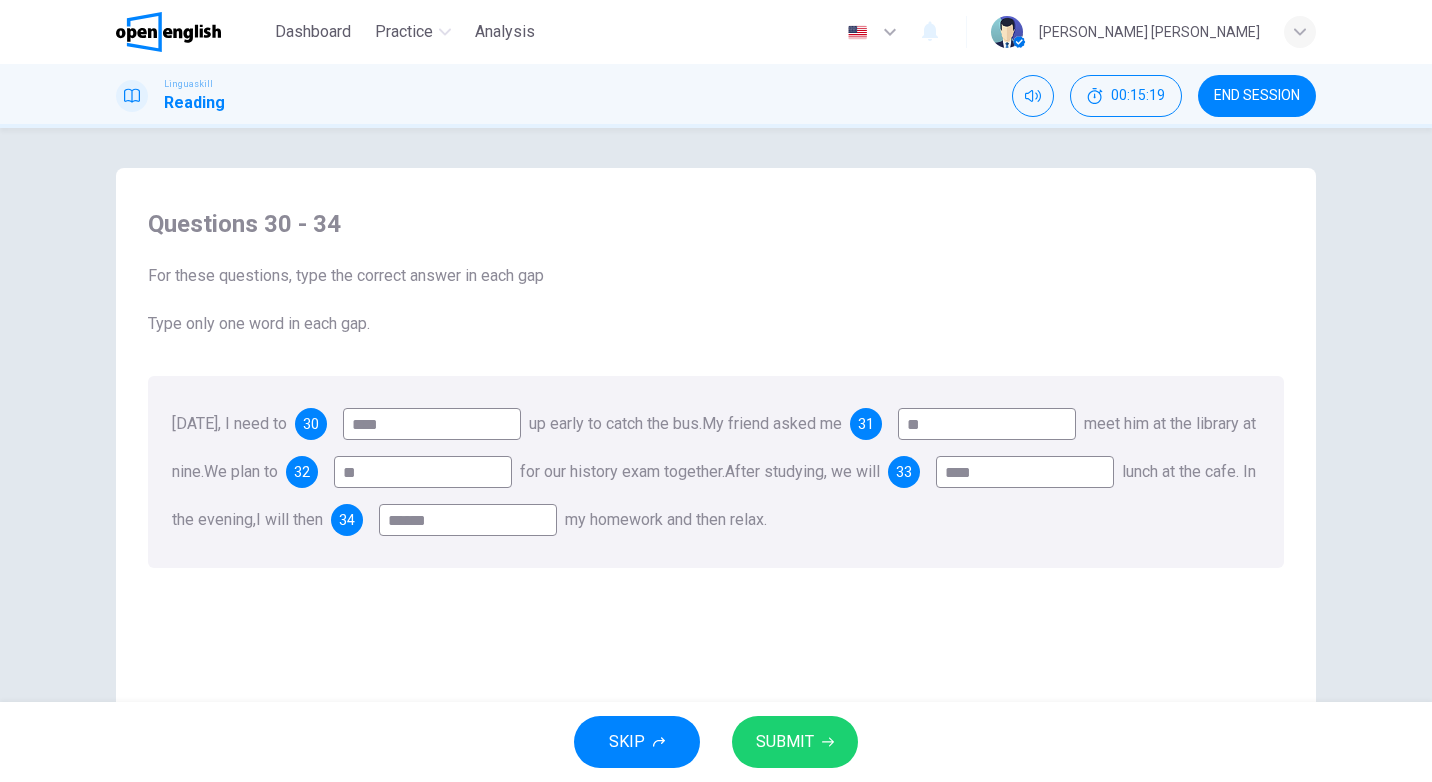 type on "**" 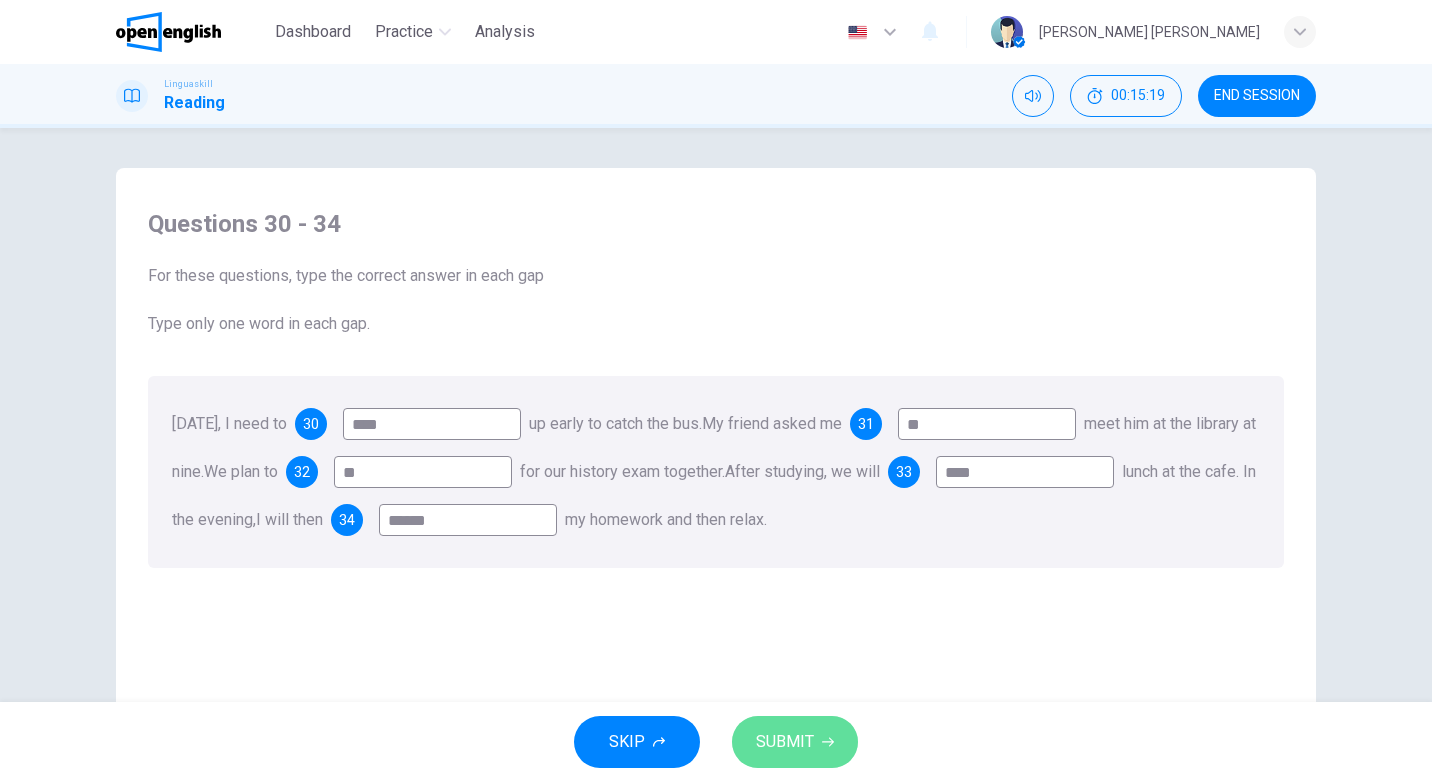 click on "SUBMIT" at bounding box center [785, 742] 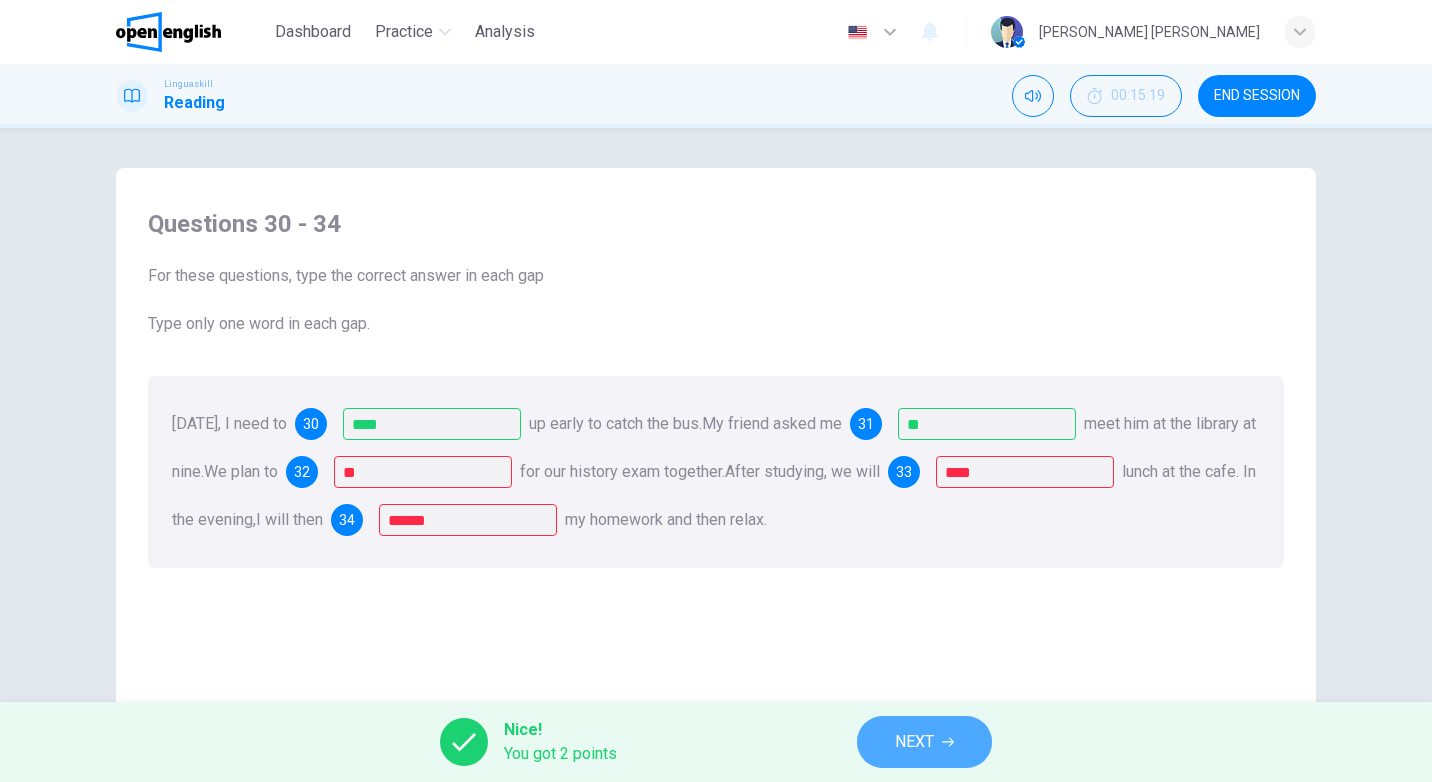 click on "NEXT" at bounding box center [914, 742] 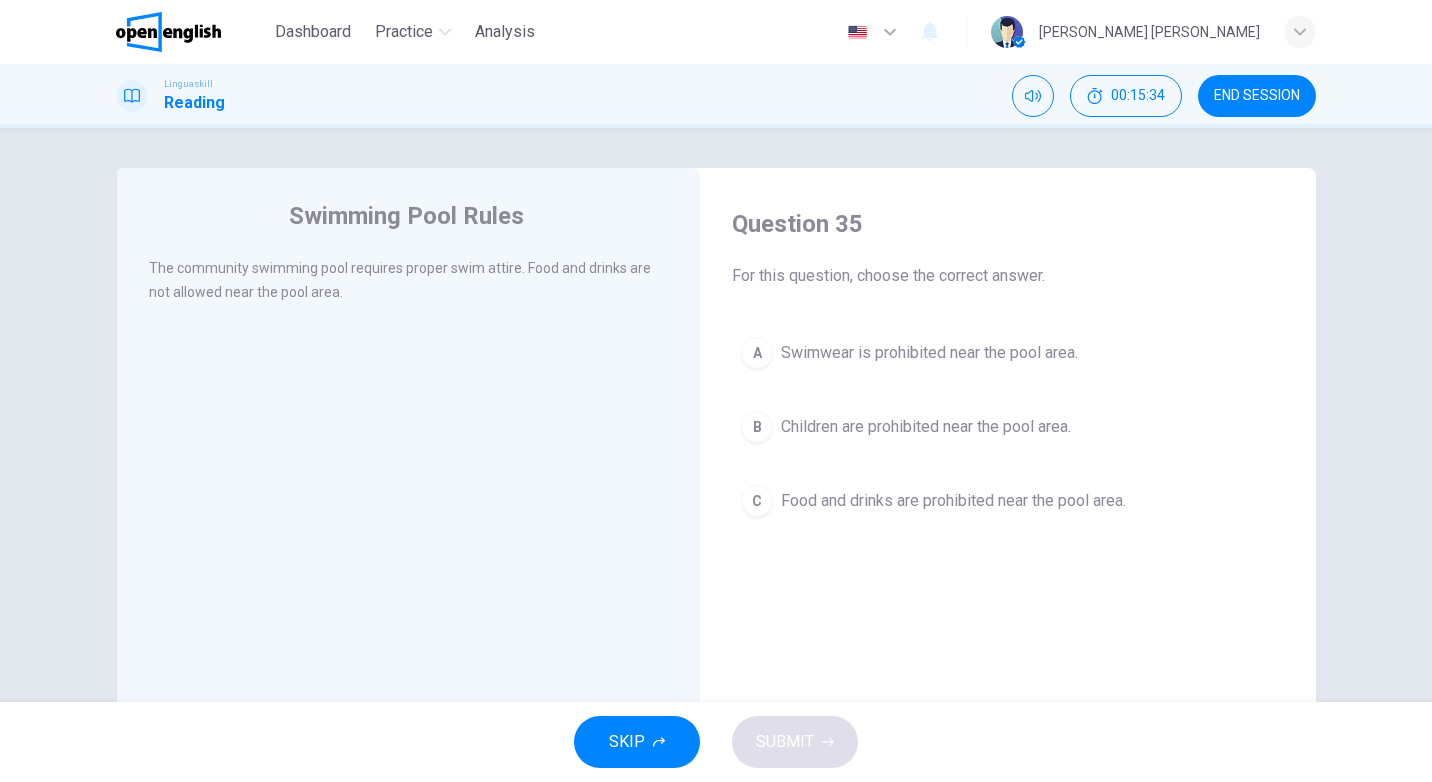 click on "Food and drinks are prohibited near the pool area." at bounding box center (953, 501) 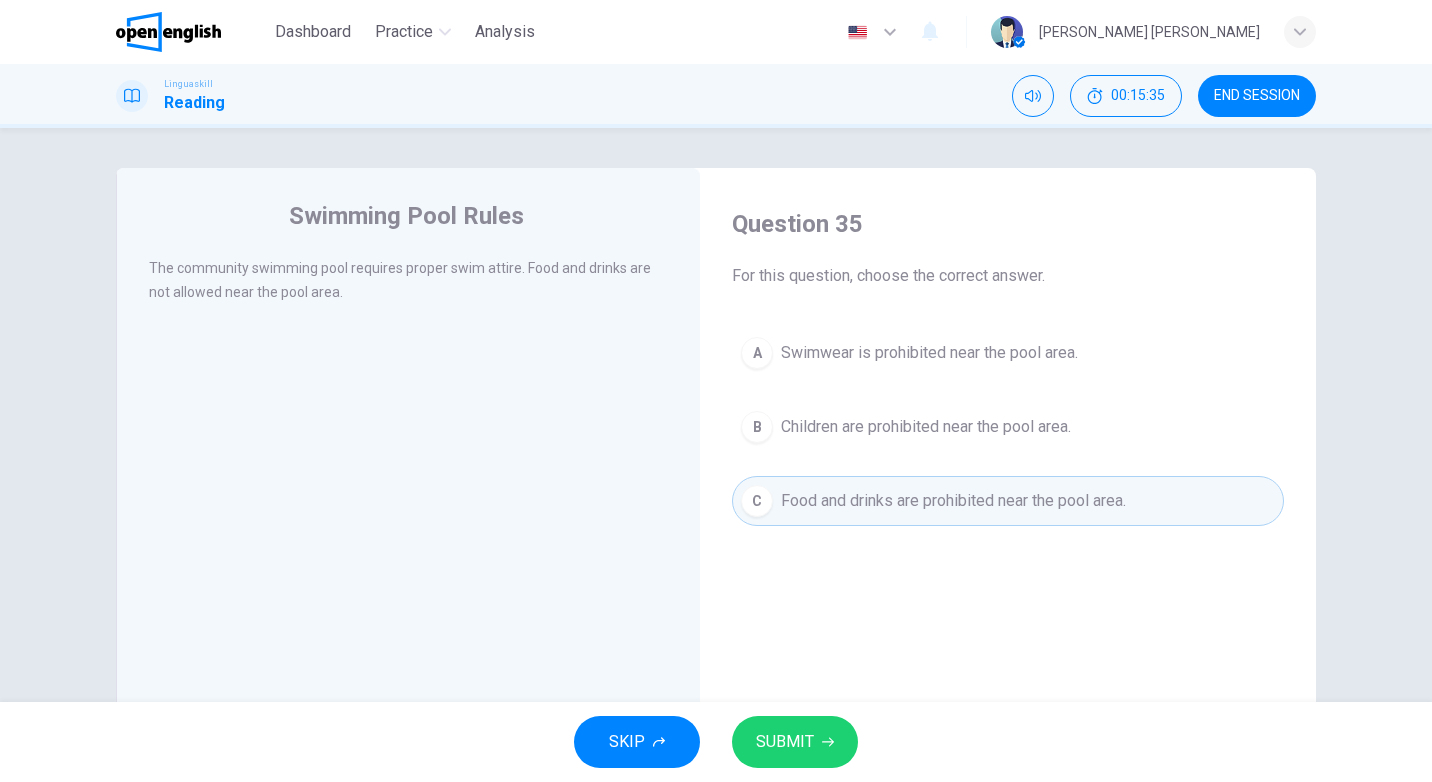 click on "SUBMIT" at bounding box center [795, 742] 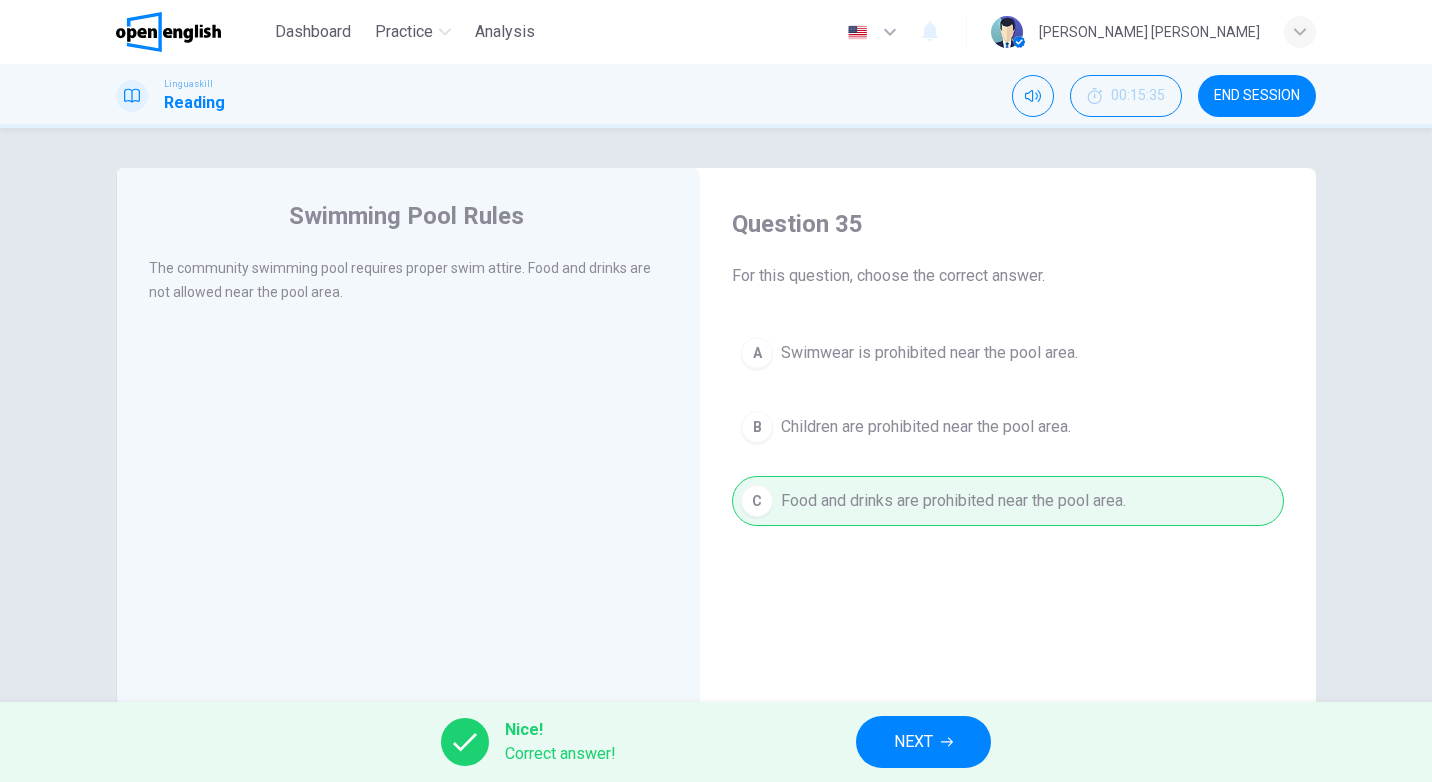 click on "NEXT" at bounding box center (913, 742) 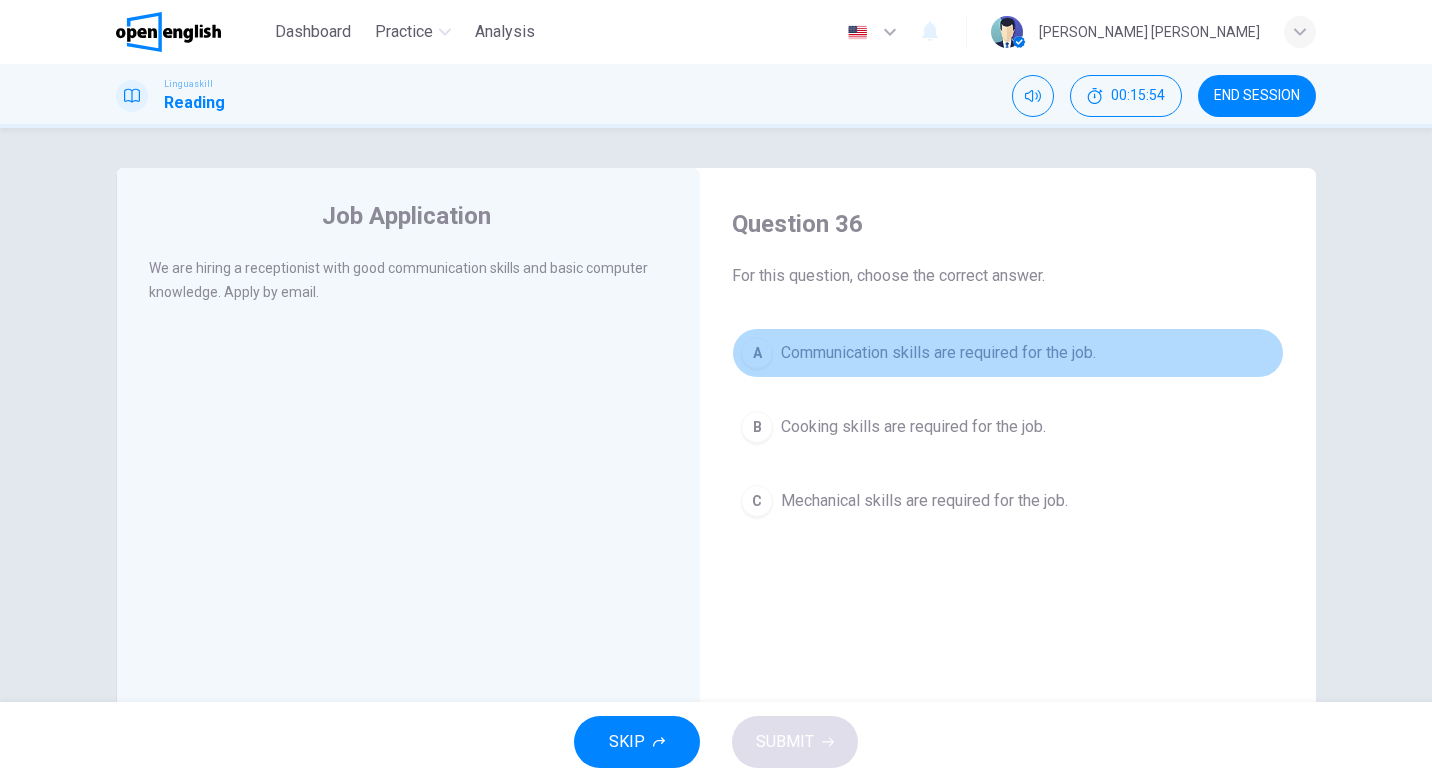 click on "Communication skills are required for the job." at bounding box center [938, 353] 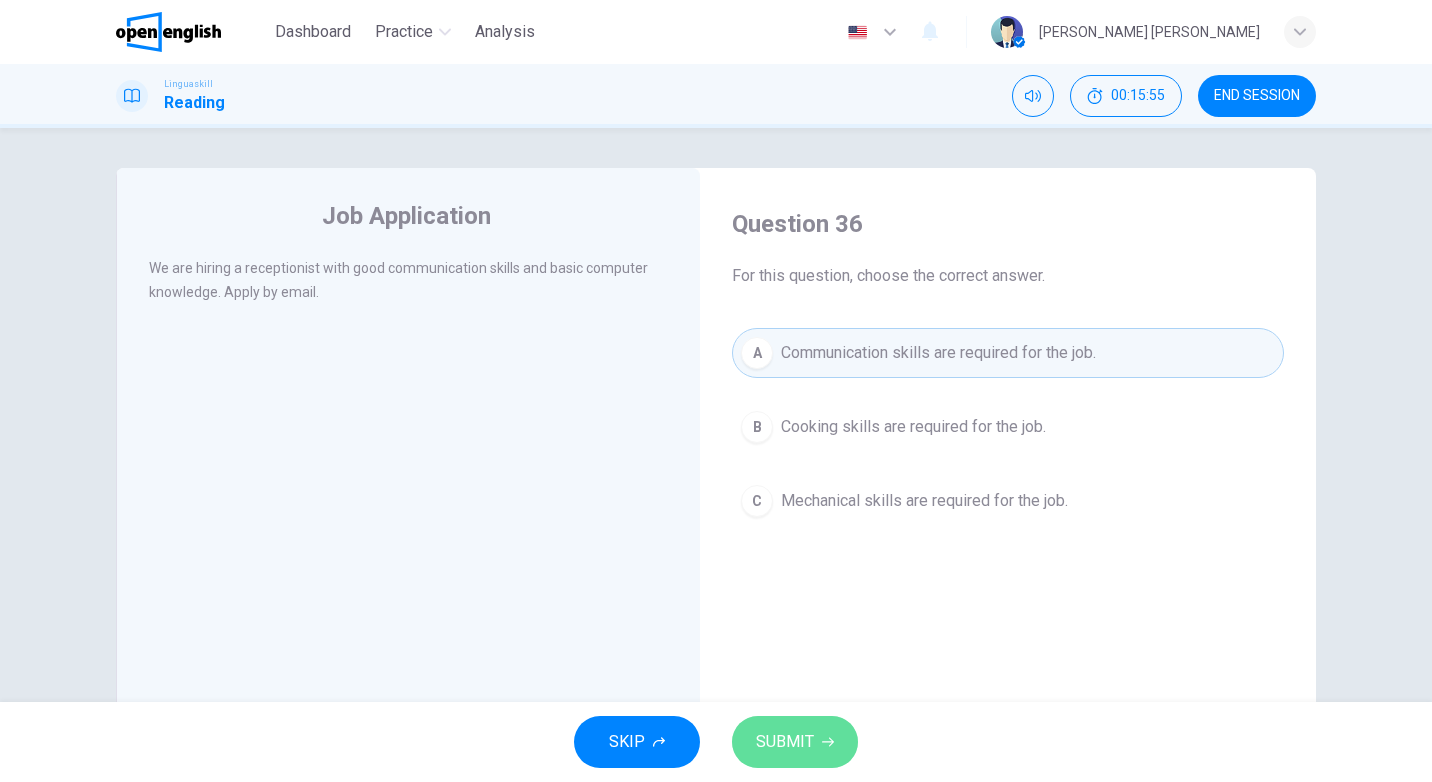 click on "SUBMIT" at bounding box center (785, 742) 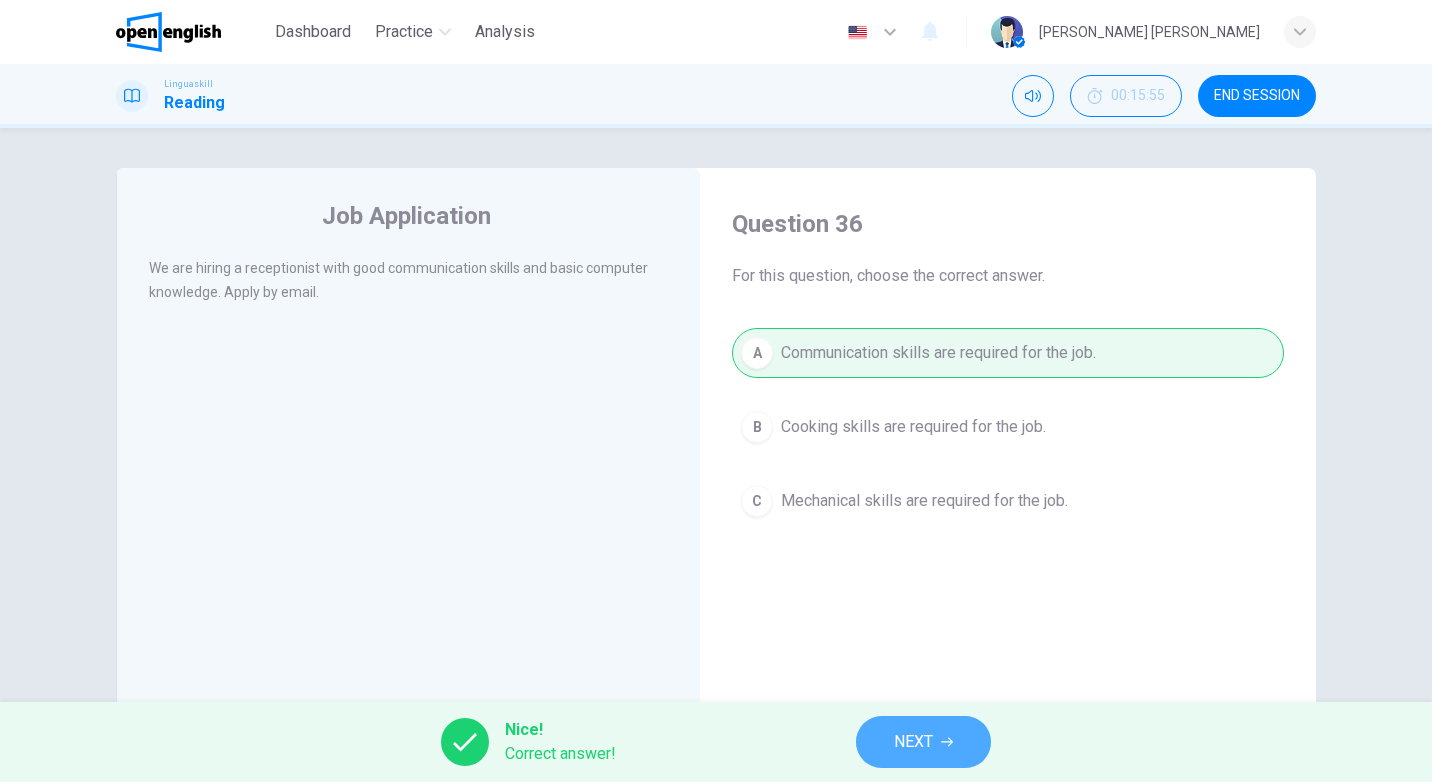 click on "NEXT" at bounding box center [913, 742] 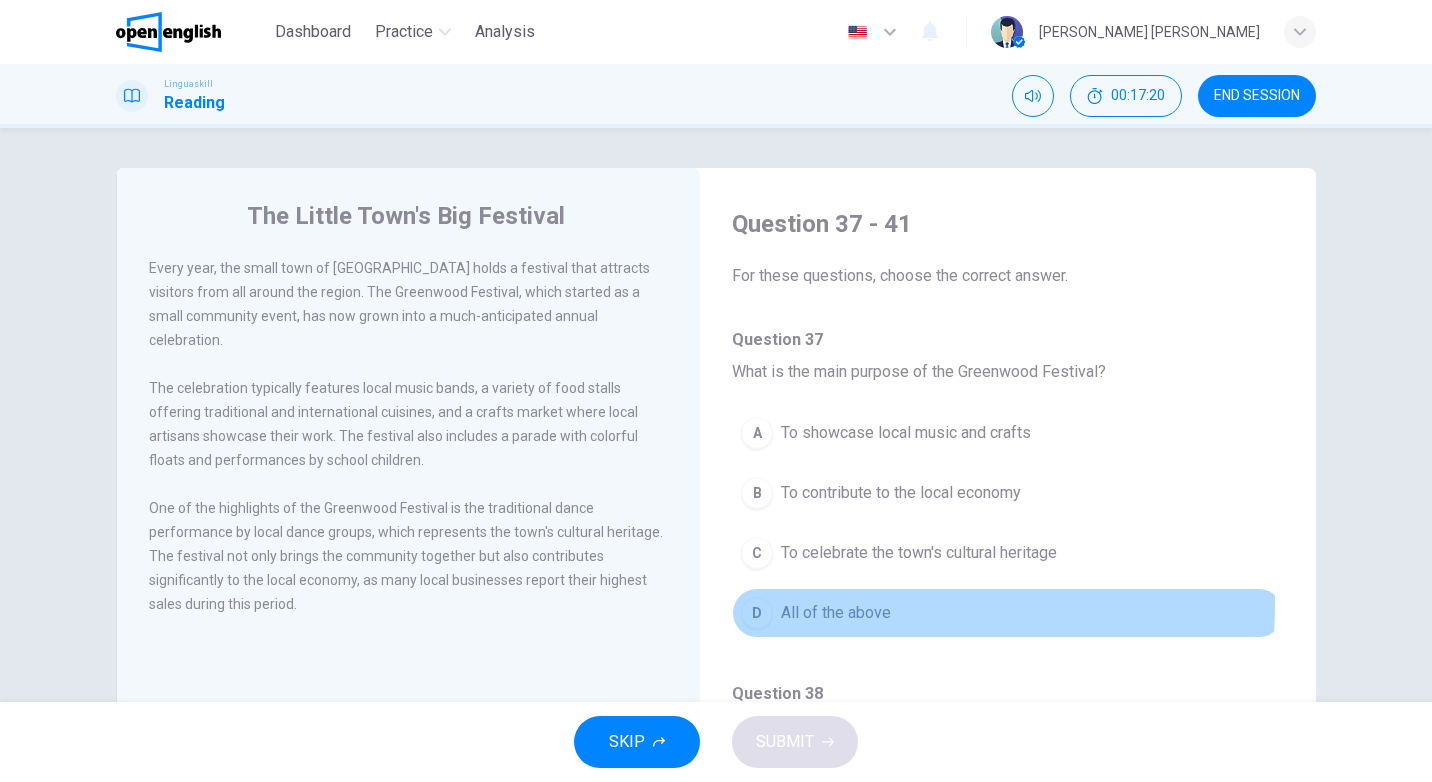 click on "All of the above" at bounding box center [836, 613] 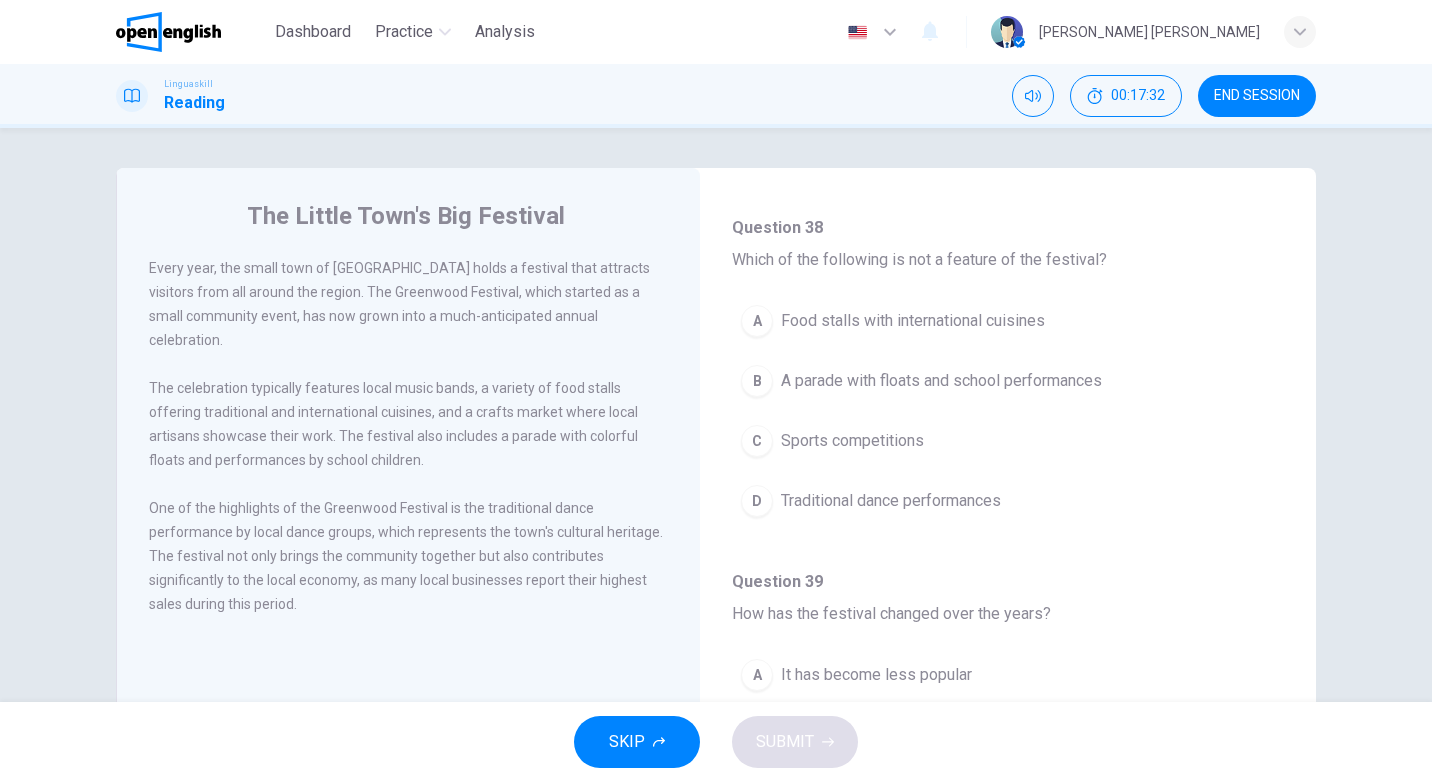 scroll, scrollTop: 484, scrollLeft: 0, axis: vertical 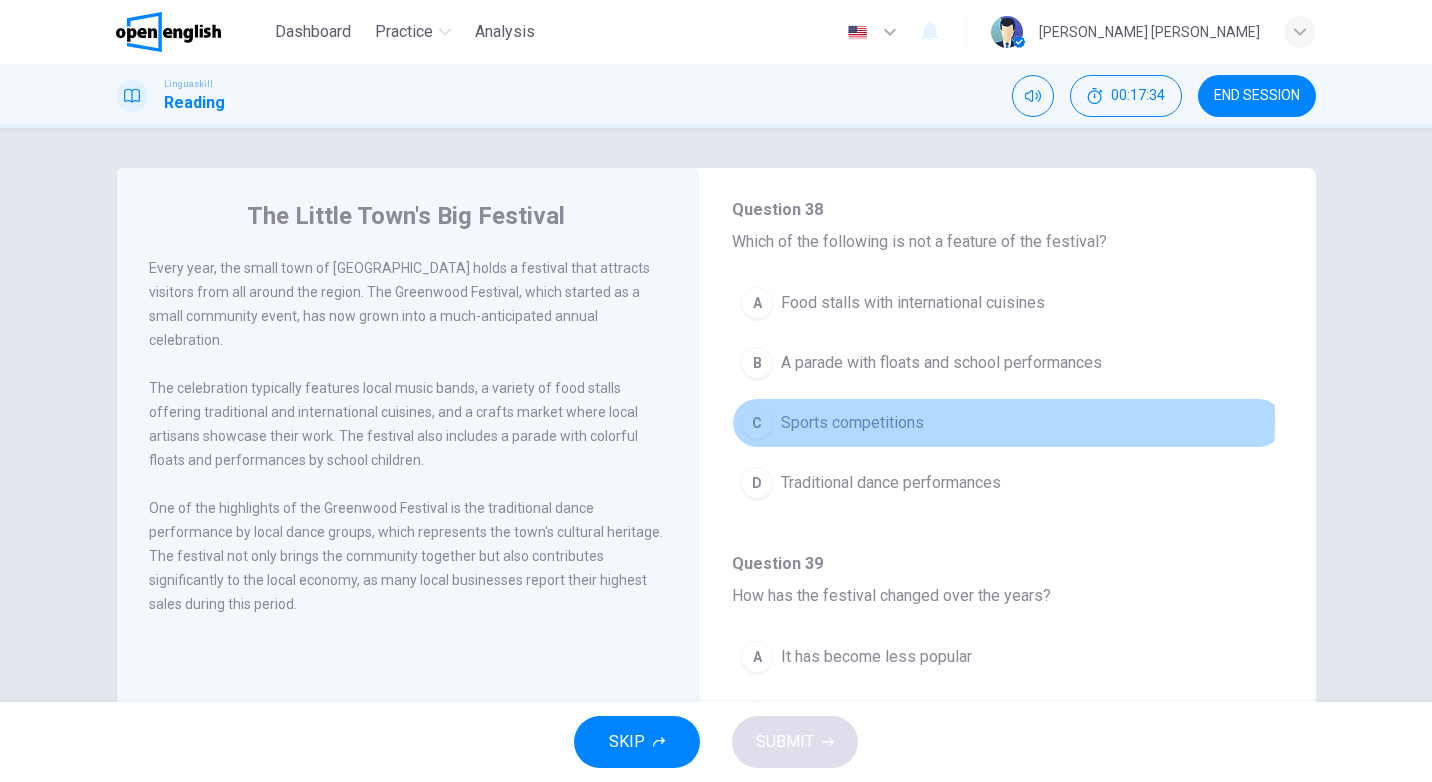 click on "Sports competitions" at bounding box center [852, 423] 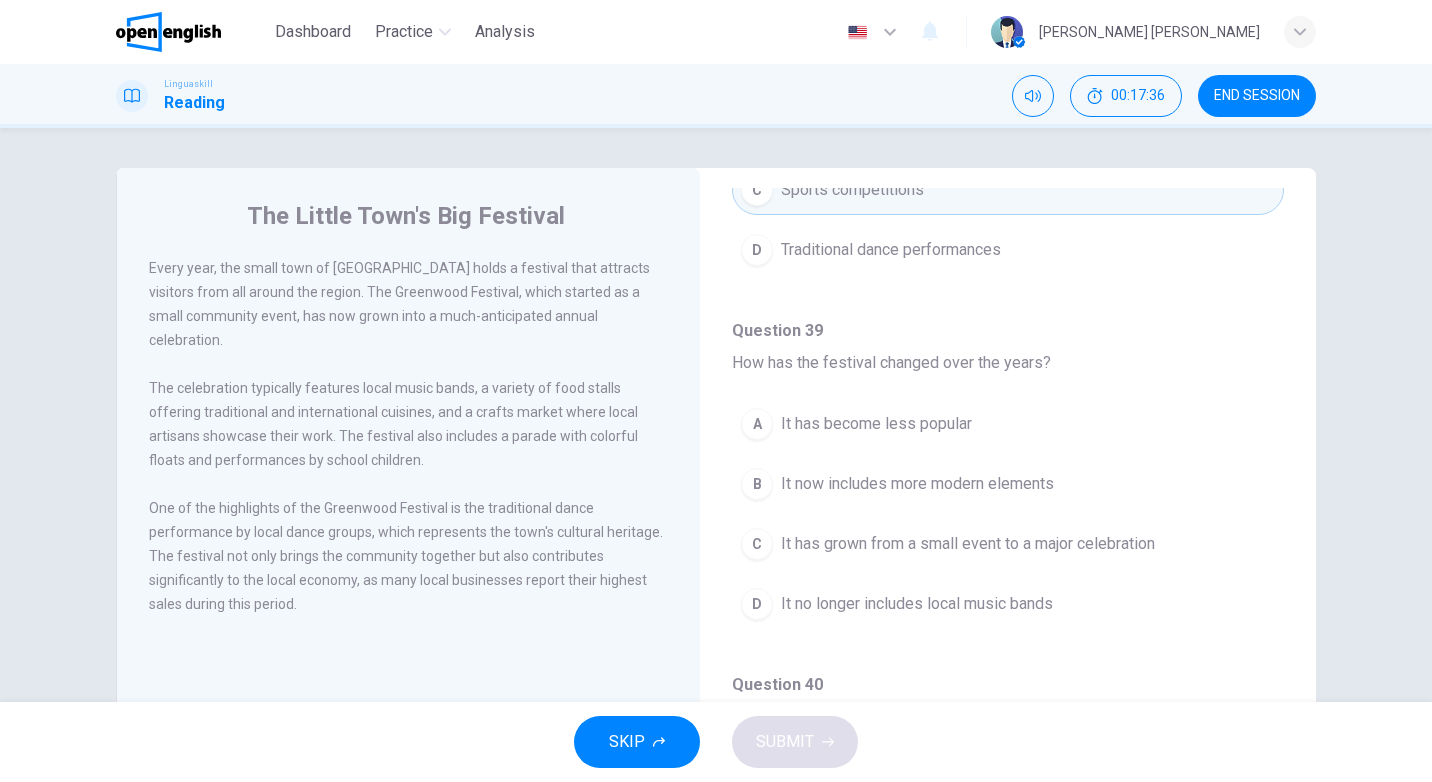 scroll, scrollTop: 737, scrollLeft: 0, axis: vertical 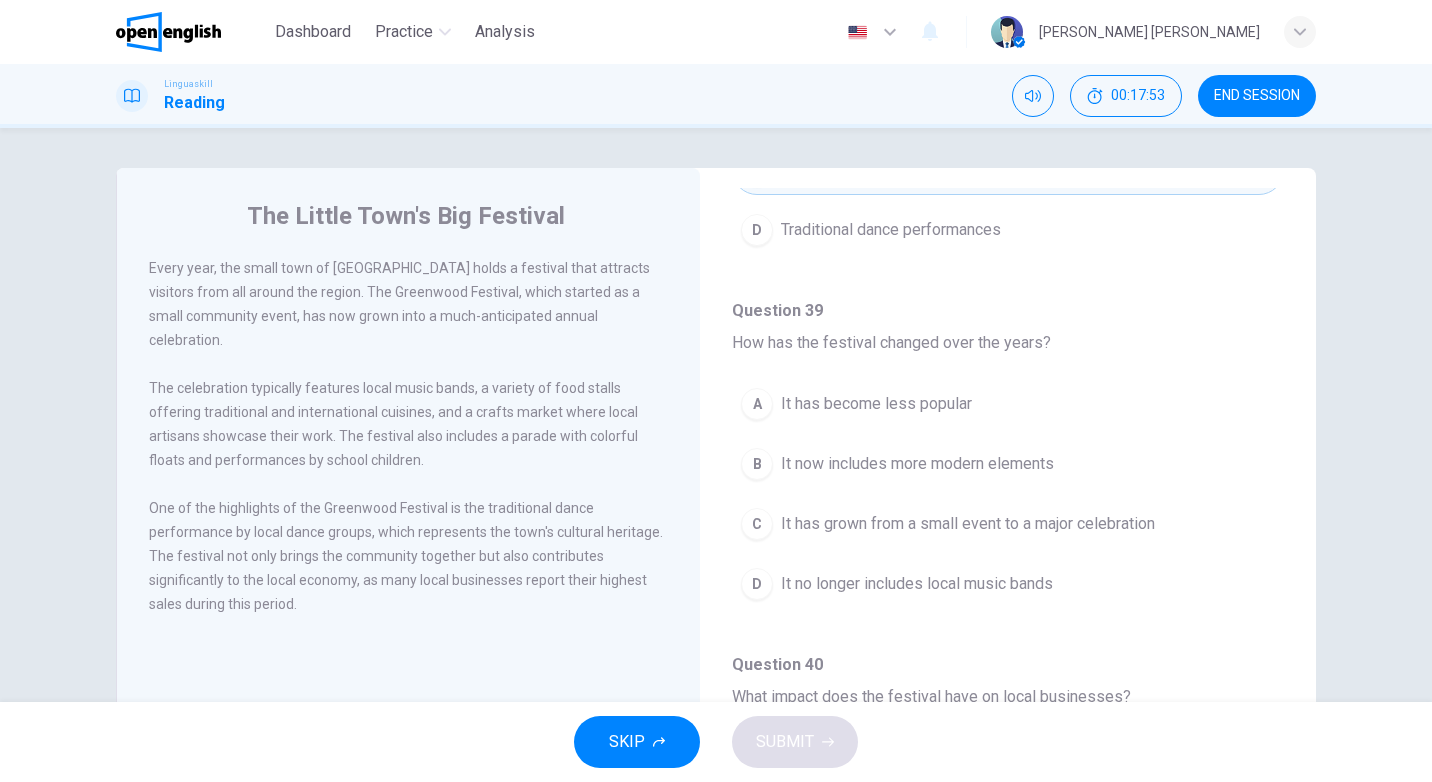 click on "It has grown from a small event to a major celebration" at bounding box center [968, 524] 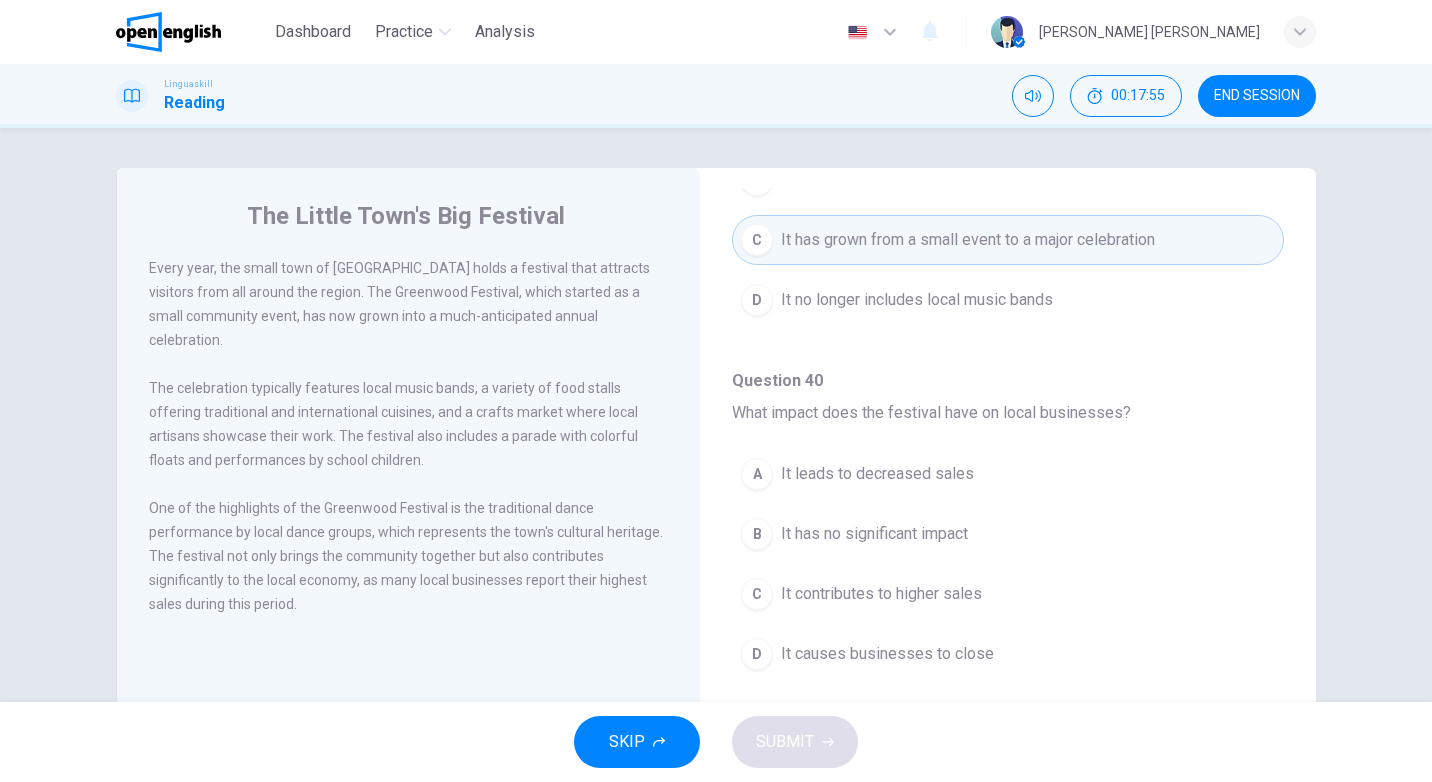 scroll, scrollTop: 1102, scrollLeft: 0, axis: vertical 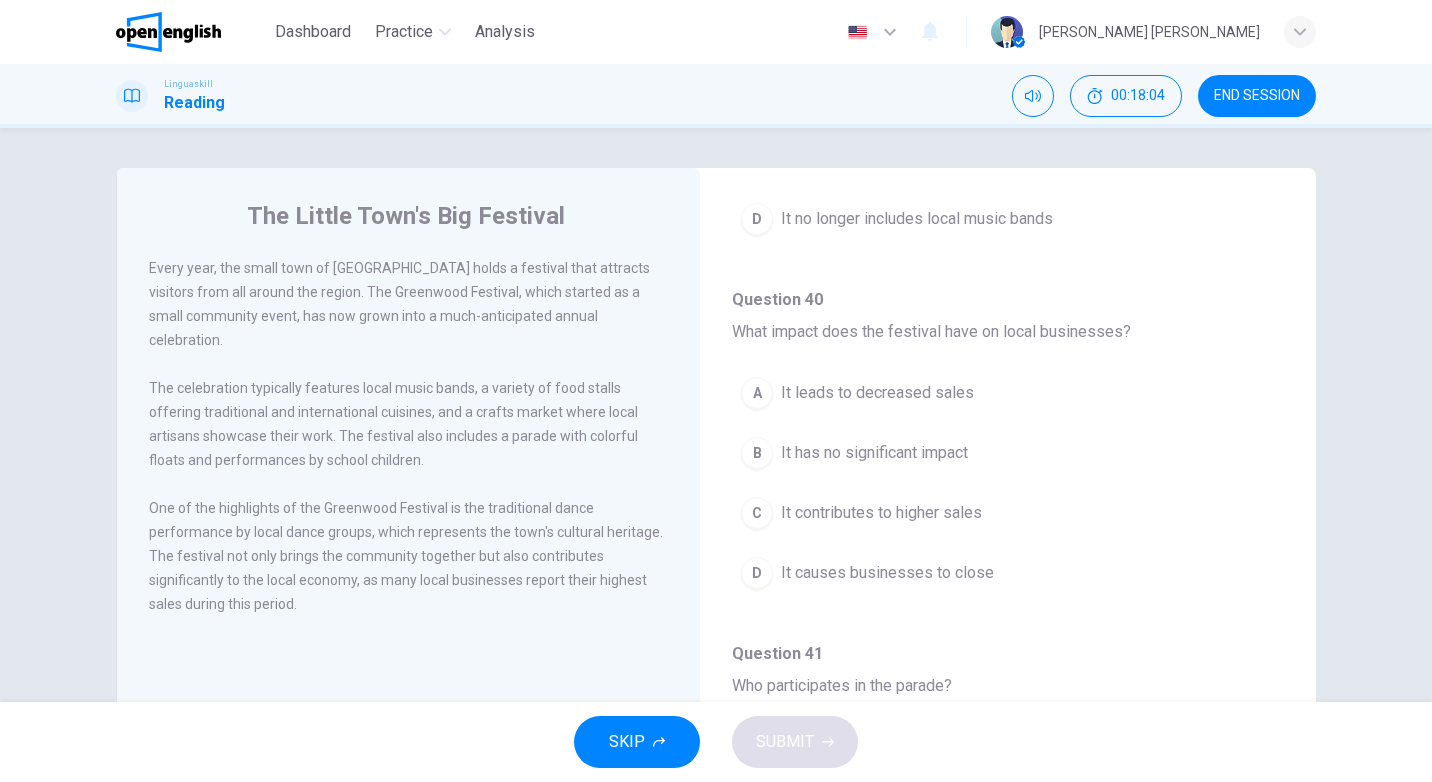 click on "It contributes to higher sales" at bounding box center (881, 513) 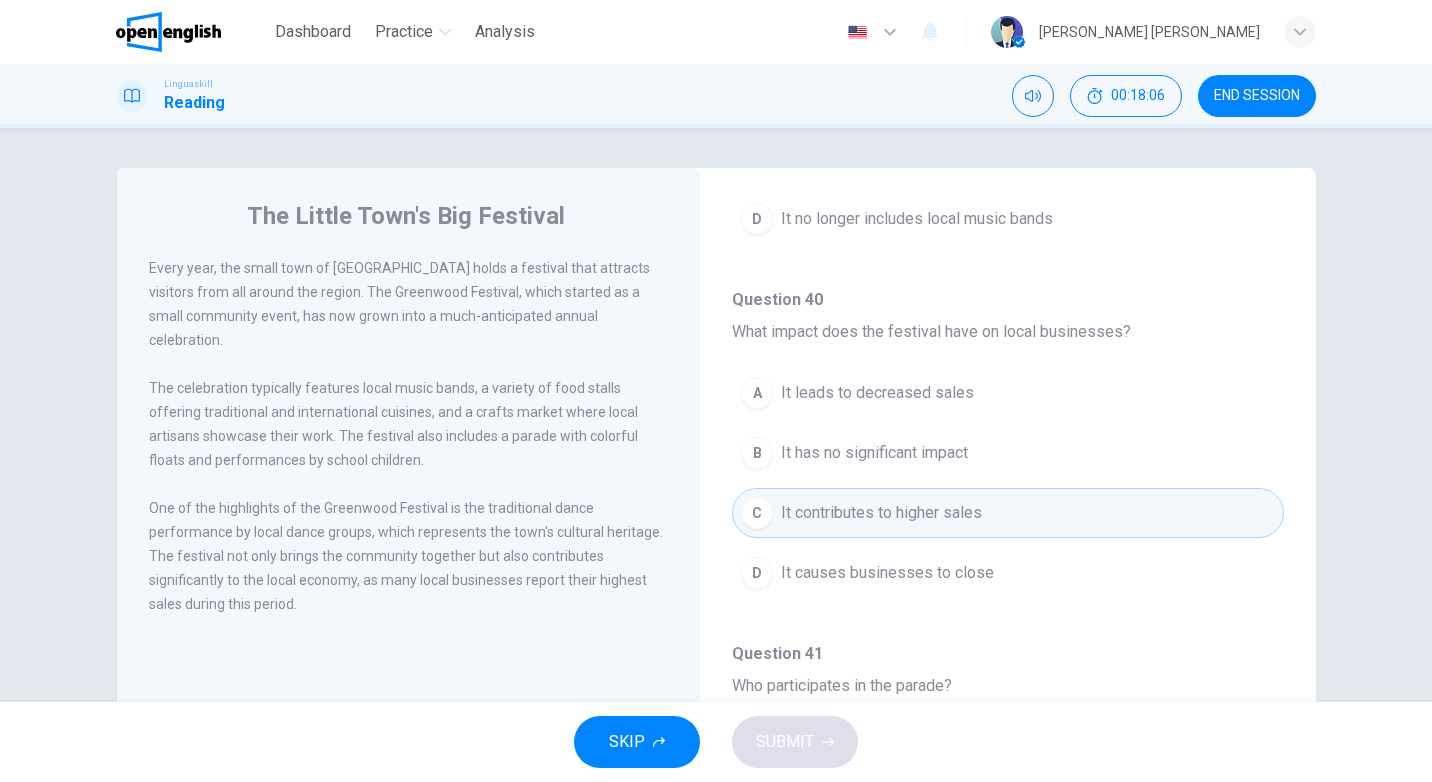 scroll, scrollTop: 1251, scrollLeft: 0, axis: vertical 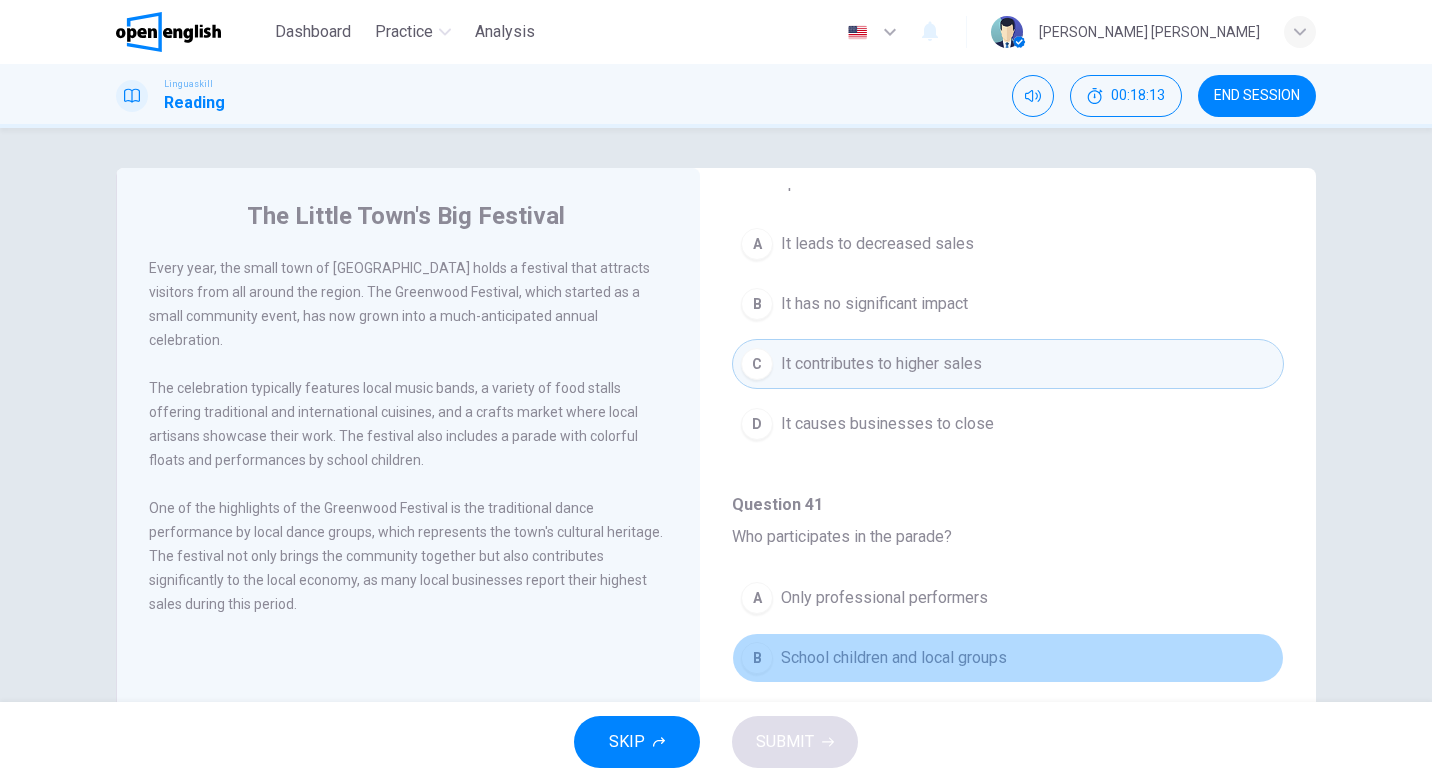 click on "B School children and local groups" at bounding box center [1008, 658] 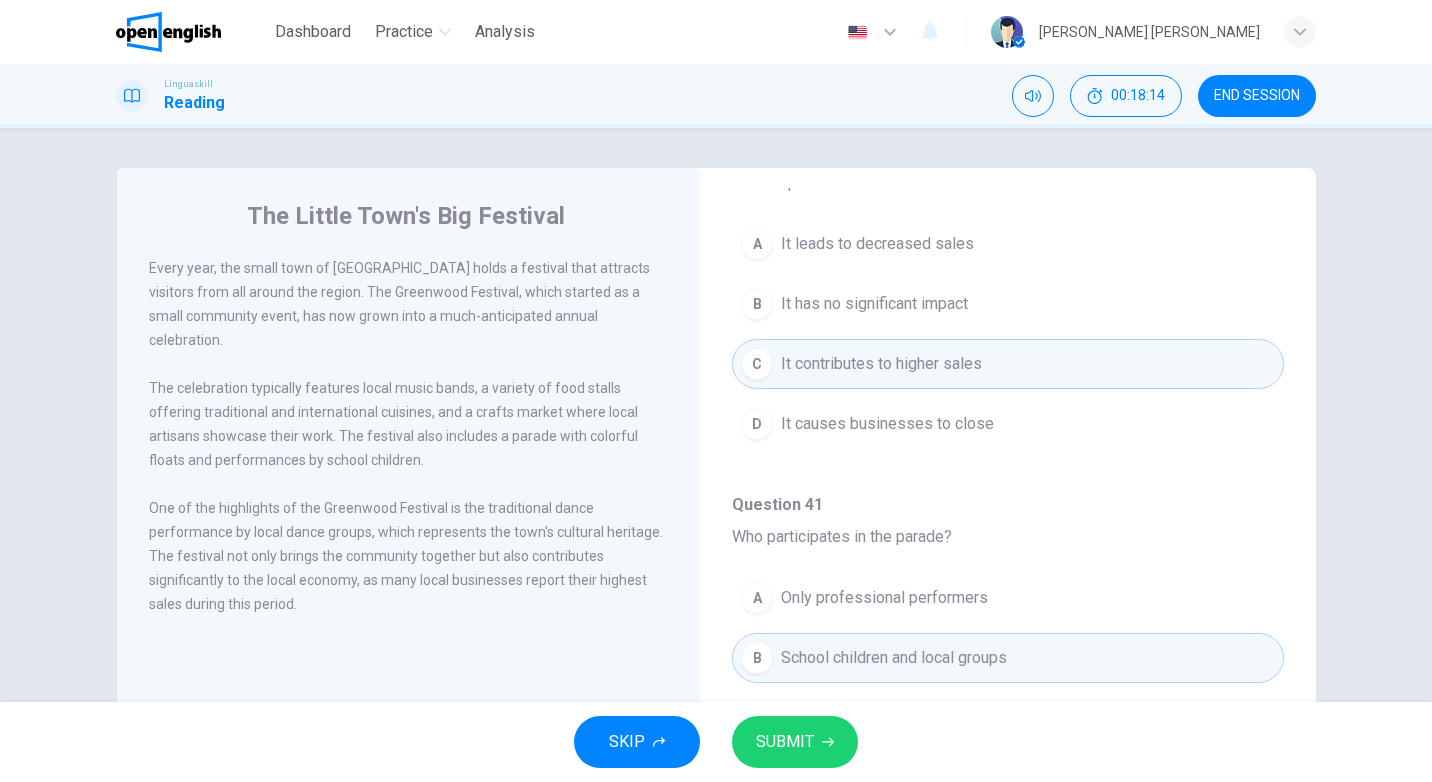 click on "School children and local groups" at bounding box center (894, 658) 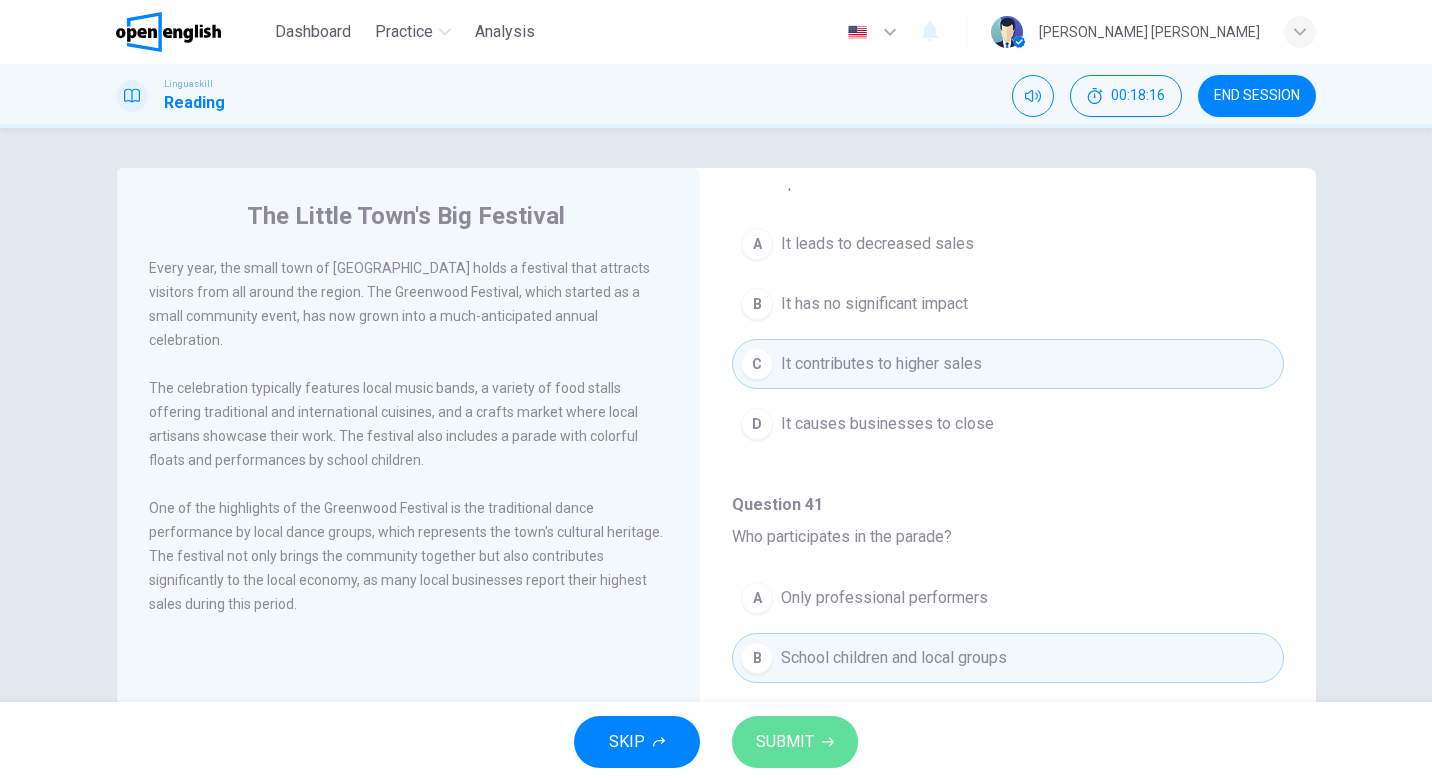click 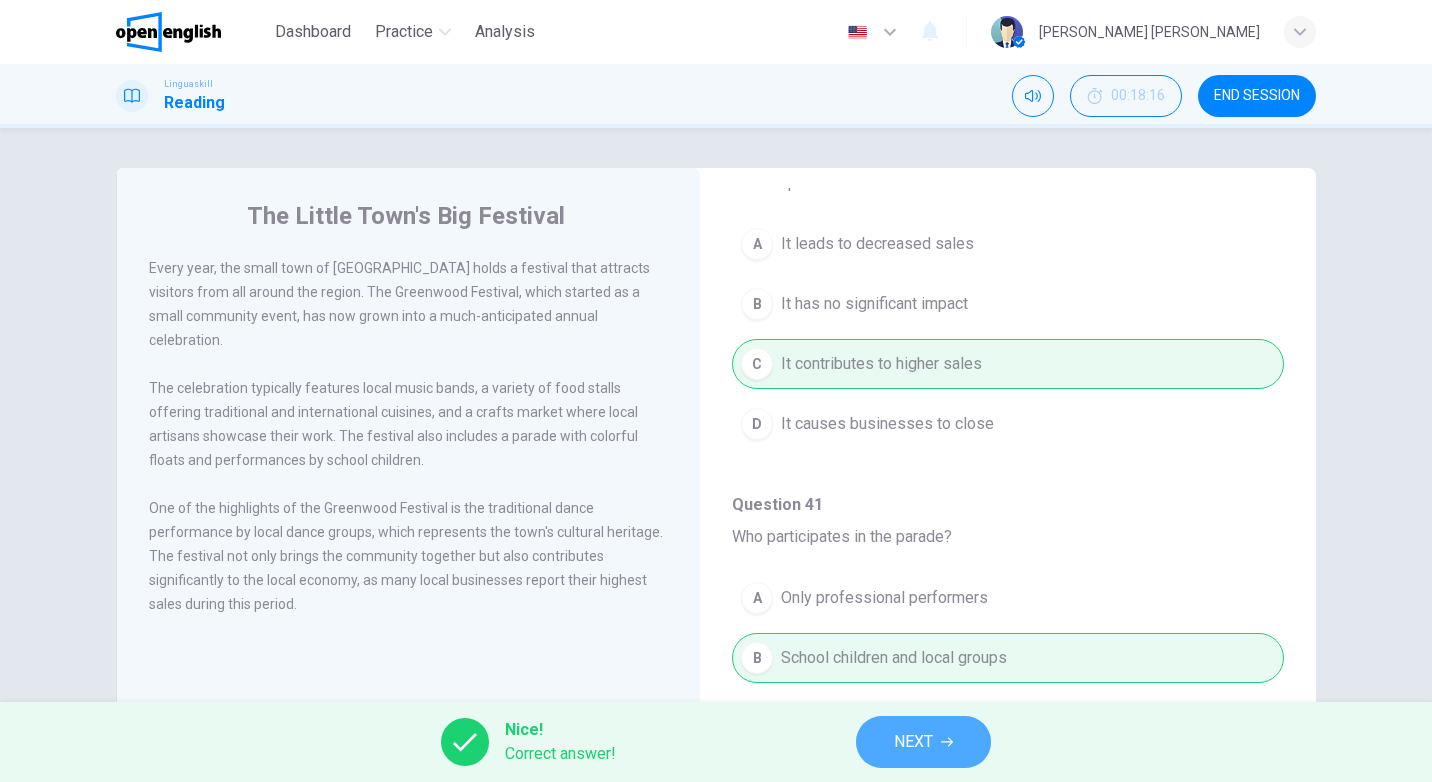 click on "NEXT" at bounding box center [923, 742] 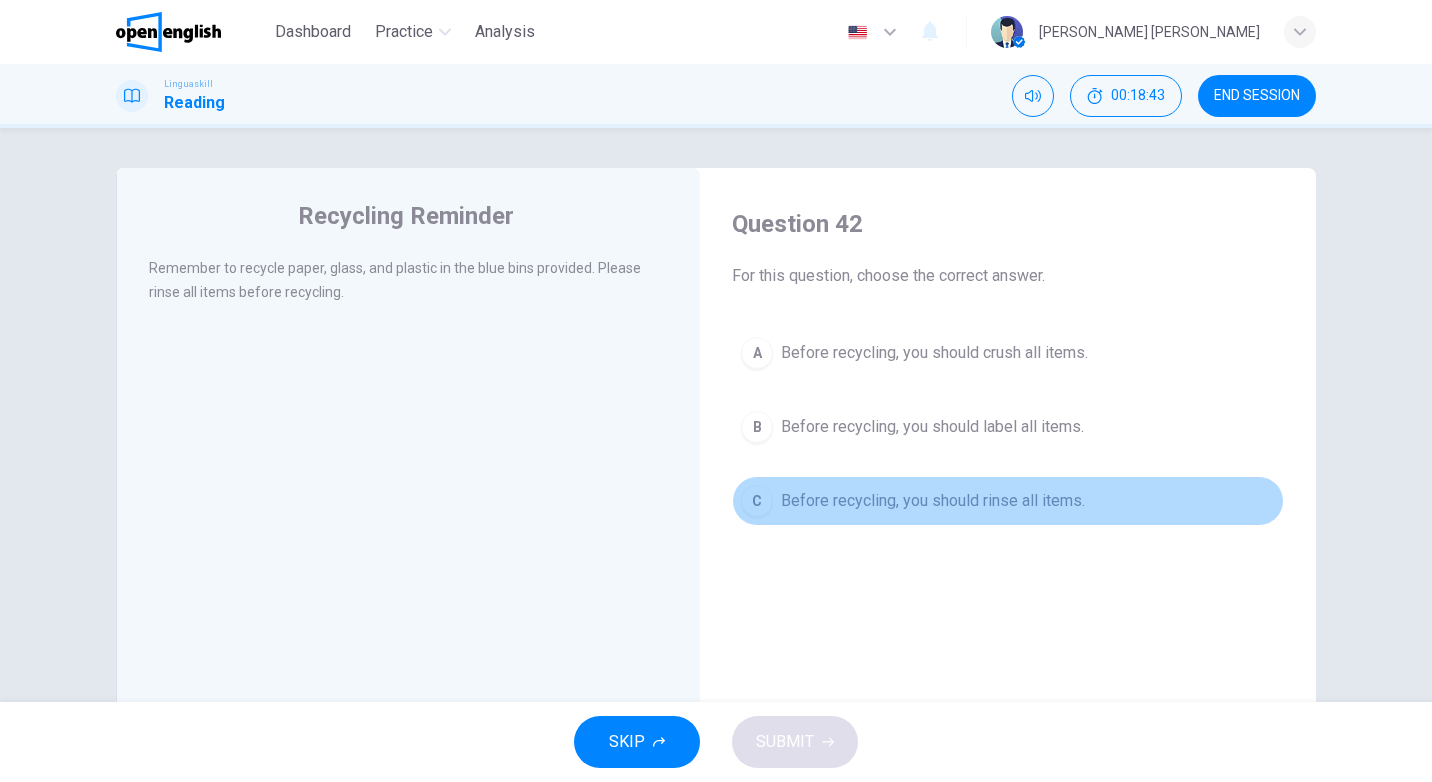 click on "Before recycling, you should rinse all items." at bounding box center (933, 501) 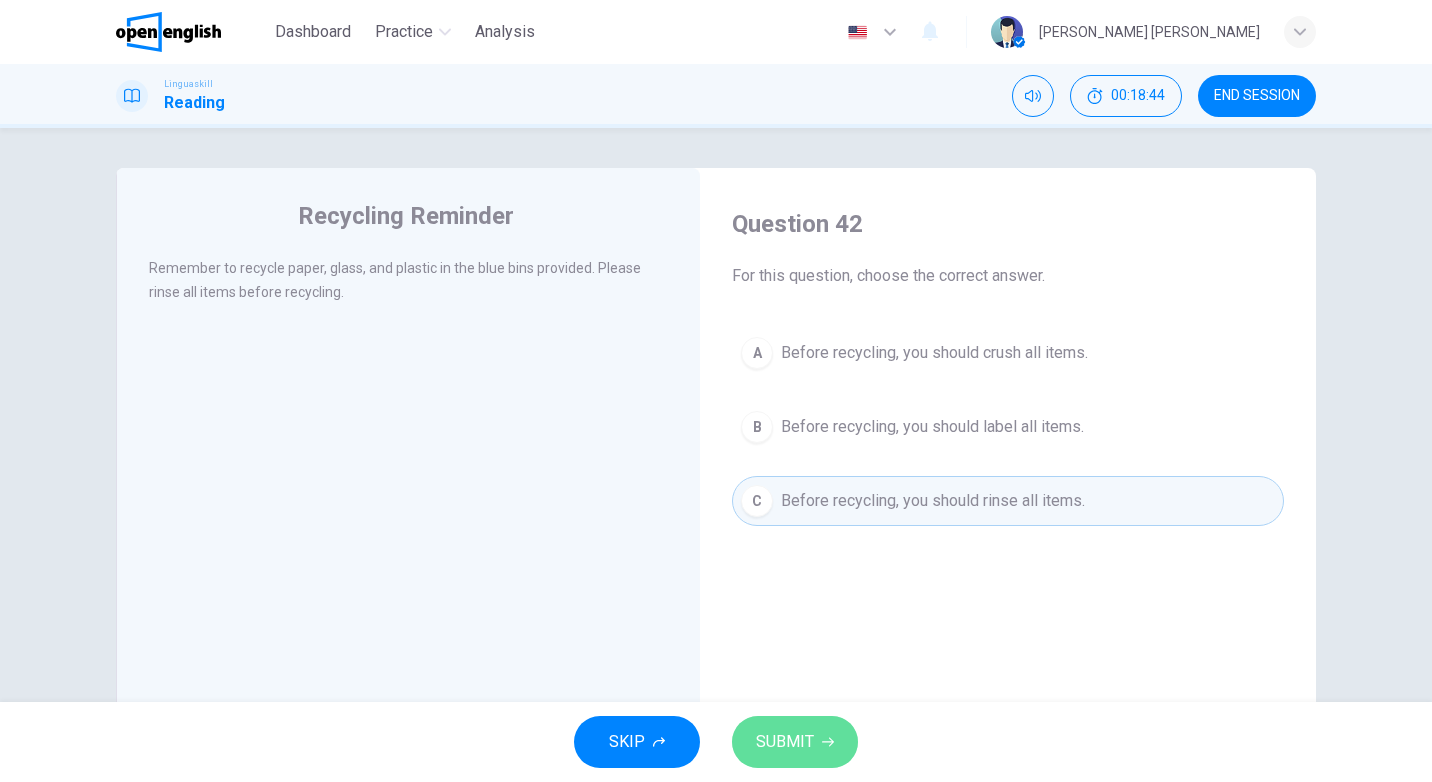 click on "SUBMIT" at bounding box center (785, 742) 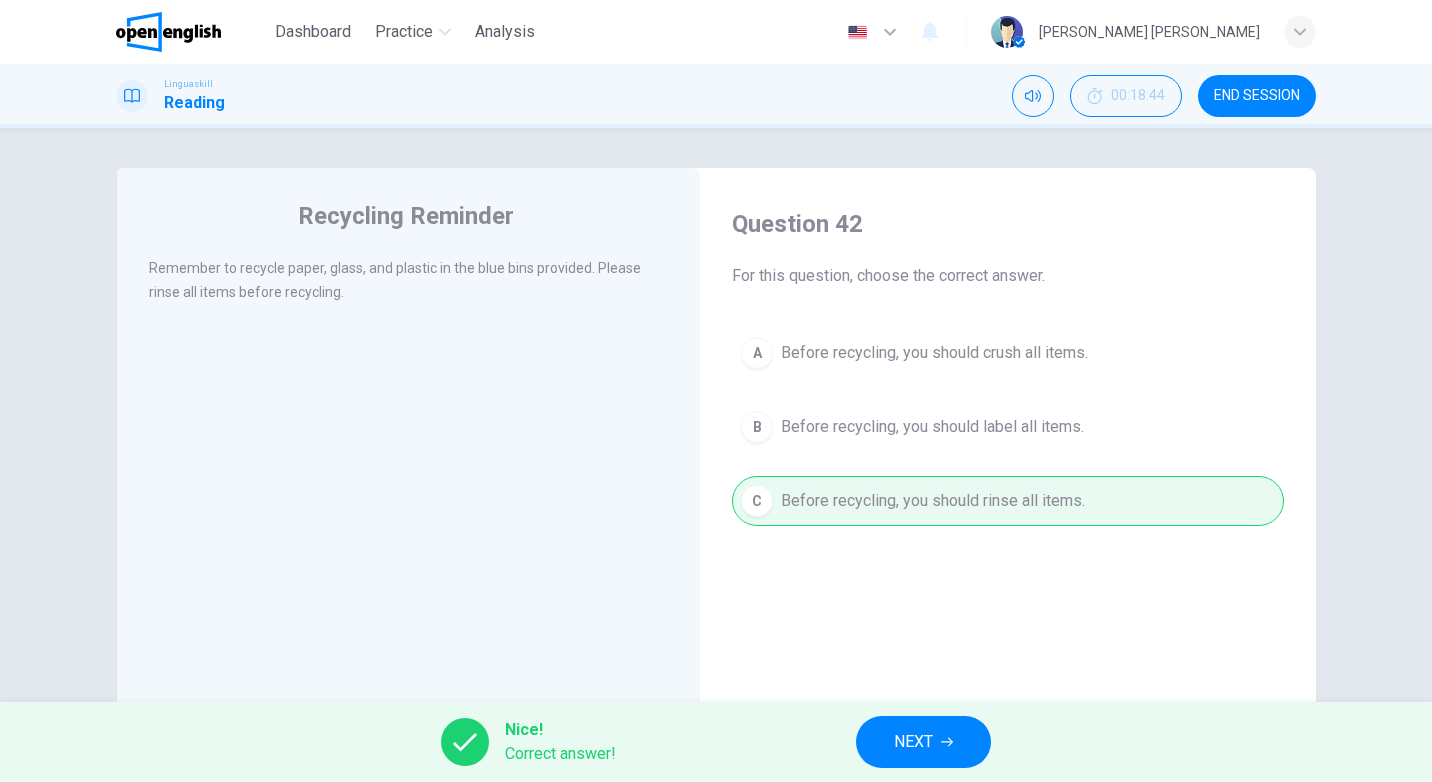click on "NEXT" at bounding box center [923, 742] 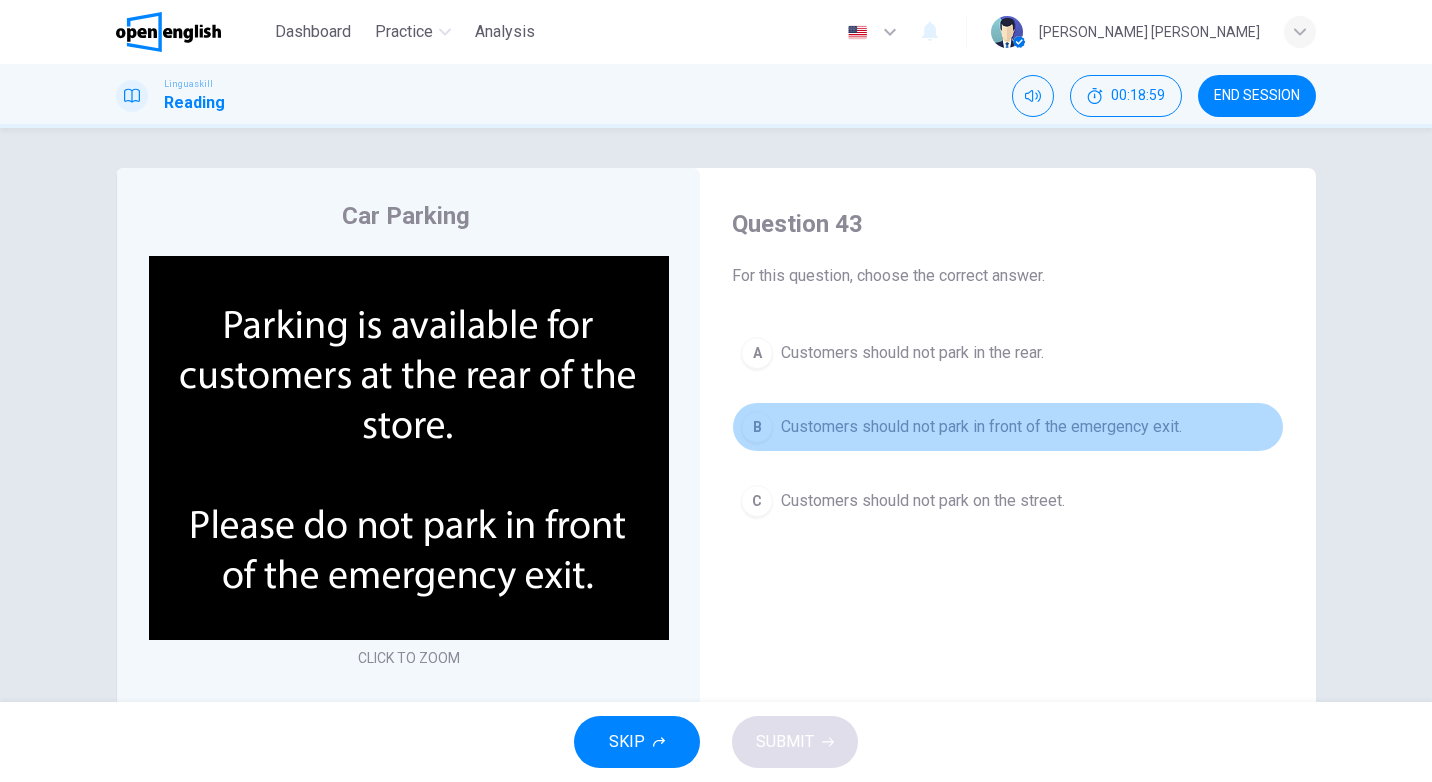 click on "Customers should not park in front of the emergency exit." at bounding box center (981, 427) 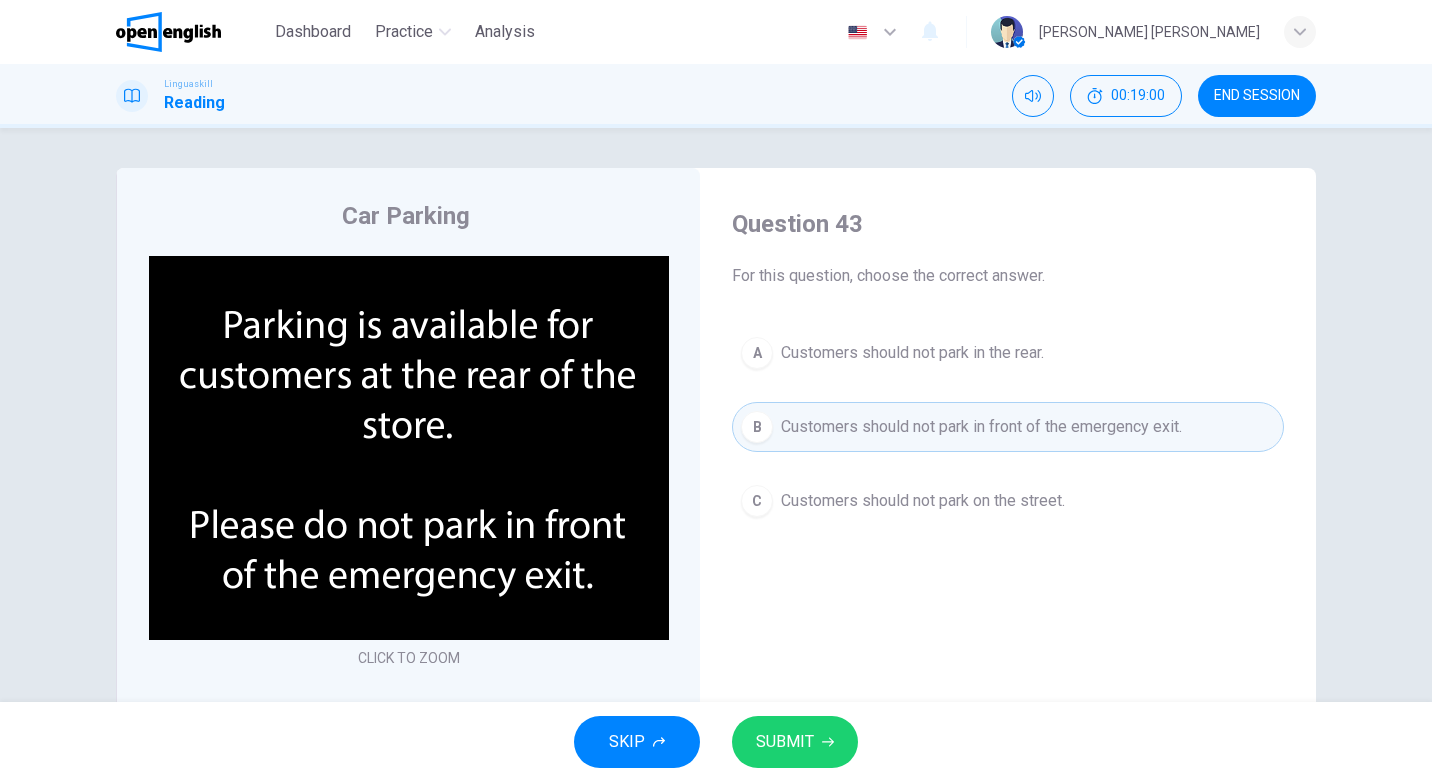 click 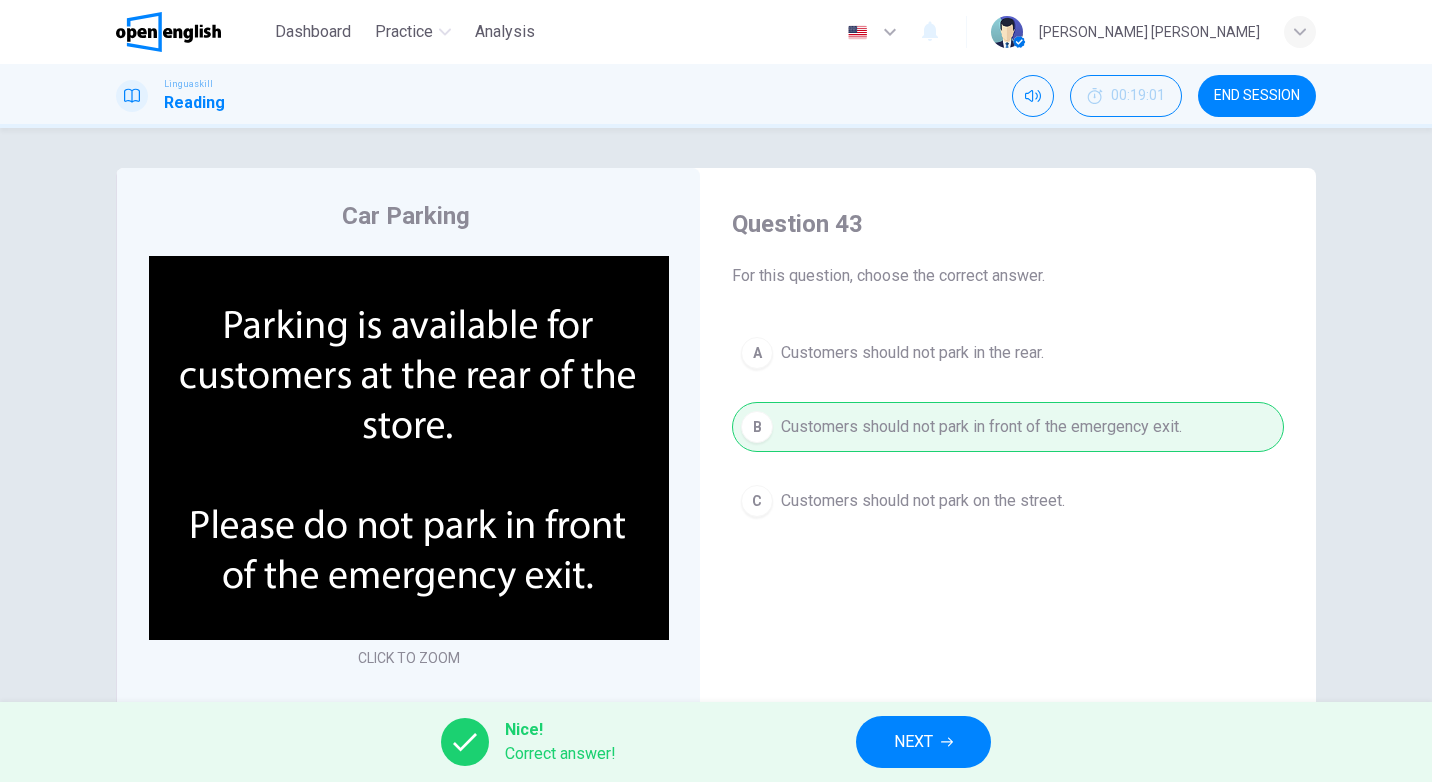 click on "NEXT" at bounding box center [923, 742] 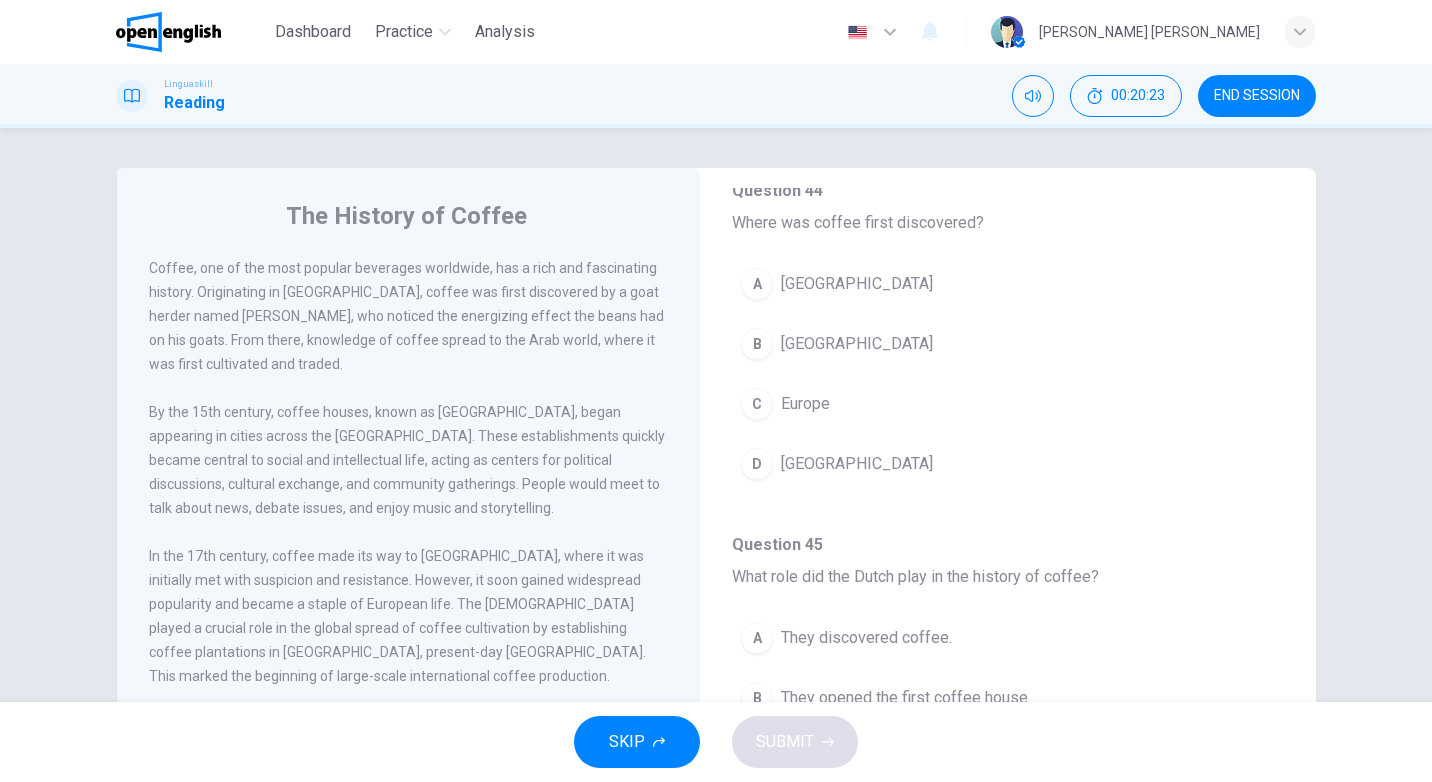 scroll, scrollTop: 0, scrollLeft: 0, axis: both 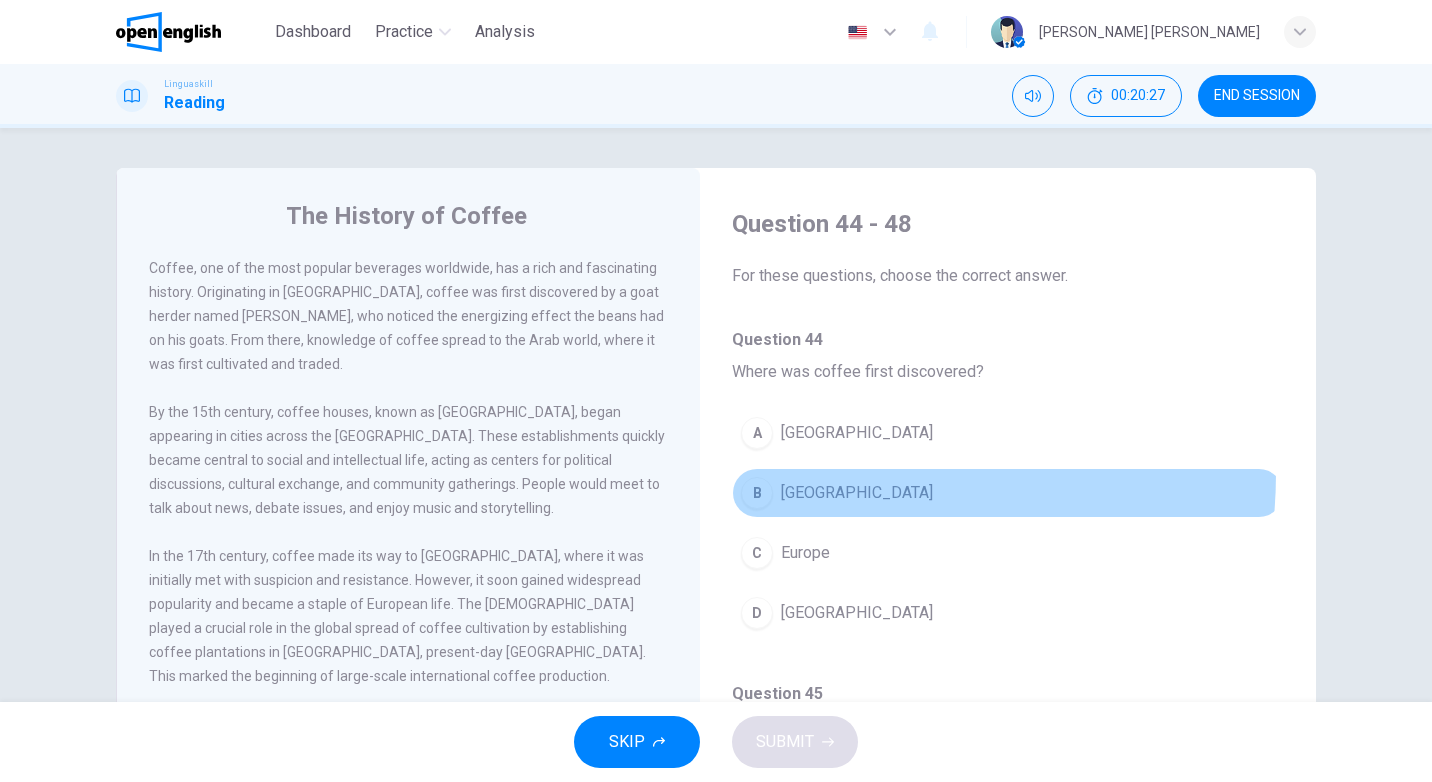 click on "B [GEOGRAPHIC_DATA]" at bounding box center (1008, 493) 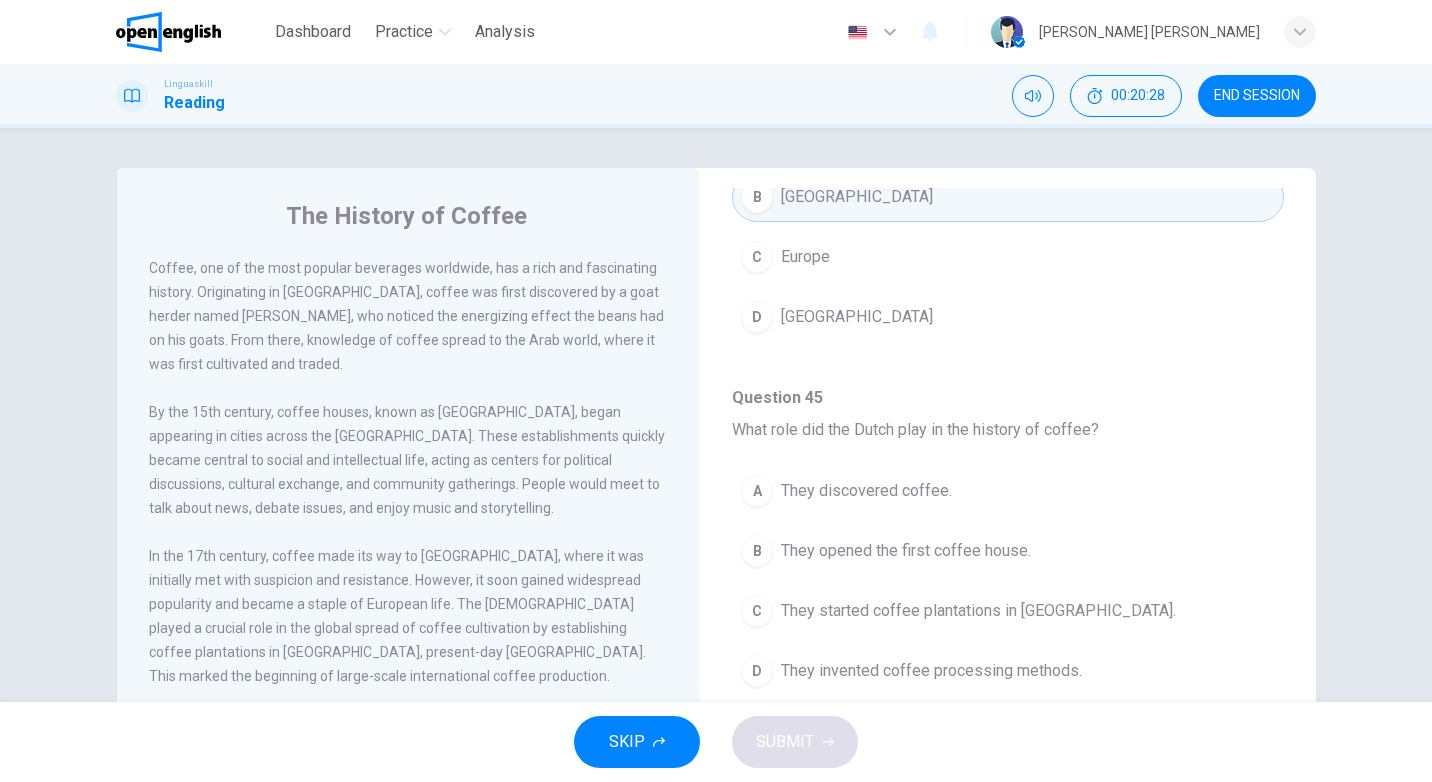 scroll, scrollTop: 322, scrollLeft: 0, axis: vertical 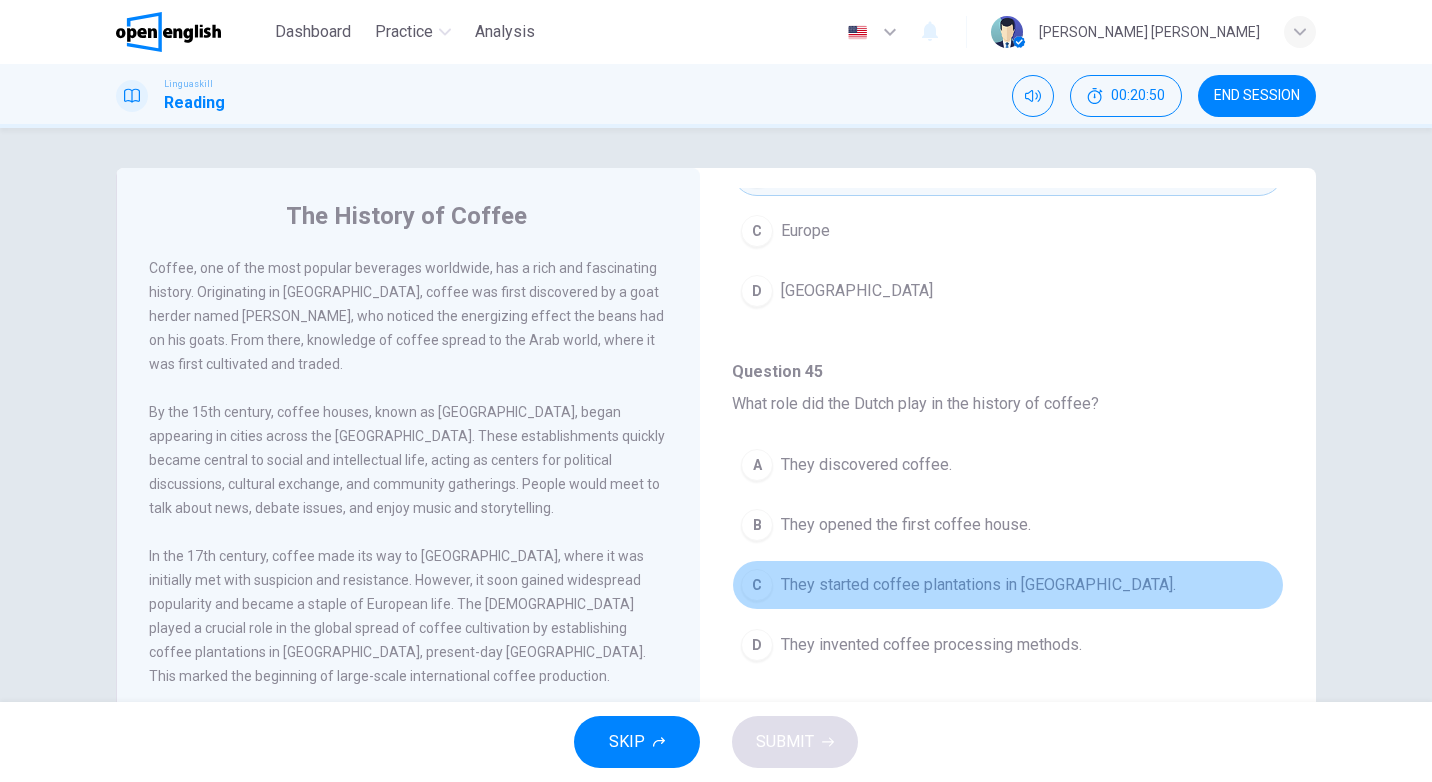 click on "C They started coffee plantations in [GEOGRAPHIC_DATA]." at bounding box center (1008, 585) 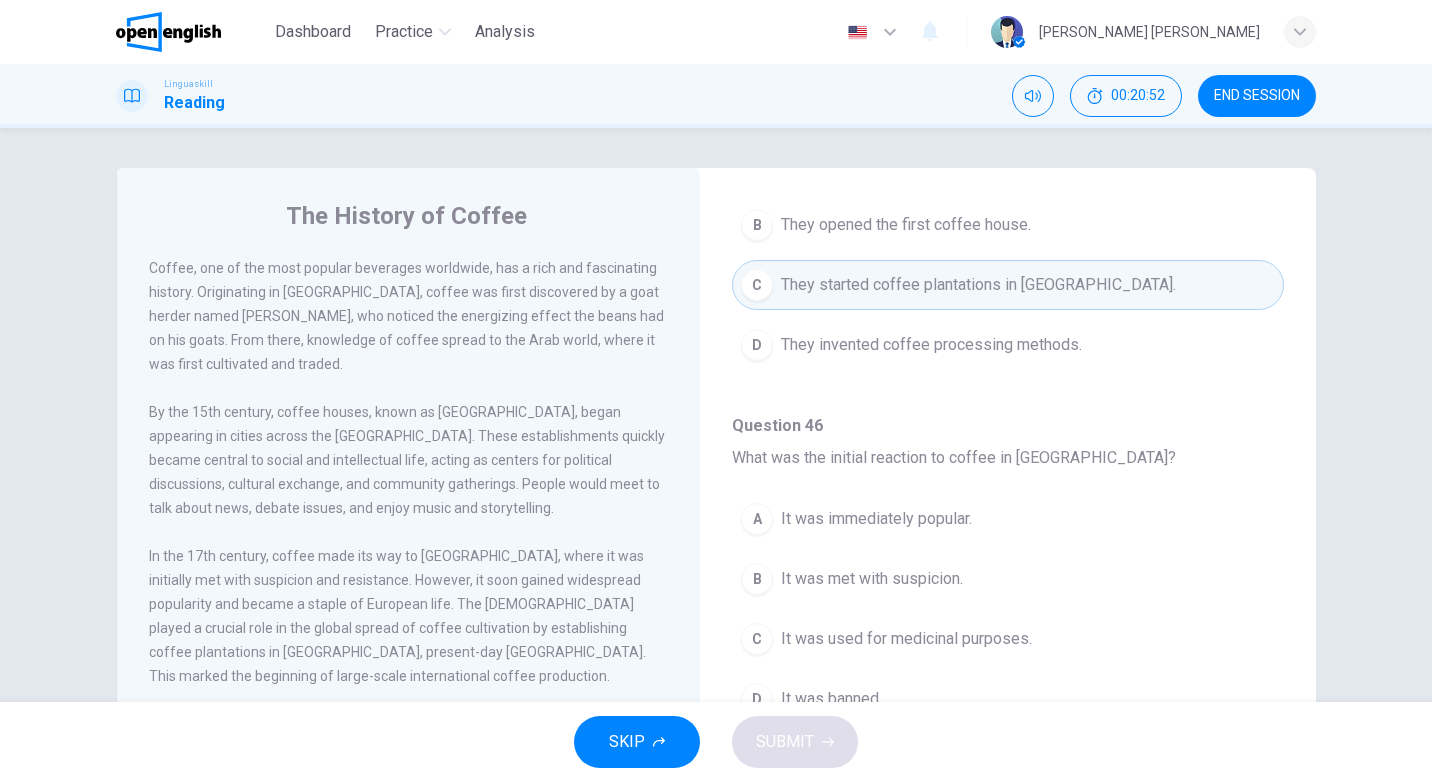 scroll, scrollTop: 722, scrollLeft: 0, axis: vertical 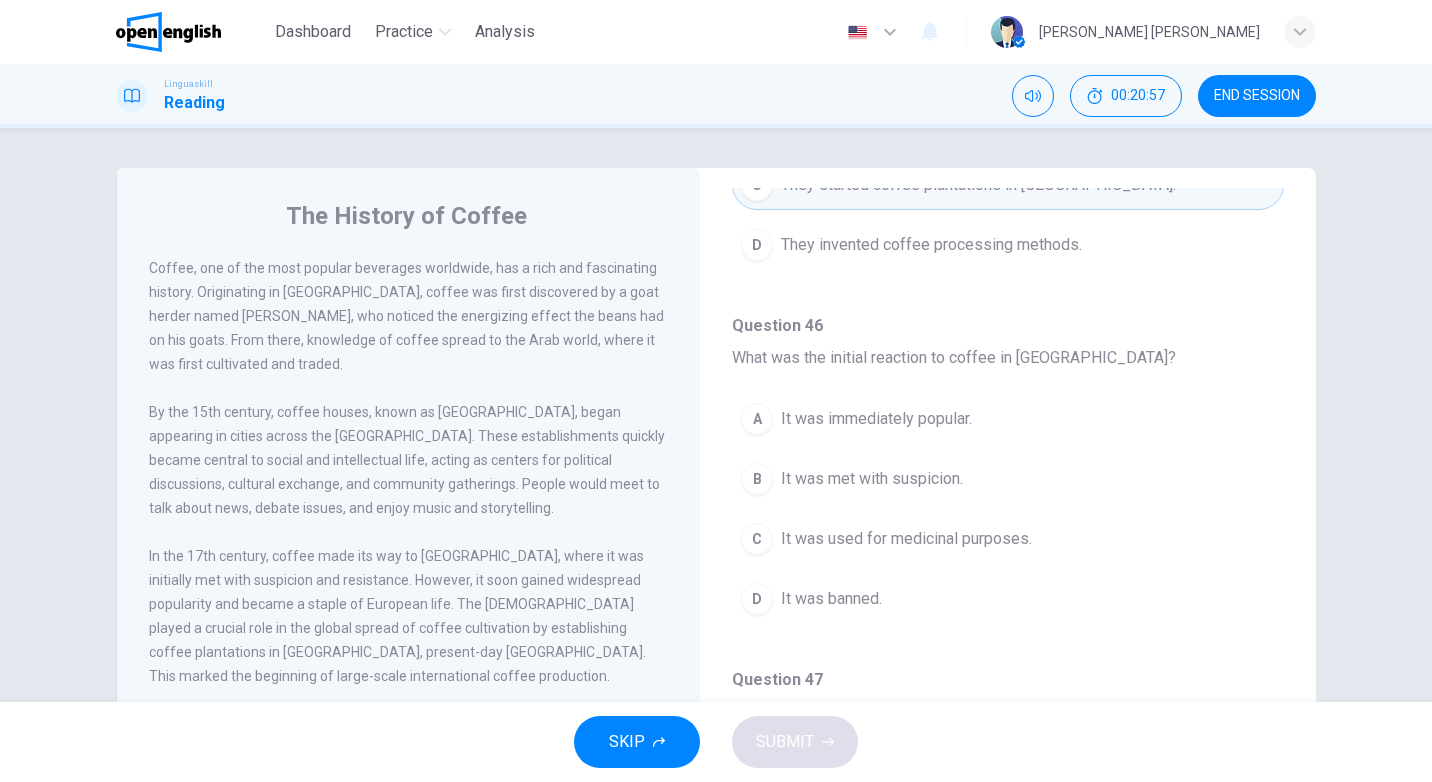 click on "It was met with suspicion." at bounding box center (872, 479) 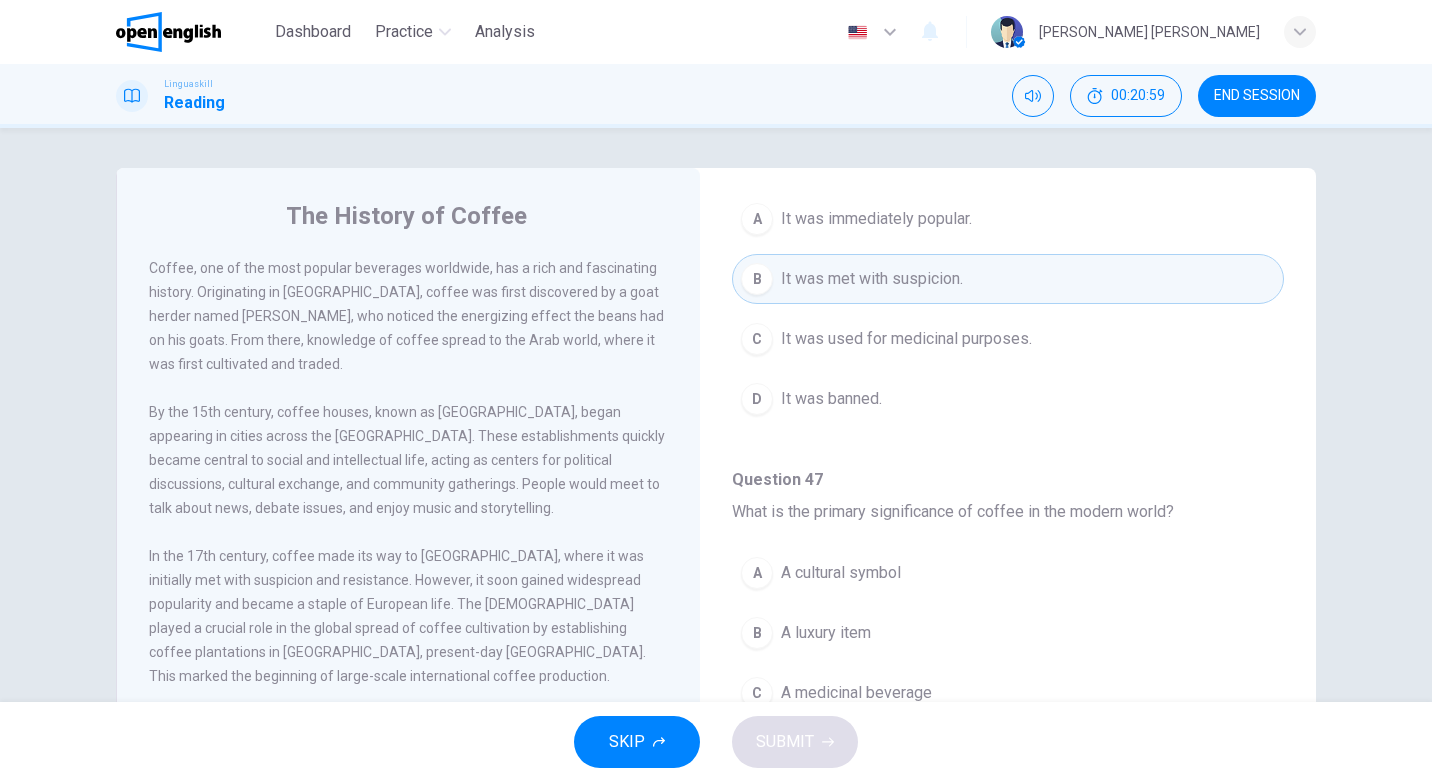 scroll, scrollTop: 1022, scrollLeft: 0, axis: vertical 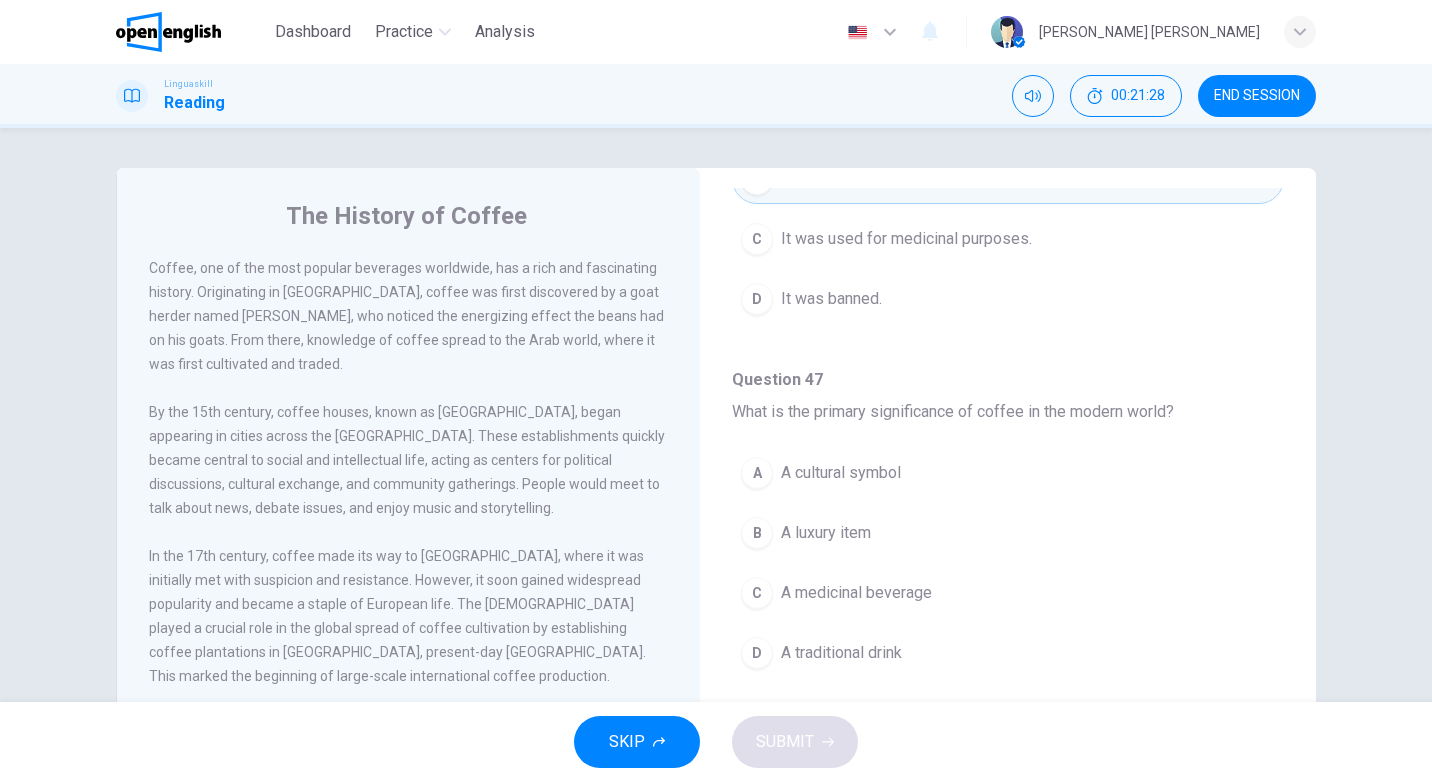 click on "C A medicinal beverage" at bounding box center (1008, 593) 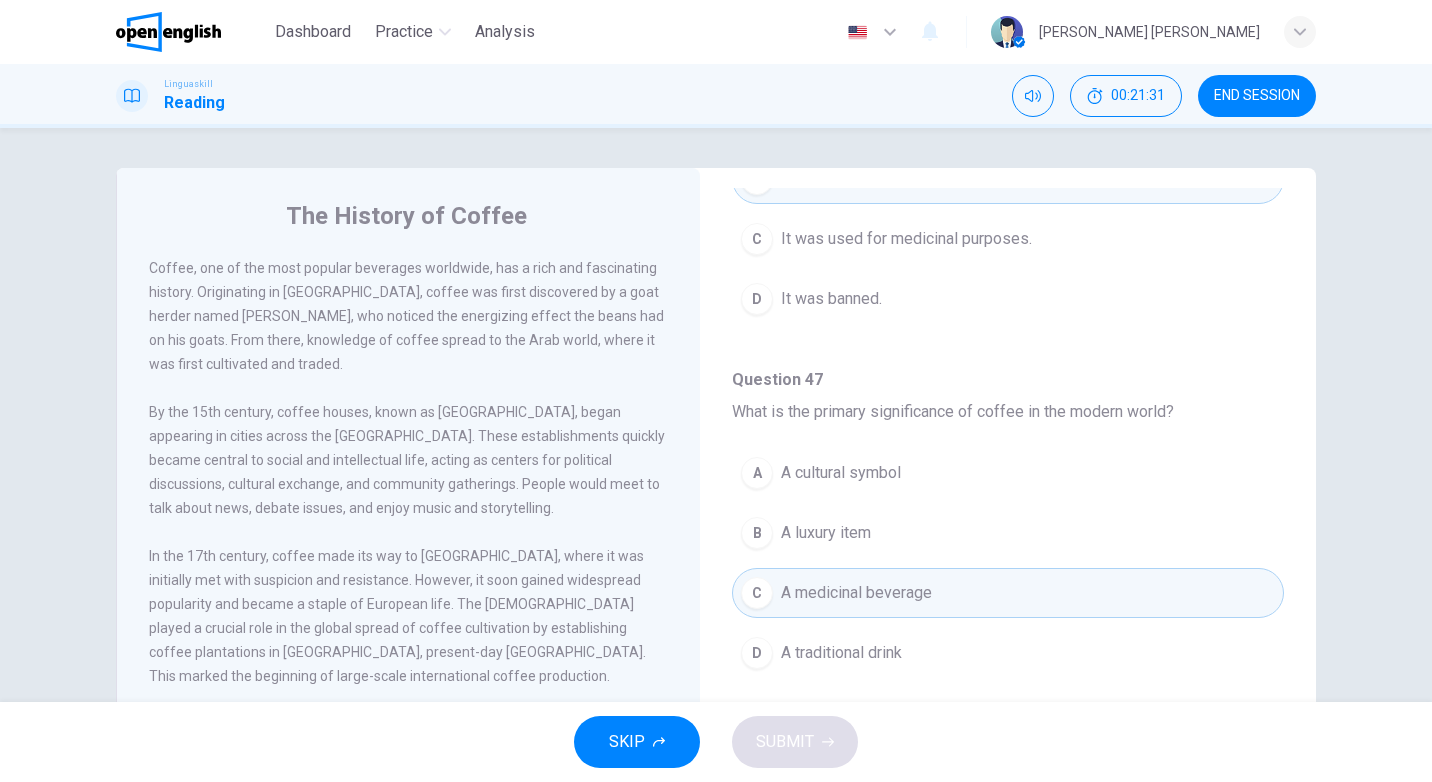 drag, startPoint x: 1299, startPoint y: 655, endPoint x: 1299, endPoint y: 686, distance: 31 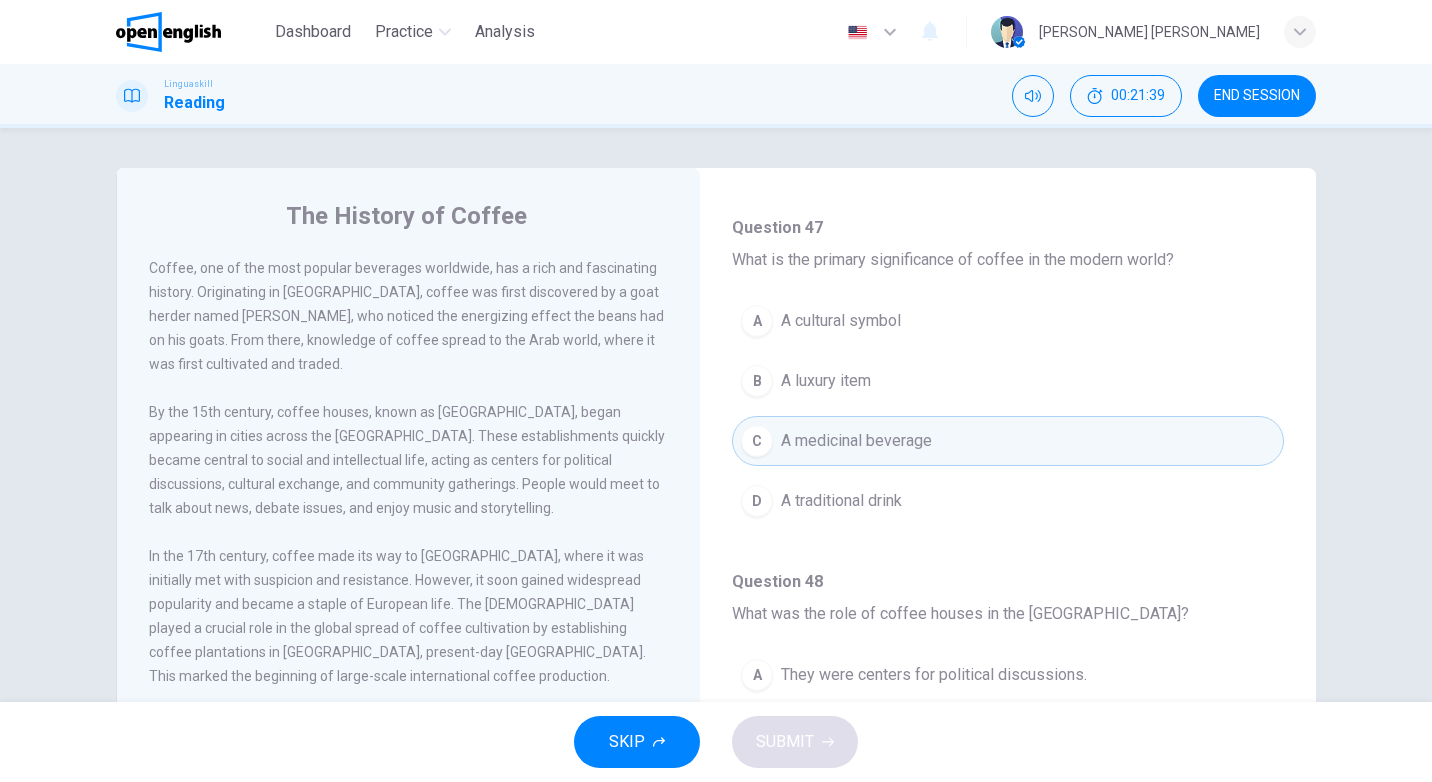scroll, scrollTop: 1251, scrollLeft: 0, axis: vertical 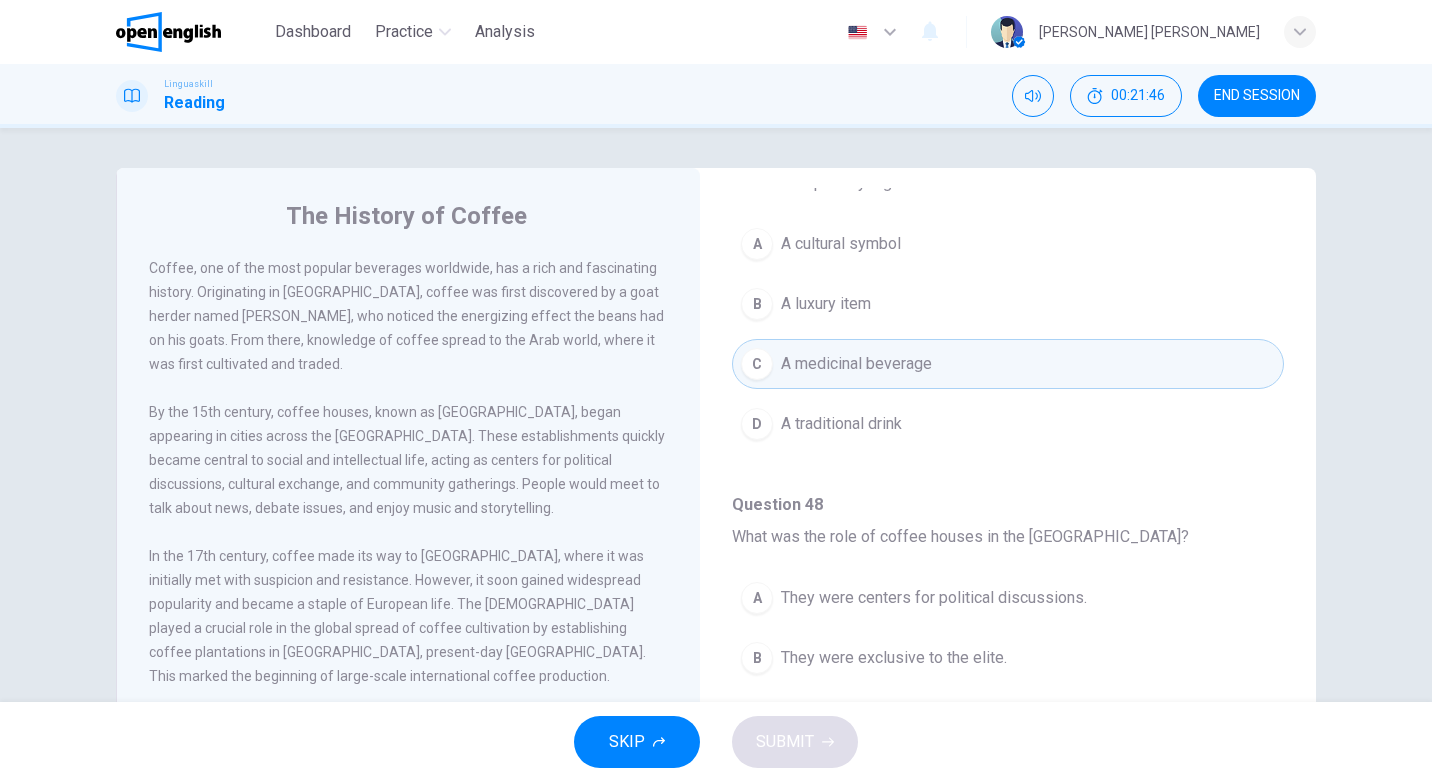 click on "They were centers for political discussions." at bounding box center (934, 598) 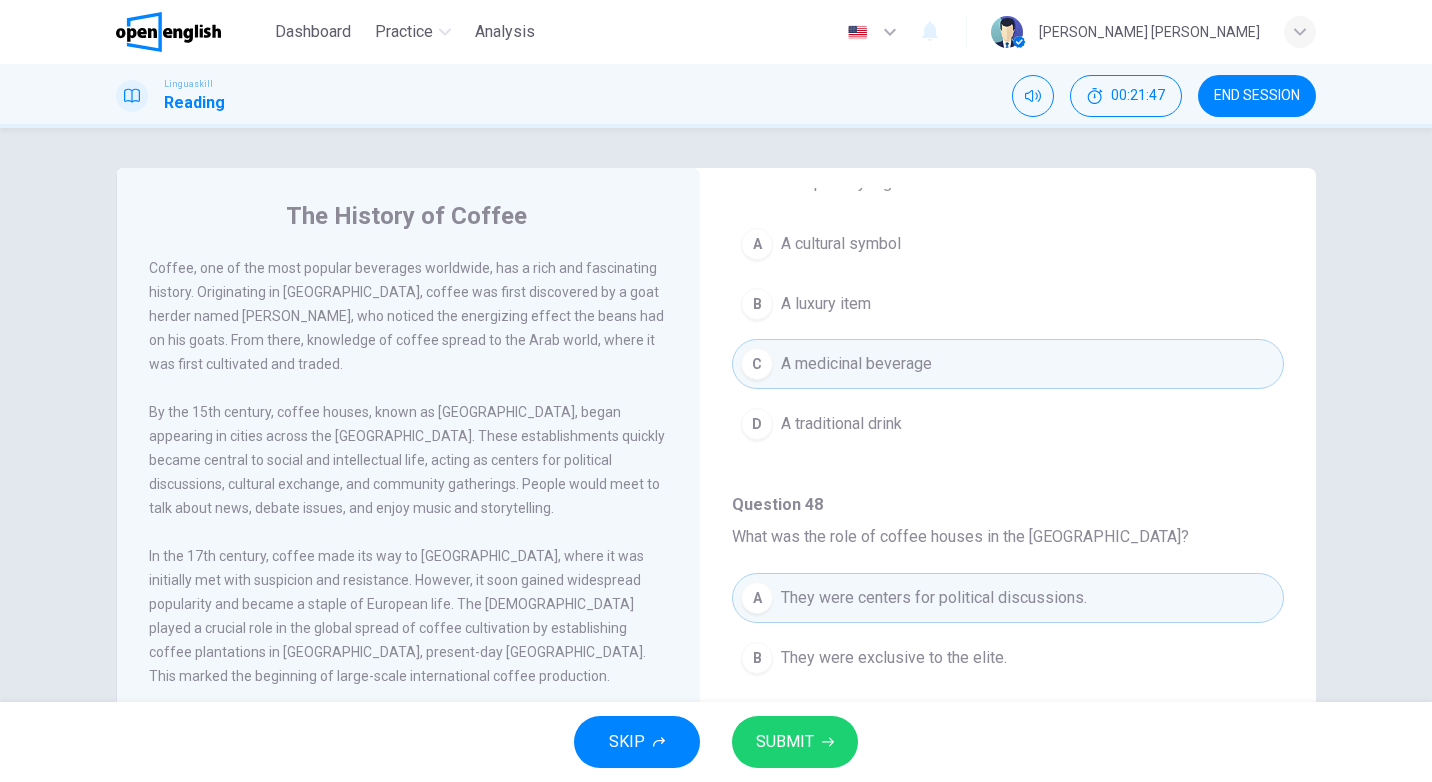 click on "SUBMIT" at bounding box center (795, 742) 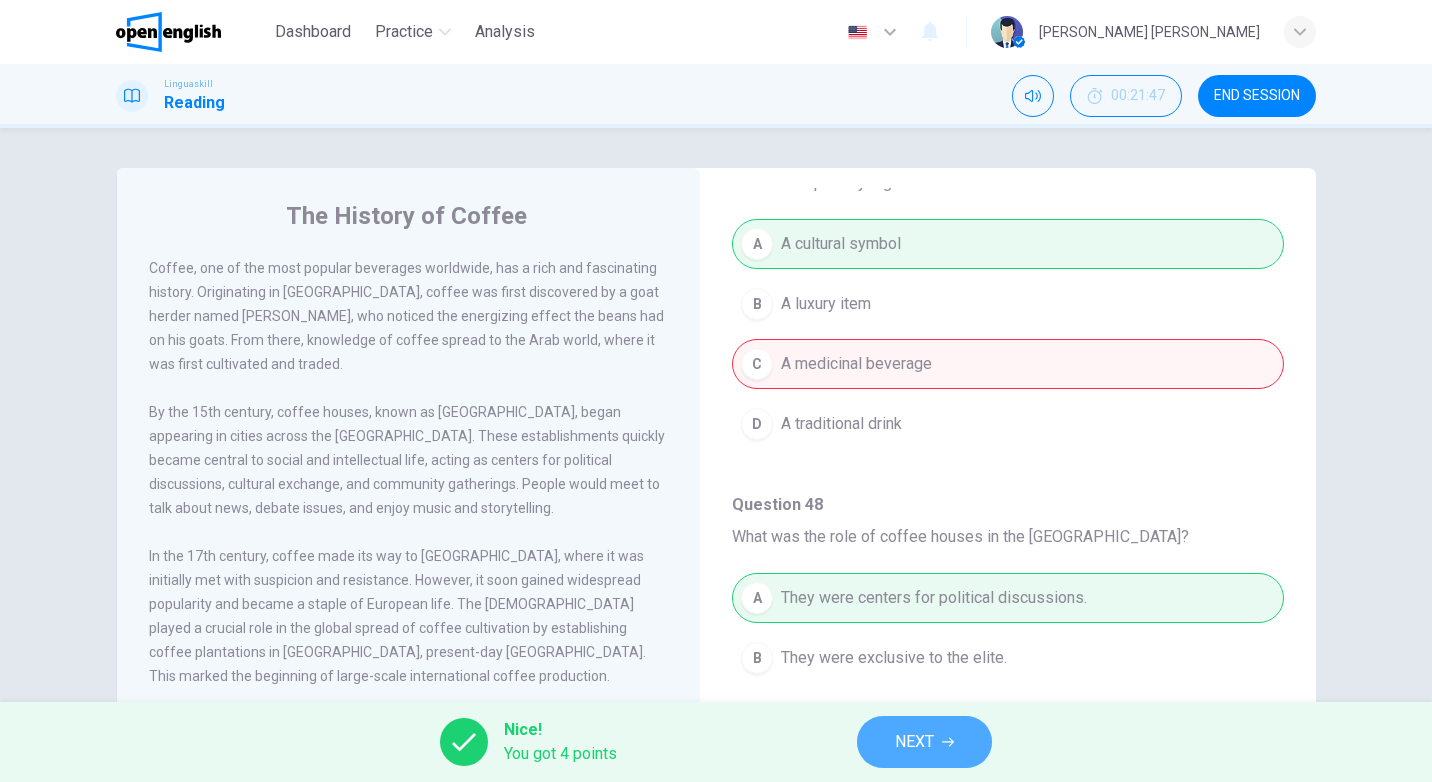 click on "NEXT" at bounding box center (914, 742) 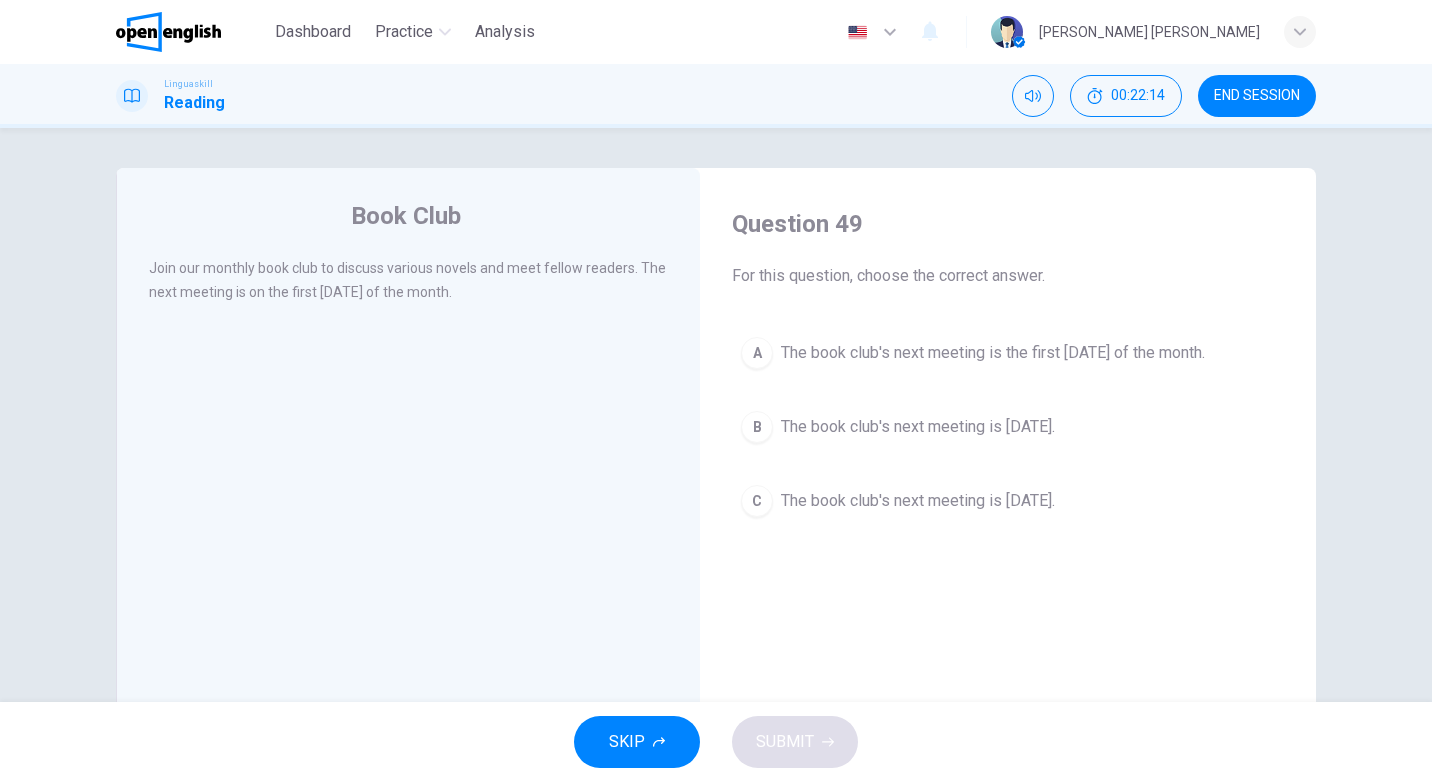 click on "The book club's next meeting is the first [DATE] of the month." at bounding box center [993, 353] 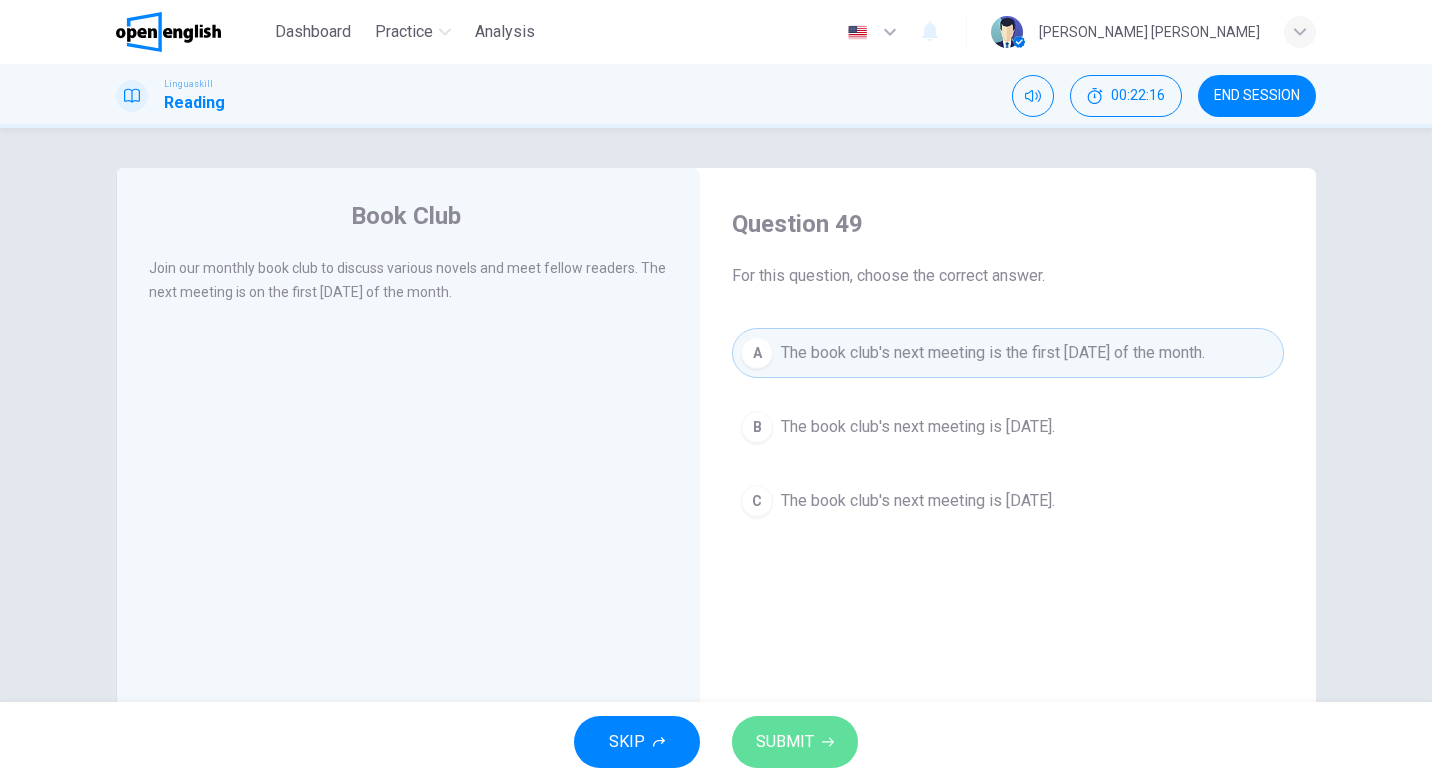 click on "SUBMIT" at bounding box center (795, 742) 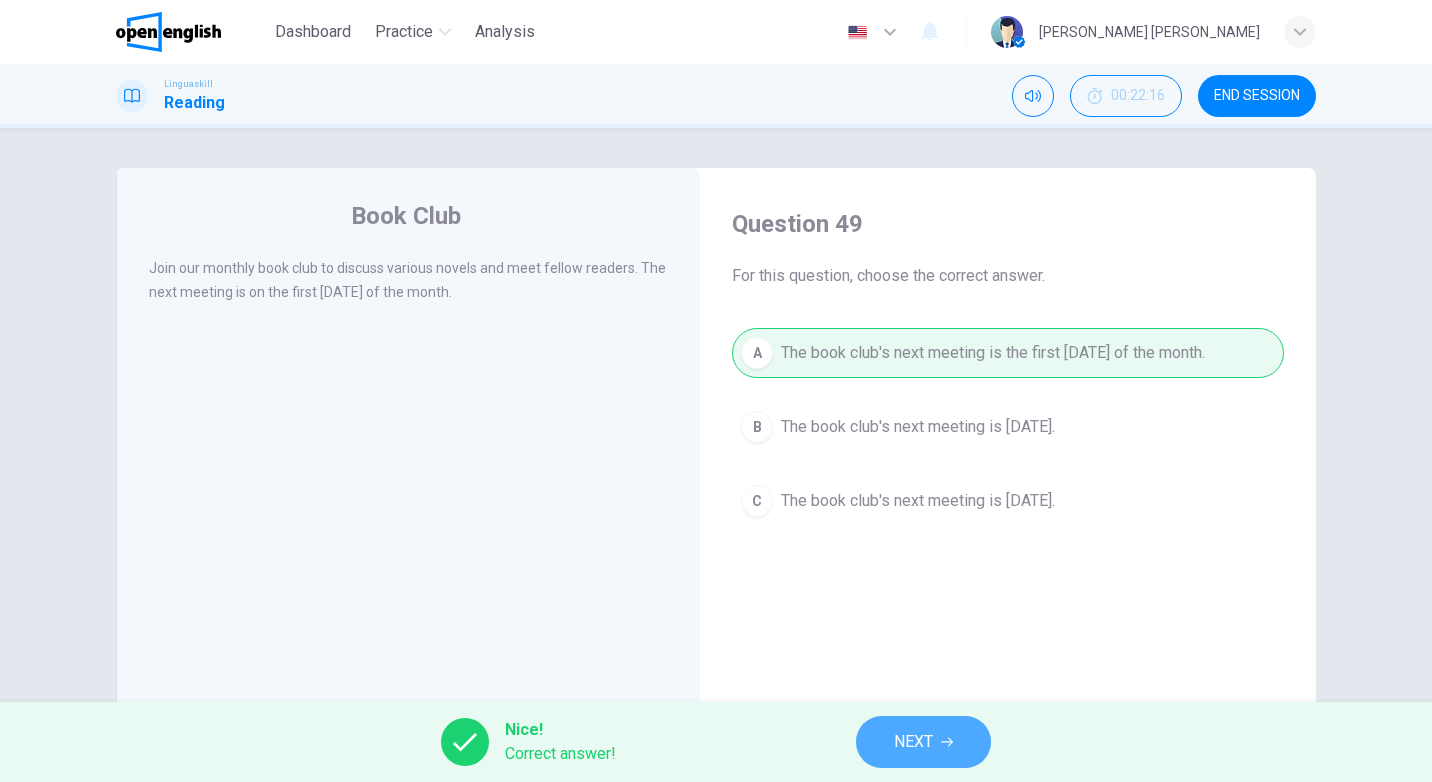 click on "NEXT" at bounding box center (913, 742) 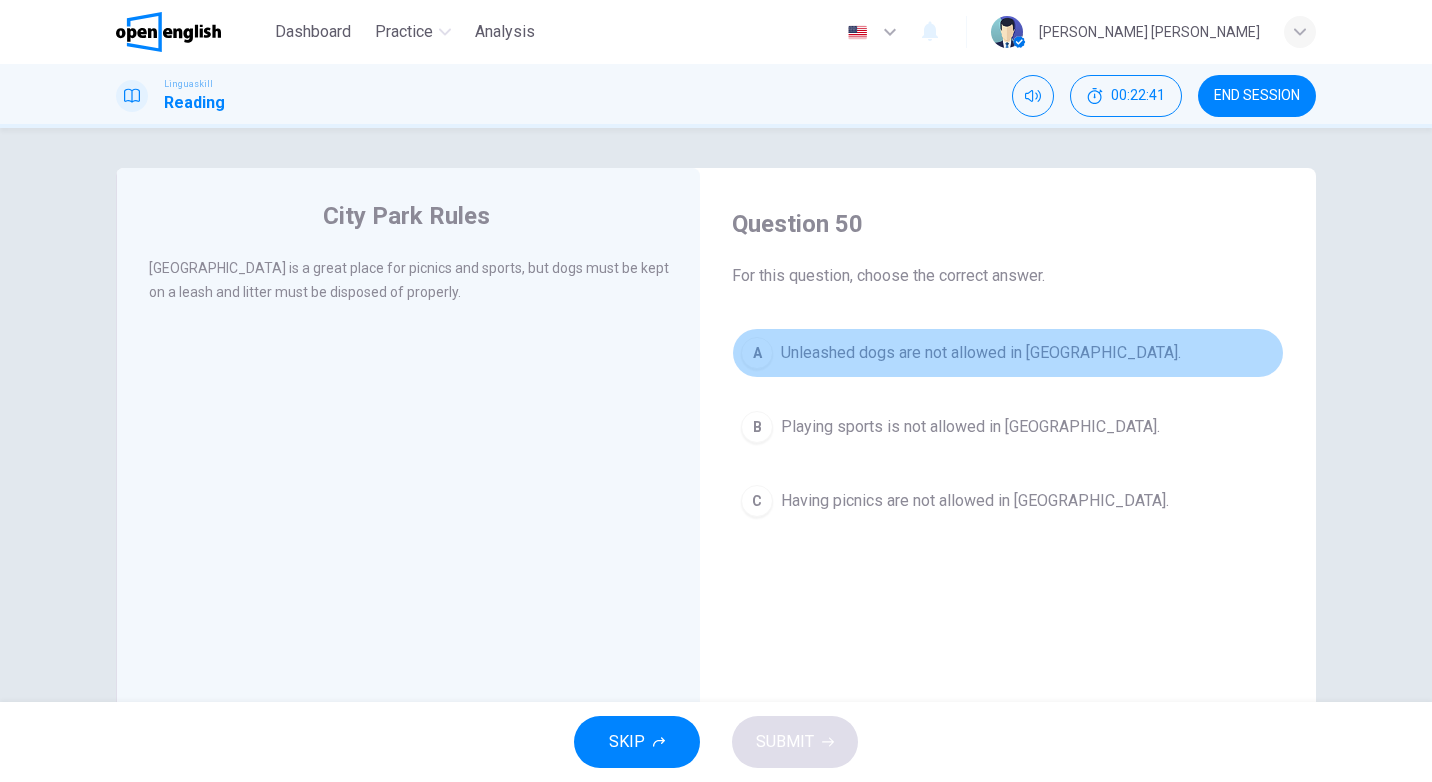 click on "Unleashed dogs are not allowed in [GEOGRAPHIC_DATA]." at bounding box center [981, 353] 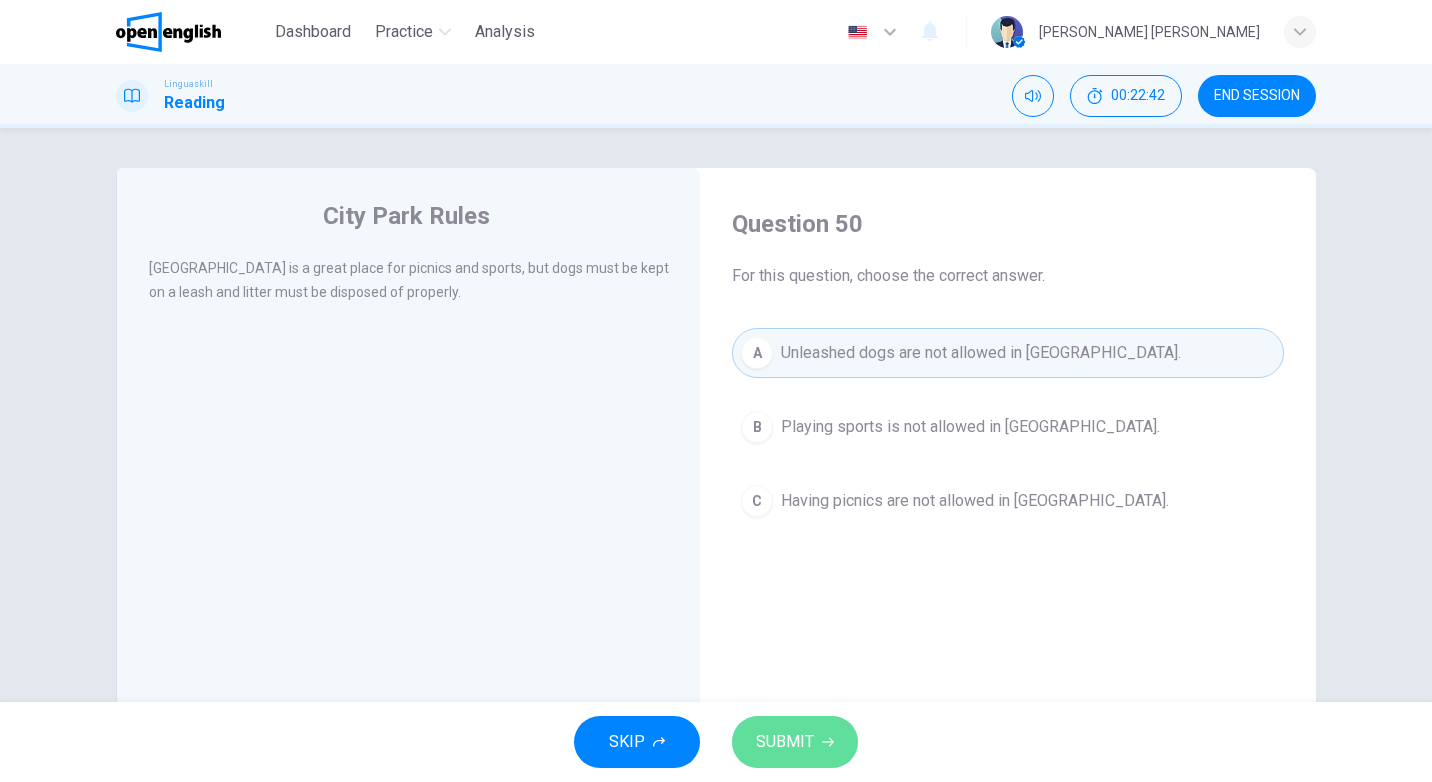 click on "SUBMIT" at bounding box center [795, 742] 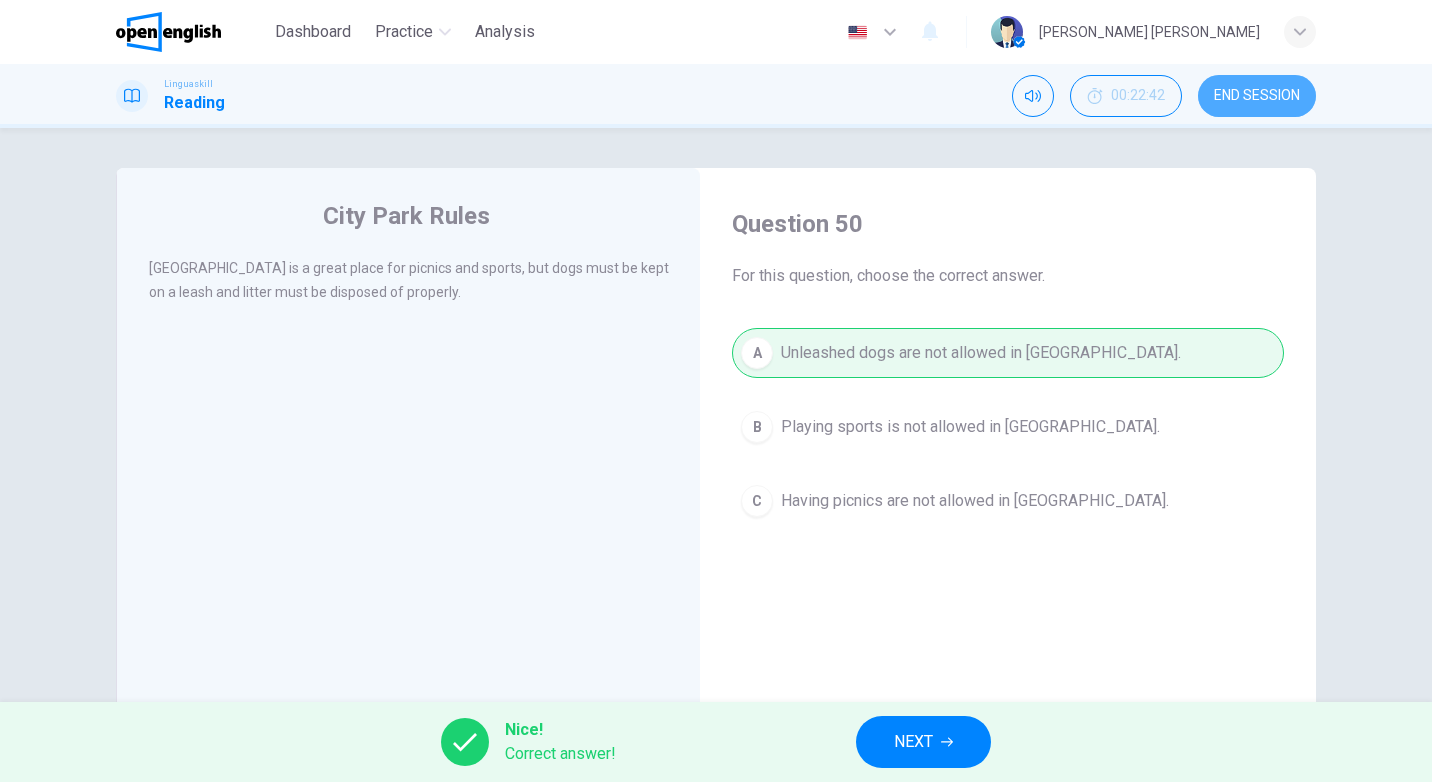 click on "END SESSION" at bounding box center [1257, 96] 